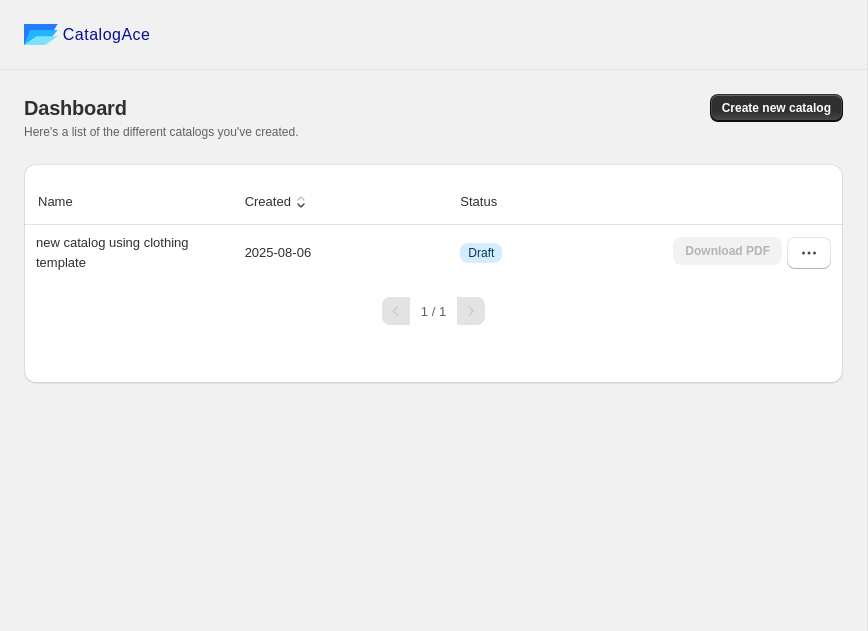scroll, scrollTop: 0, scrollLeft: 0, axis: both 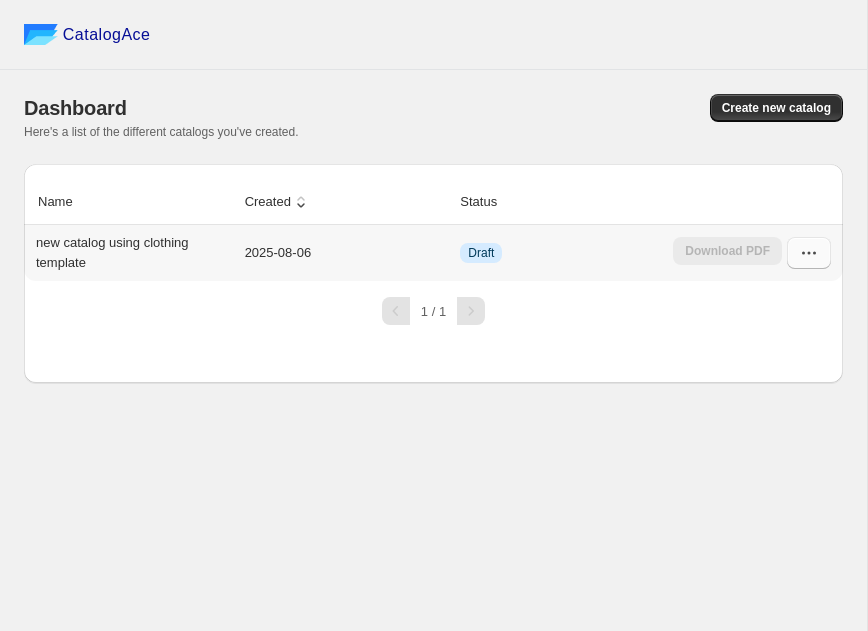 click 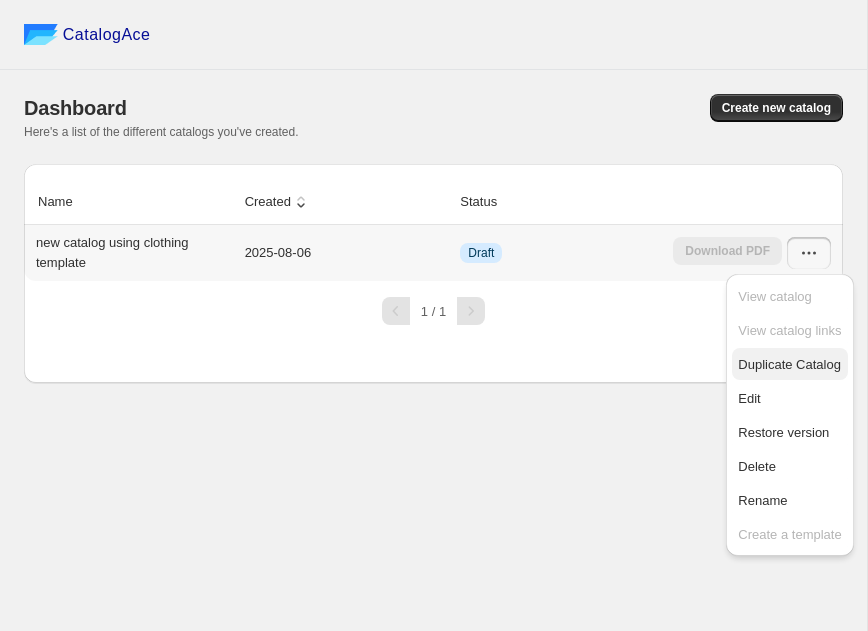 click on "Duplicate Catalog" at bounding box center [789, 364] 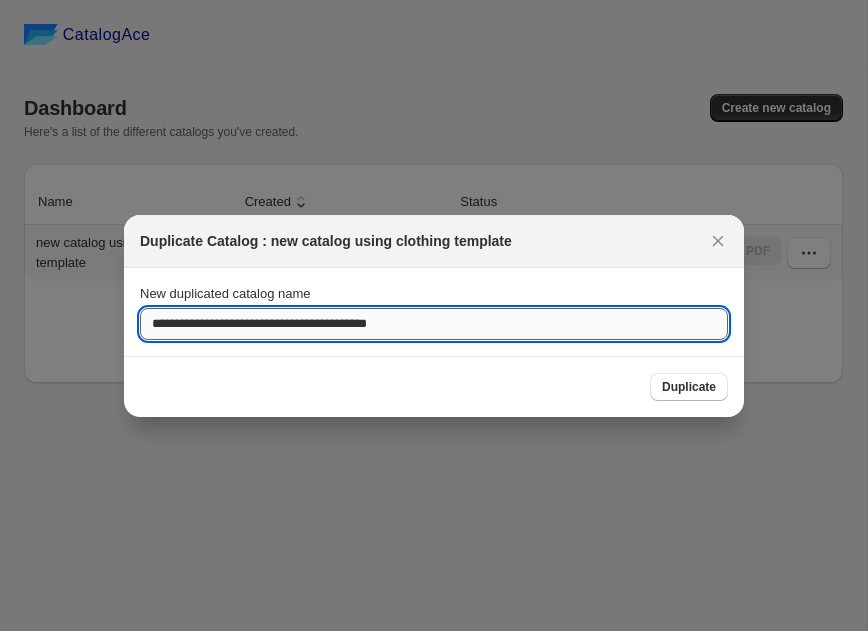 click on "**********" at bounding box center (434, 324) 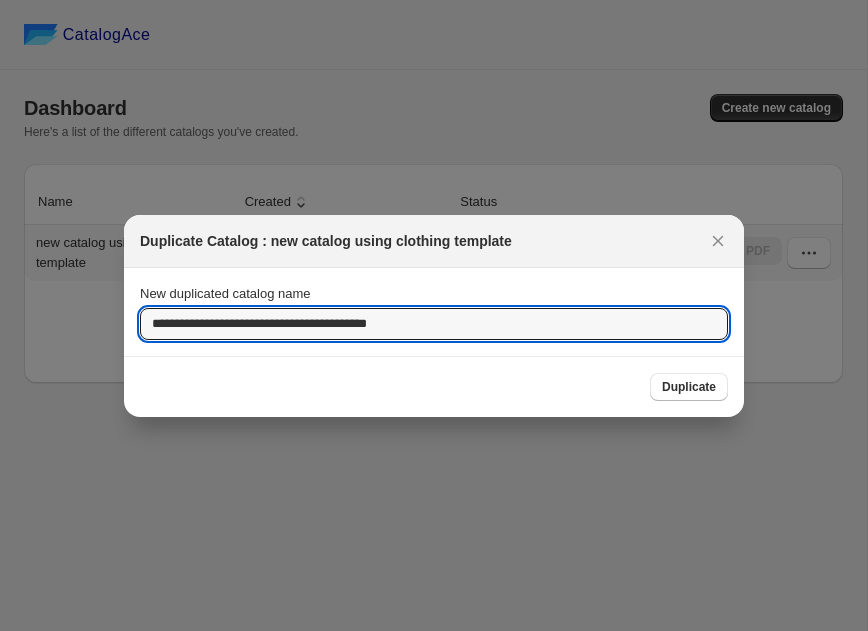 drag, startPoint x: 575, startPoint y: 325, endPoint x: 100, endPoint y: 302, distance: 475.55652 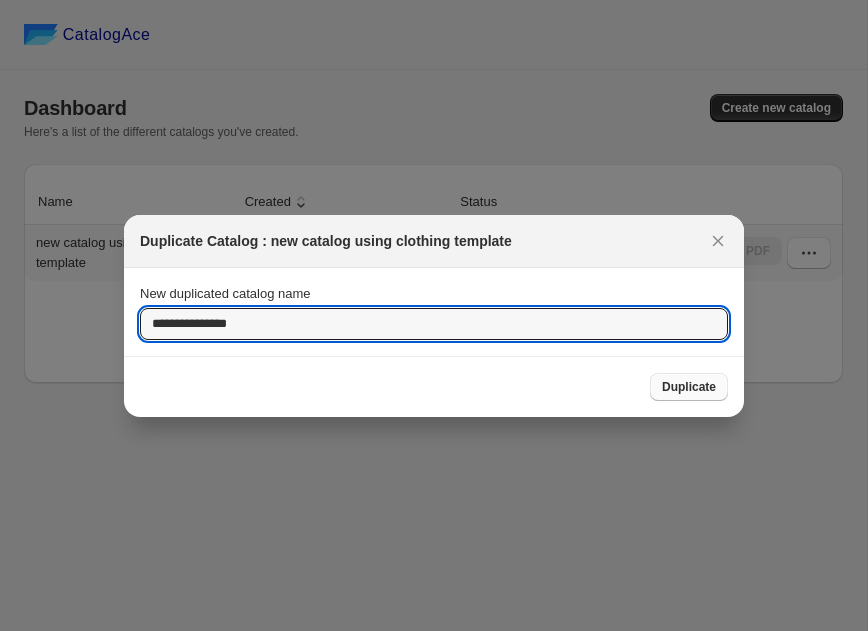 type on "**********" 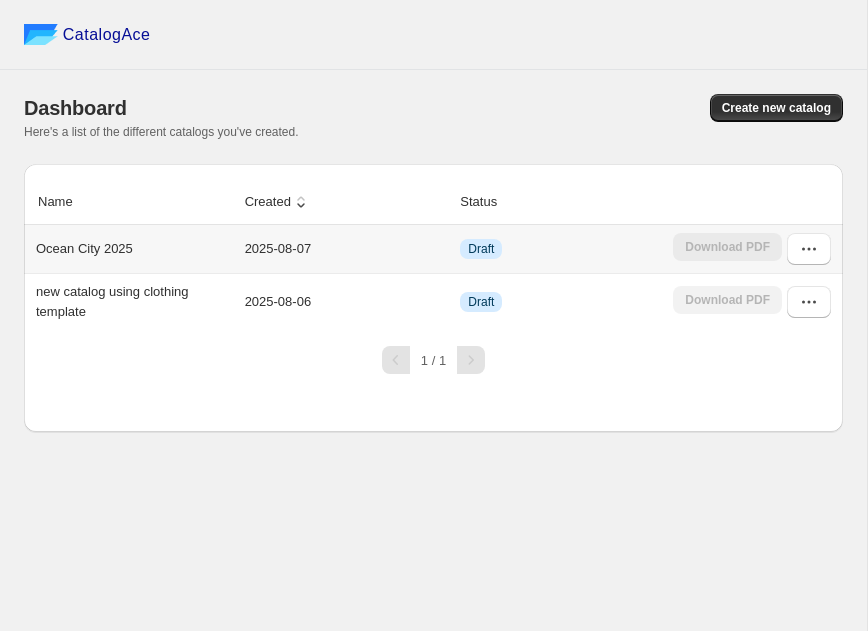 click on "[CITY] 2025" at bounding box center [84, 249] 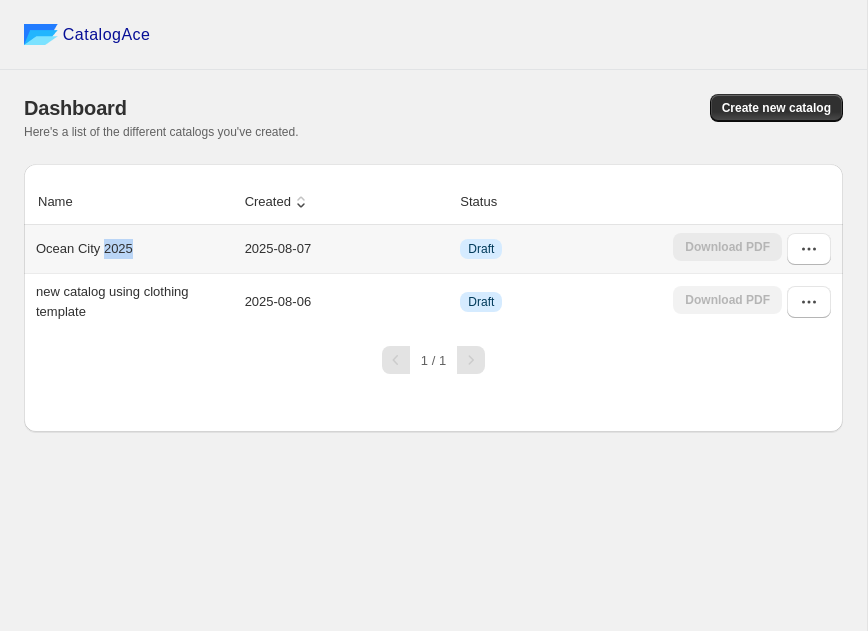 click on "[CITY] 2025" at bounding box center [84, 249] 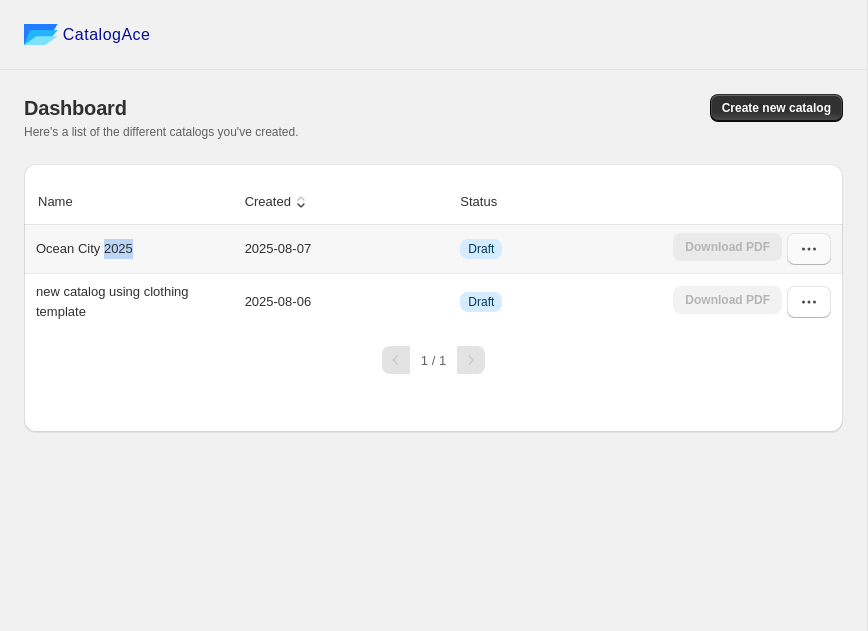 click 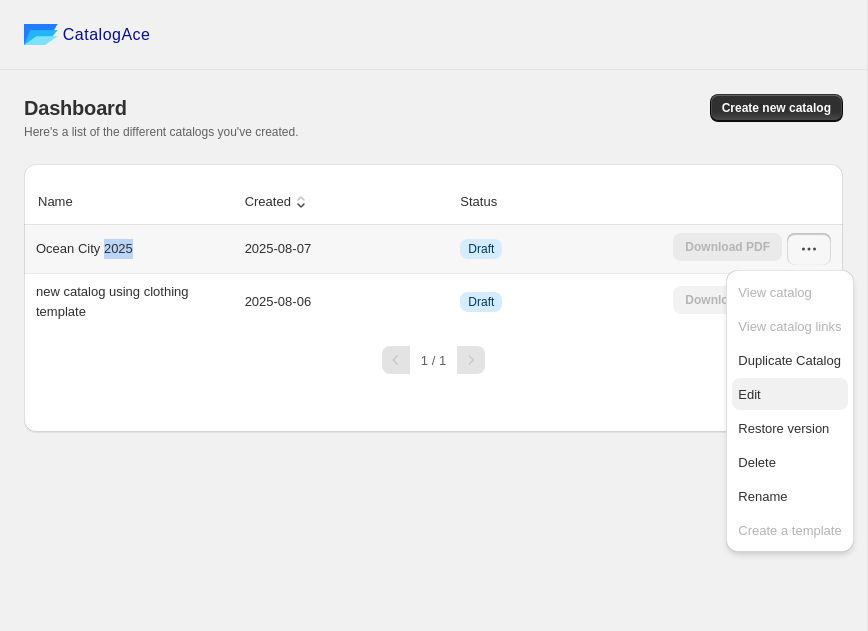 click on "Edit" at bounding box center (749, 394) 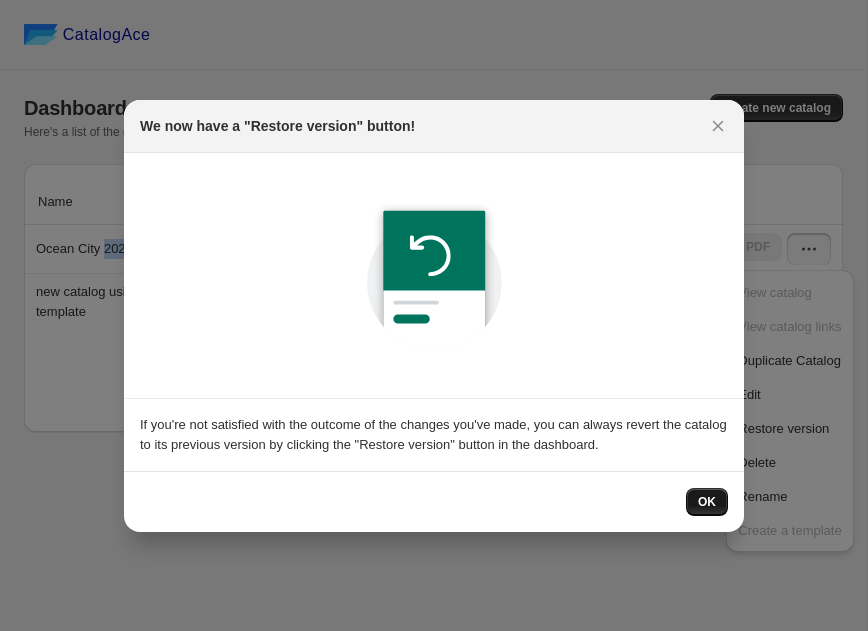 click on "OK" at bounding box center [707, 502] 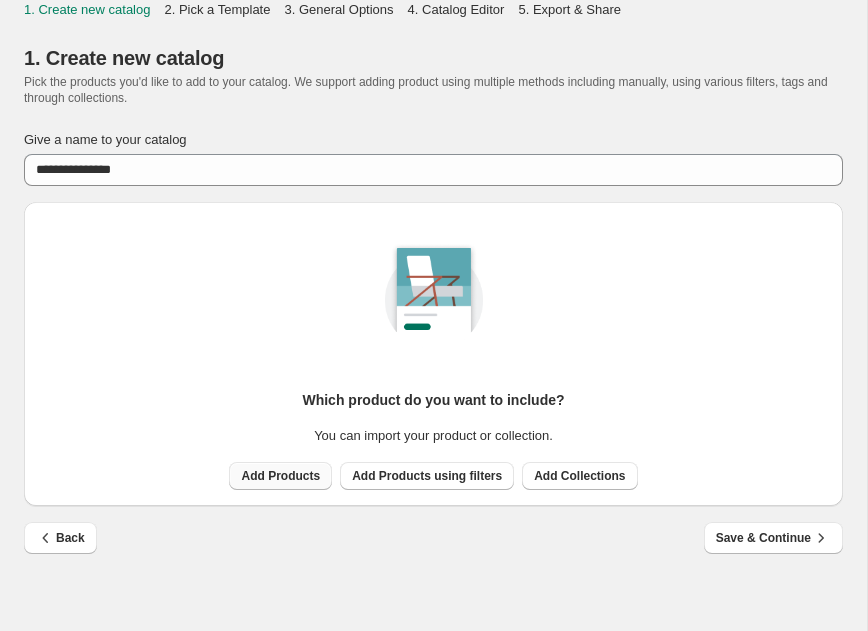 click on "Add Products" at bounding box center [280, 476] 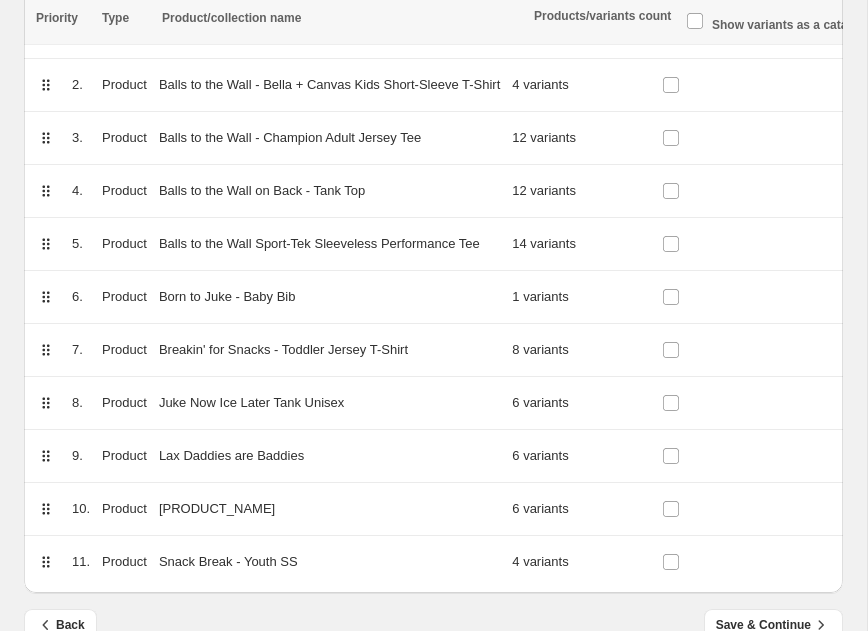 scroll, scrollTop: 500, scrollLeft: 0, axis: vertical 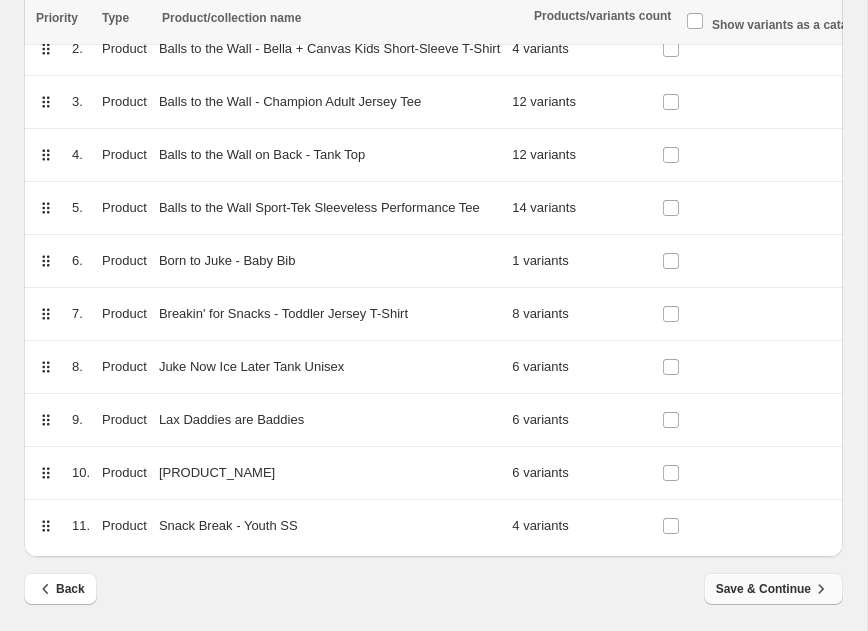click on "Save & Continue" at bounding box center [773, 589] 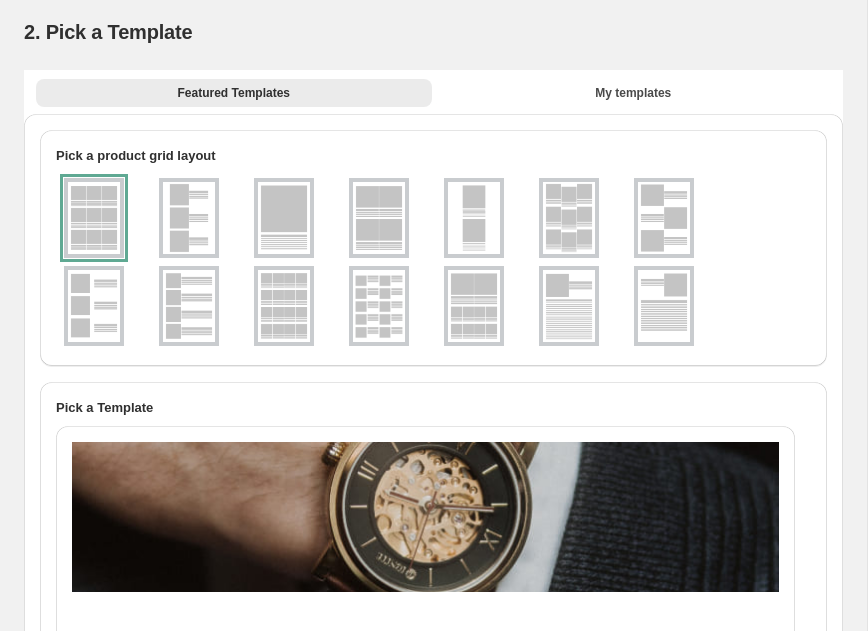 scroll, scrollTop: 0, scrollLeft: 0, axis: both 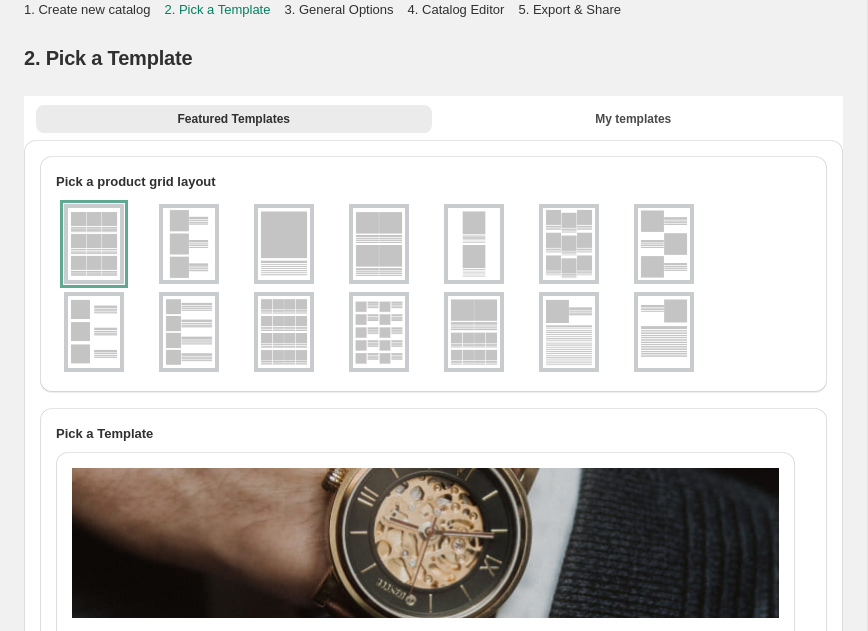 click at bounding box center (284, 244) 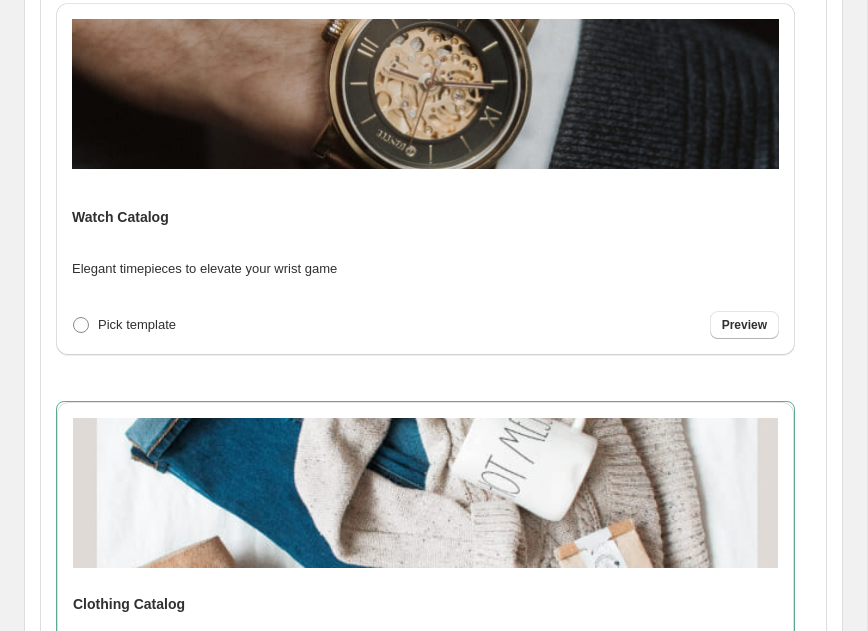 scroll, scrollTop: 478, scrollLeft: 0, axis: vertical 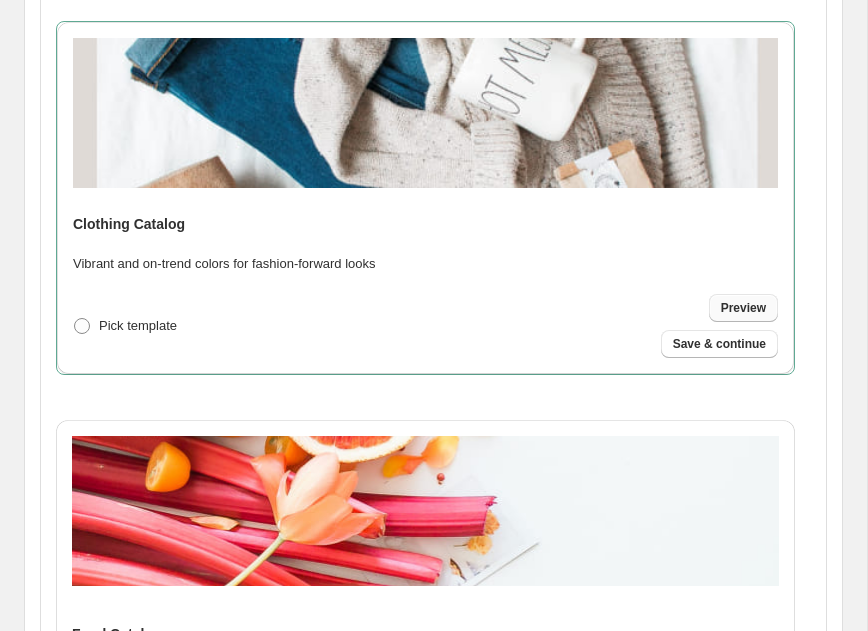 click on "Preview" at bounding box center [743, 308] 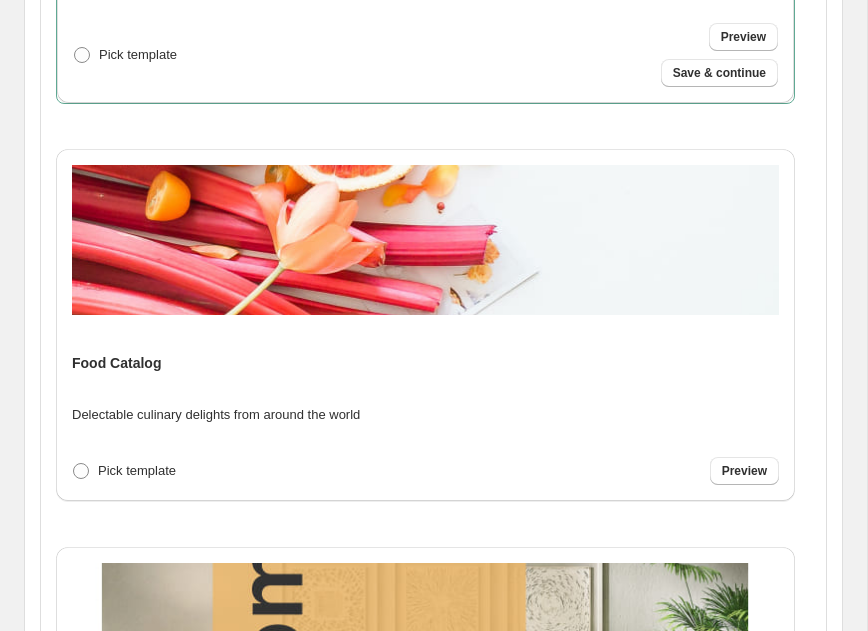 scroll, scrollTop: 636, scrollLeft: 0, axis: vertical 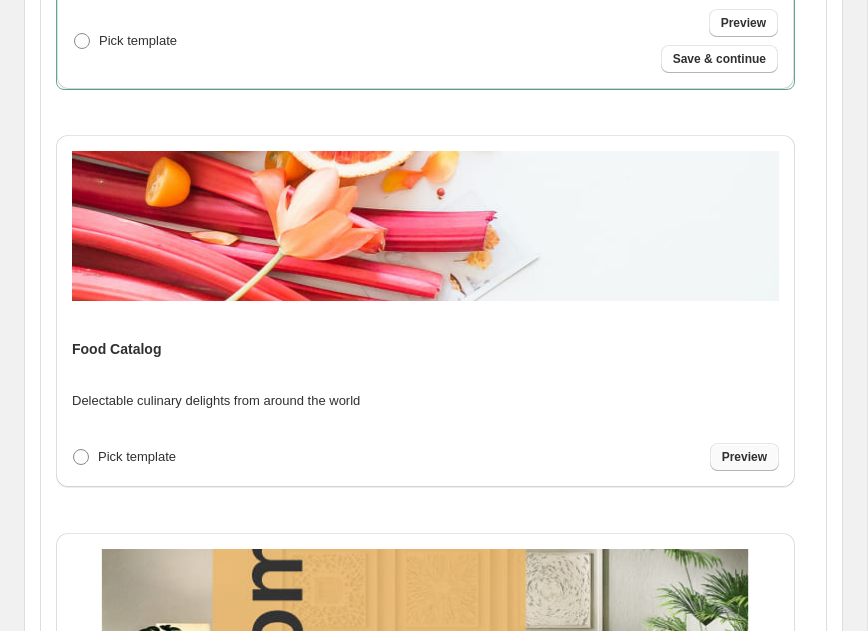 click on "Preview" at bounding box center [744, 457] 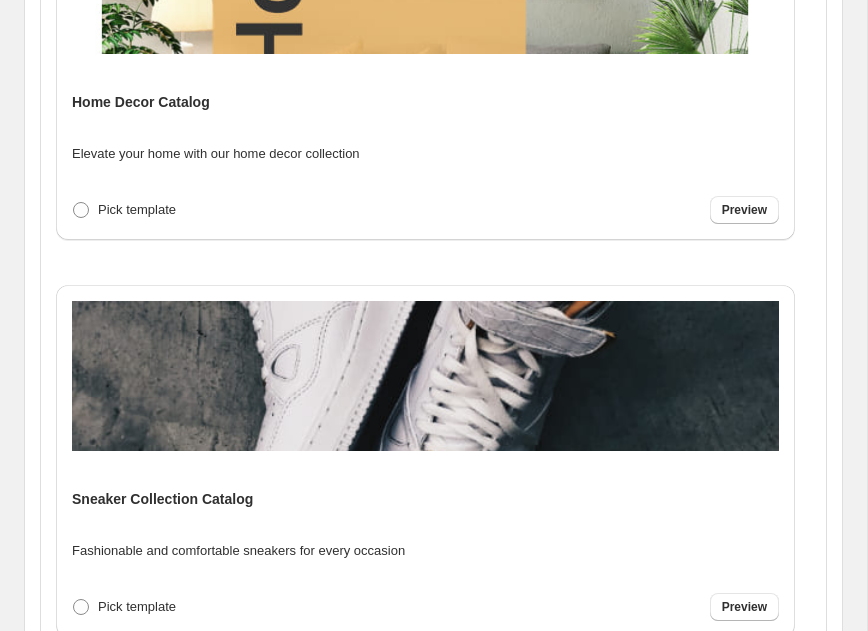 scroll, scrollTop: 1351, scrollLeft: 0, axis: vertical 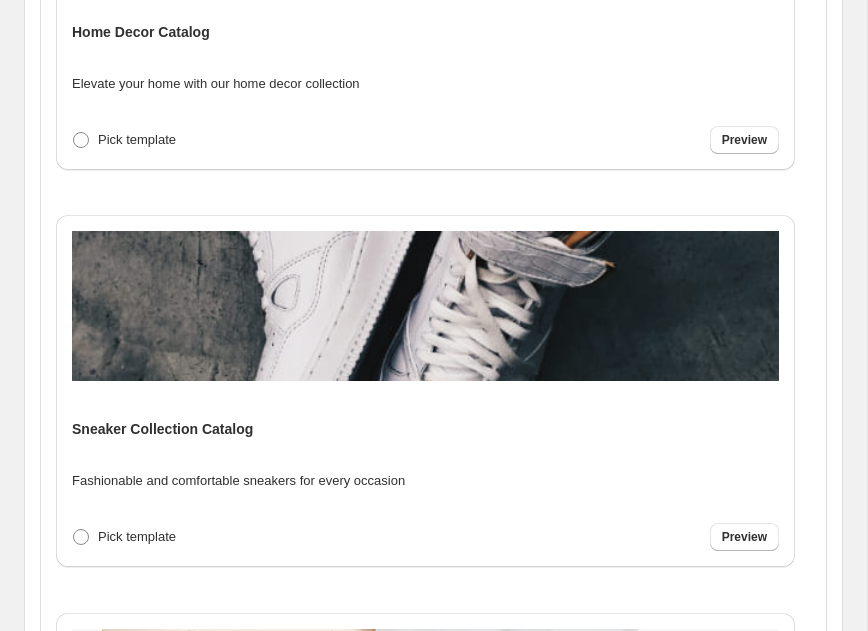 click on "Watch Catalog Elegant timepieces to elevate your wrist game Pick template Preview Clothing Catalog Vibrant and on-trend colors for fashion-forward looks Pick template Preview Food Catalog Delectable culinary delights from around the world Pick template Preview Save & continue Home Decor Catalog Elevate your home with our home decor collection Pick template Preview Sneaker Collection Catalog Fashionable and comfortable sneakers for every occasion Pick template Preview Whole Grocery Catalog Fresh and healthy options for your pantry and fridge Pick template Preview Modern Furnitures Catalog Sleek and contemporary pieces for stylish living spaces Pick template Preview New Collections Catalog Fresh styles and designs to update your look Pick template Preview Airpods Catalog Experience wireless freedom with our AirPods collection Pick template Preview Lamp Catalog Stylish lighting options to brighten up your space Pick template Preview Perfume Catalog Scented options for alluring and long-lasting fragrances Preview" at bounding box center [433, 374] 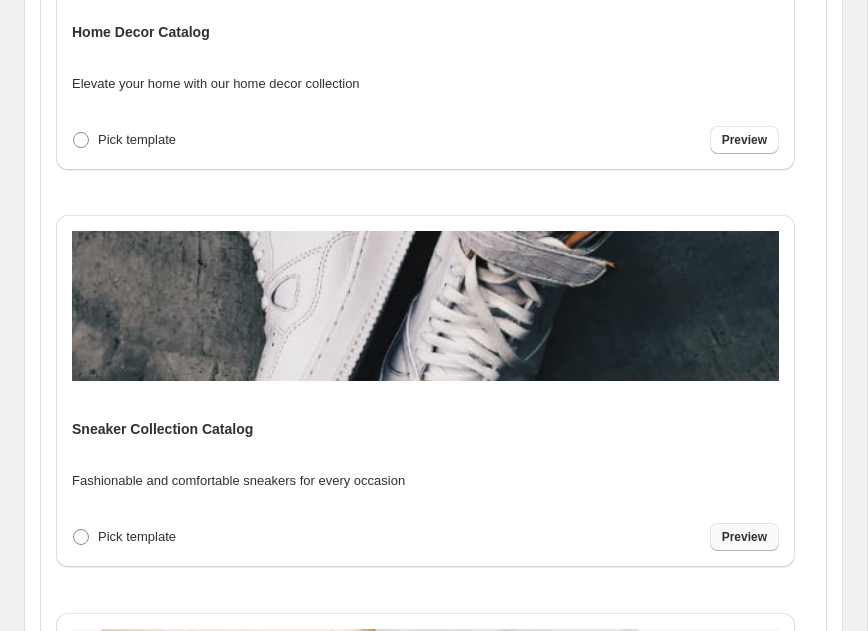 click on "Preview" at bounding box center (744, 537) 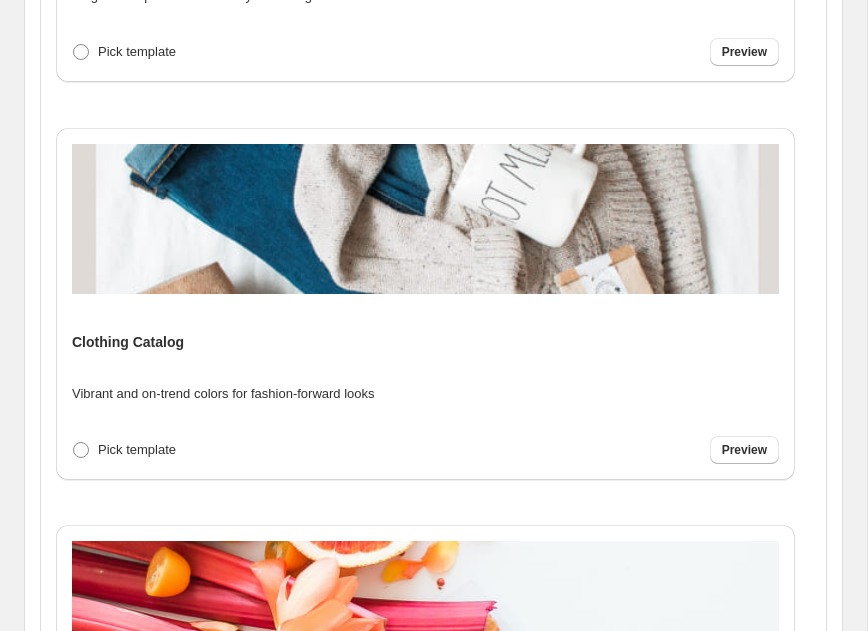 scroll, scrollTop: 245, scrollLeft: 0, axis: vertical 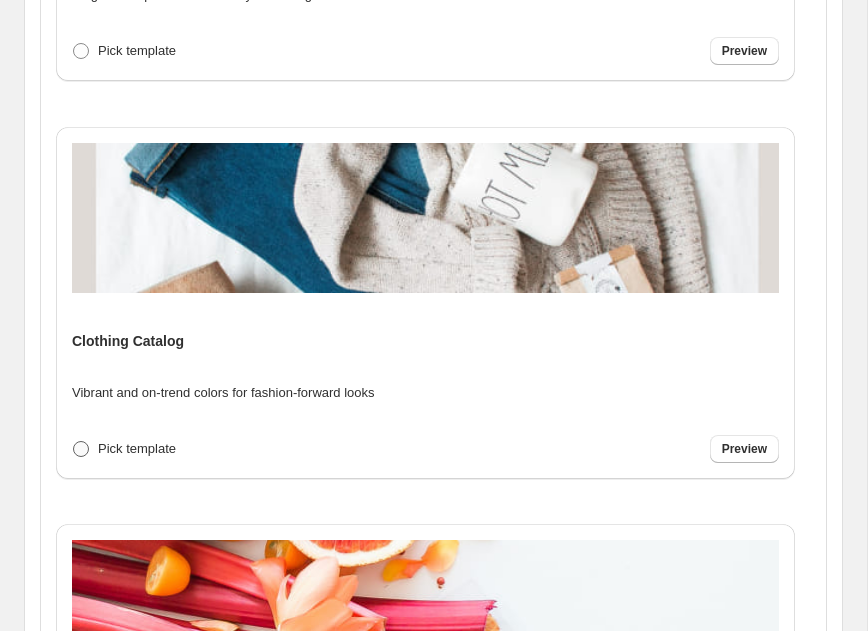 click on "Pick template" at bounding box center [124, 449] 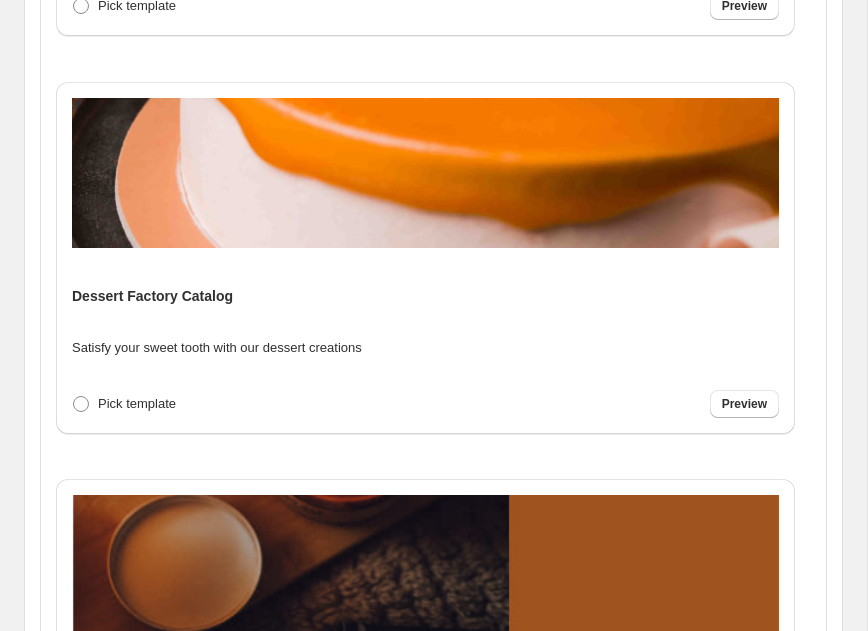 scroll, scrollTop: 9937, scrollLeft: 0, axis: vertical 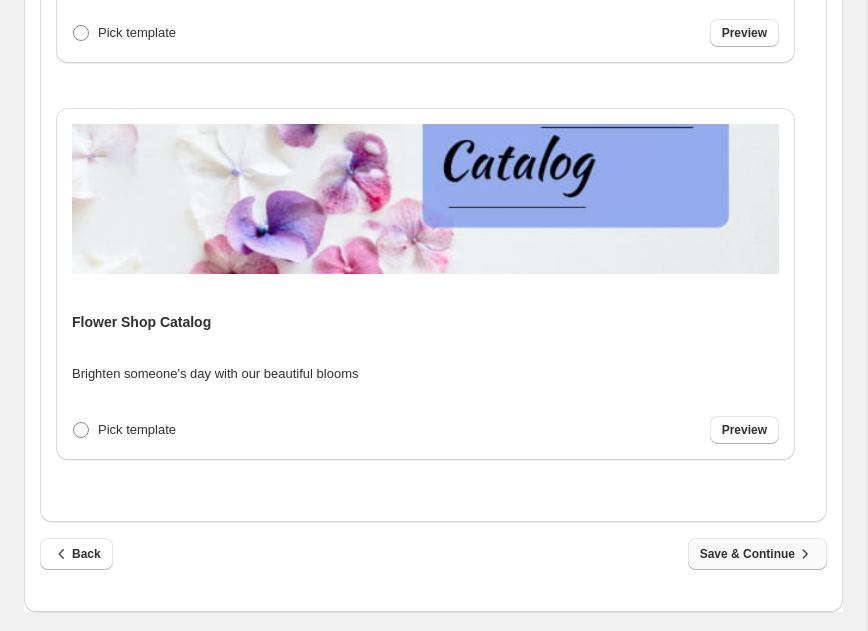 click on "Save & Continue" at bounding box center (757, 554) 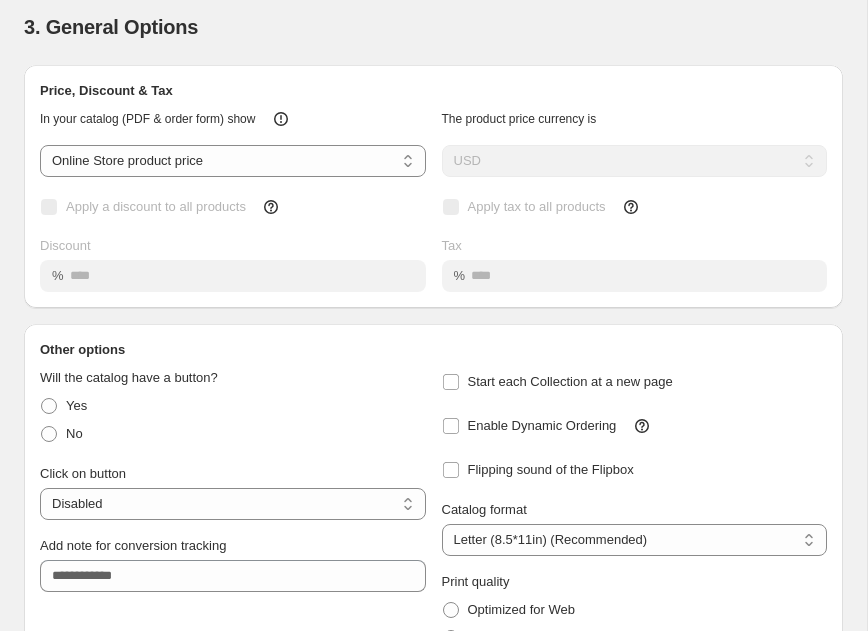 scroll, scrollTop: 0, scrollLeft: 0, axis: both 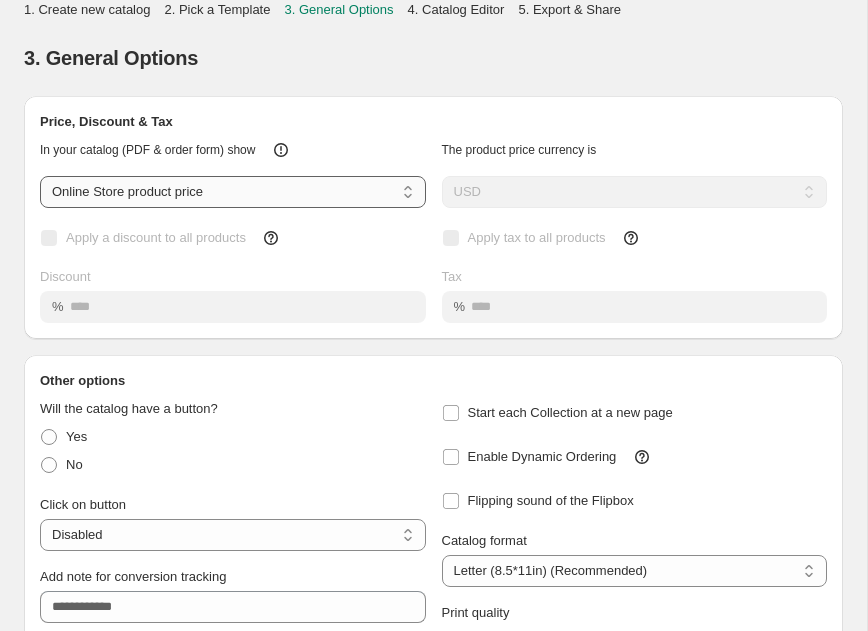 click on "**********" at bounding box center (233, 192) 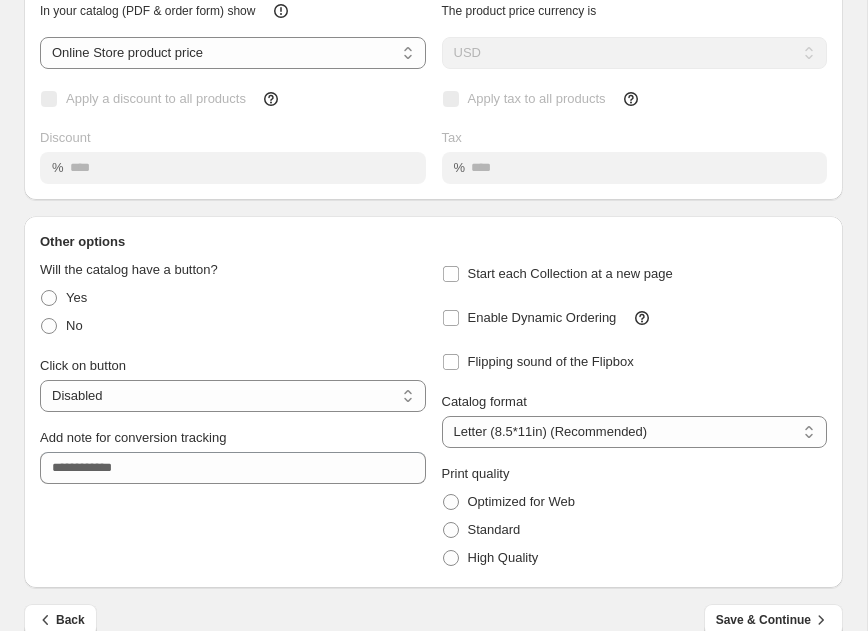 scroll, scrollTop: 141, scrollLeft: 0, axis: vertical 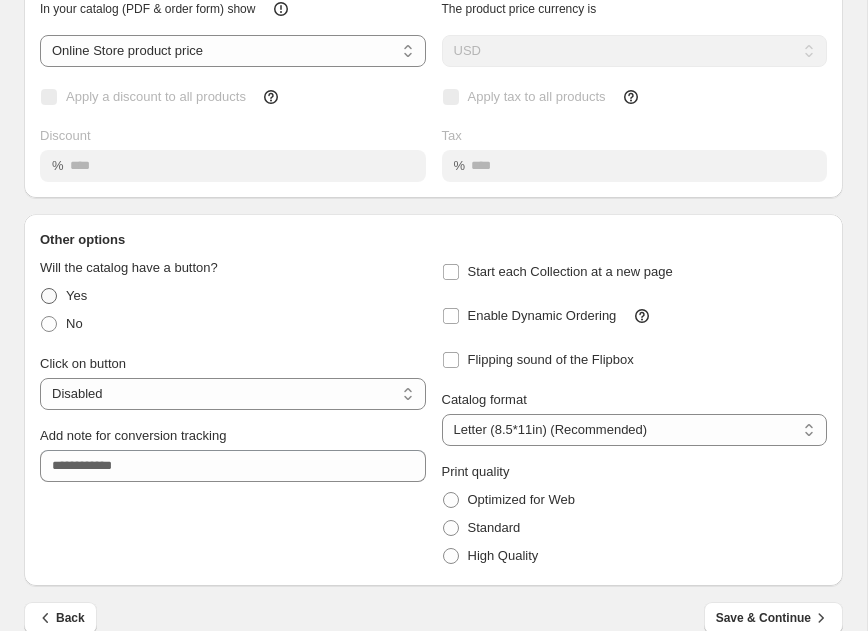 click at bounding box center (49, 296) 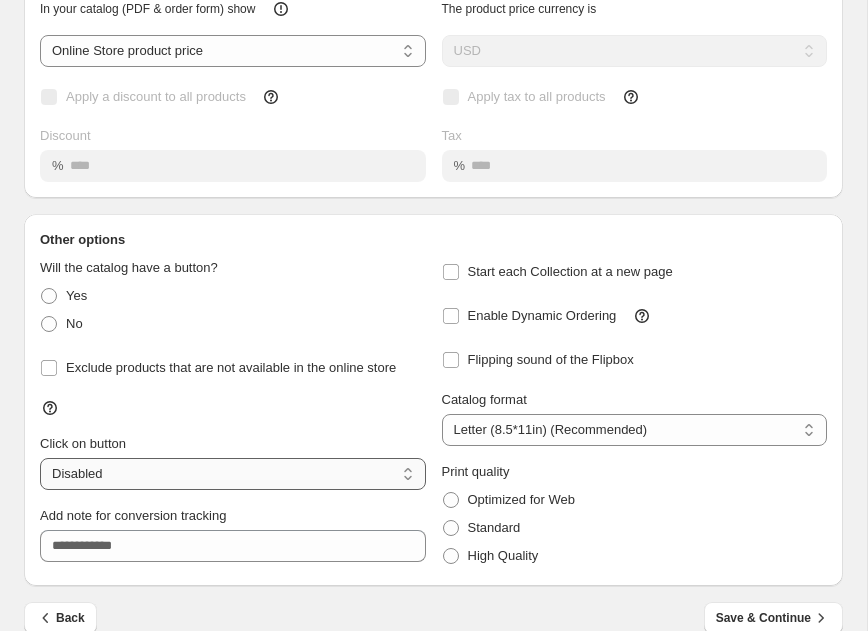 click on "**********" at bounding box center (233, 474) 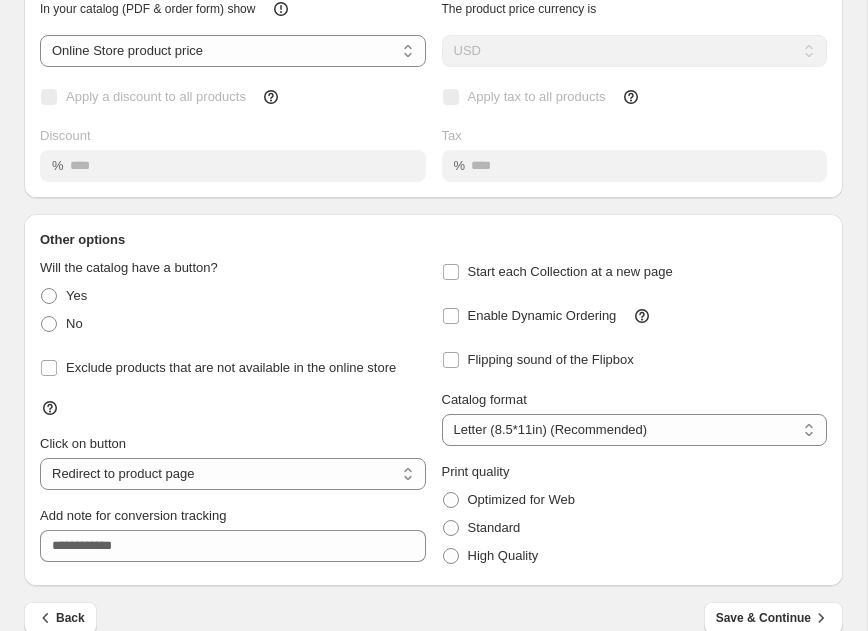 scroll, scrollTop: 170, scrollLeft: 0, axis: vertical 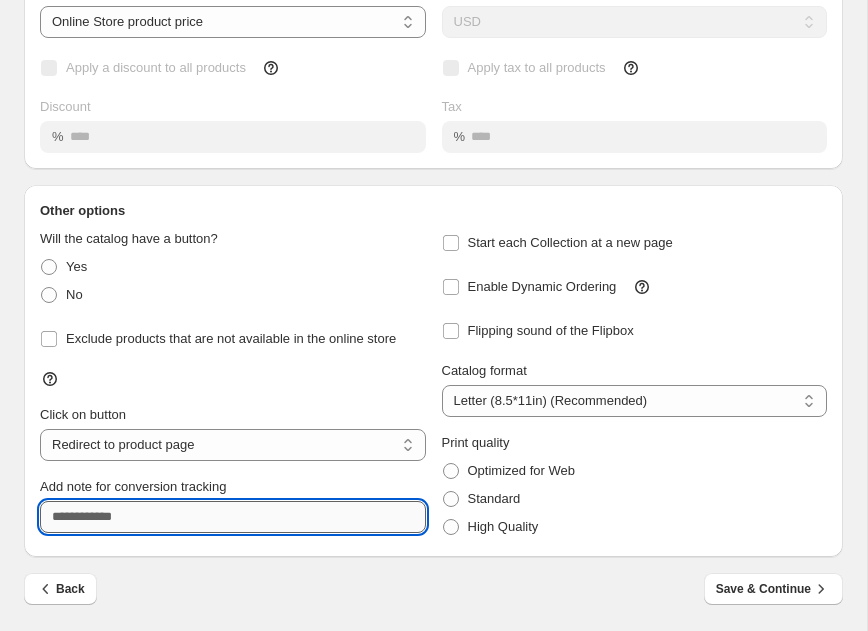click on "Add note for conversion tracking" at bounding box center (233, 517) 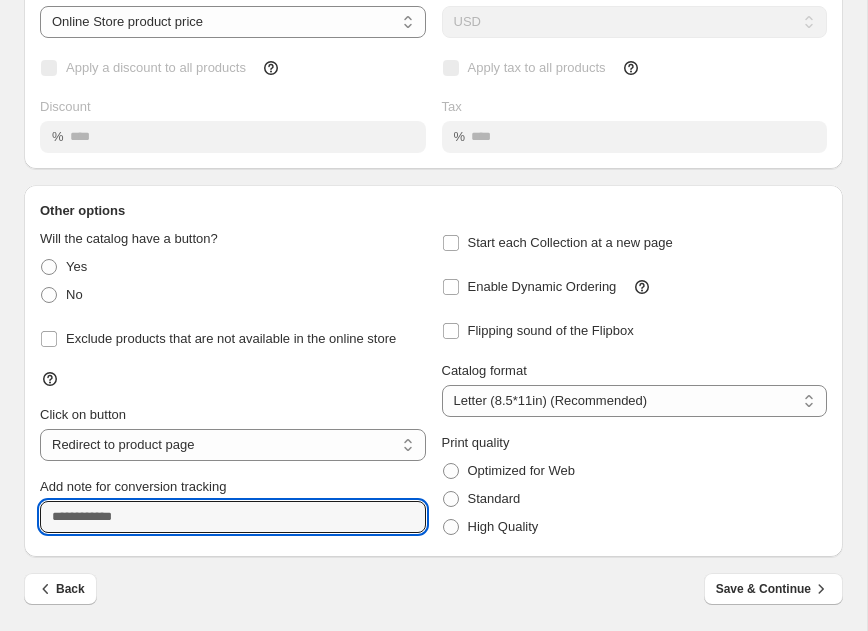 click on "Add note for conversion tracking" at bounding box center (233, 487) 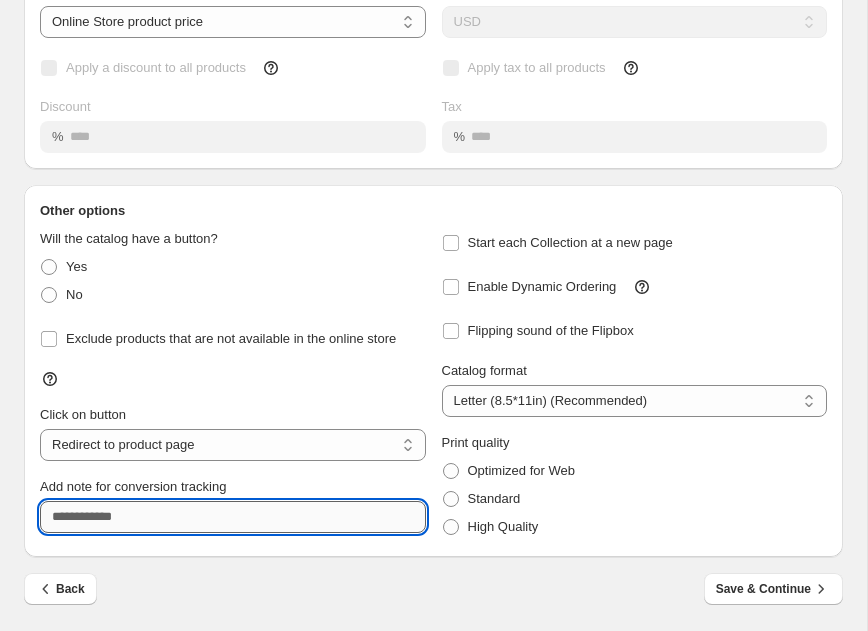 click on "Add note for conversion tracking" at bounding box center (233, 517) 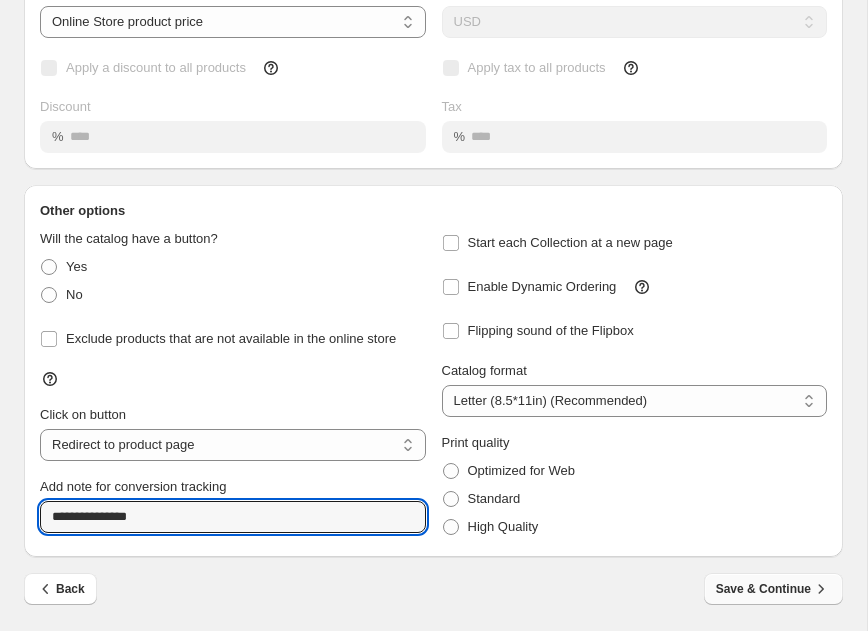 type on "**********" 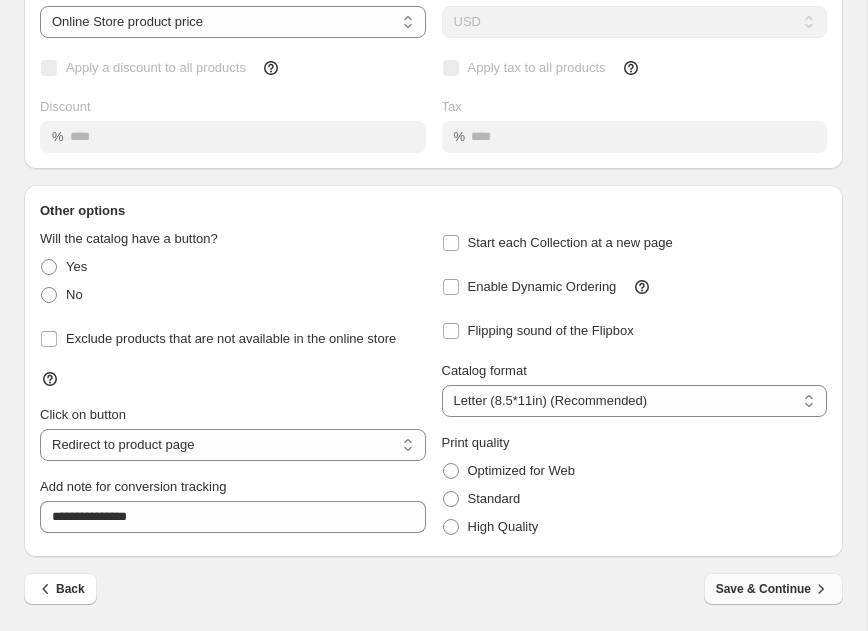 click on "Save & Continue" at bounding box center [773, 589] 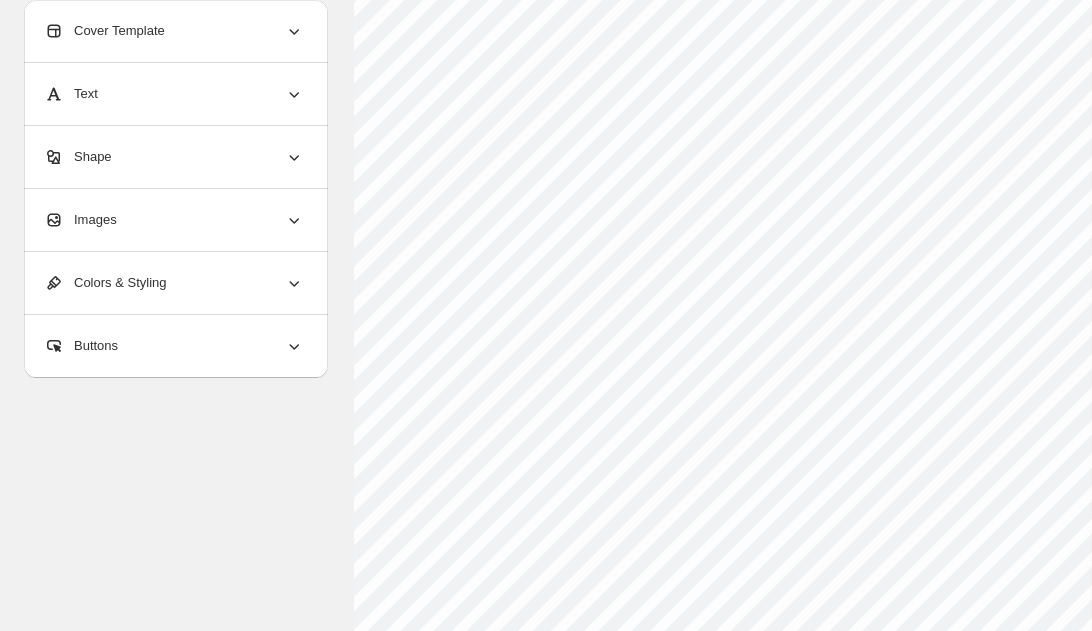 scroll, scrollTop: 239, scrollLeft: 0, axis: vertical 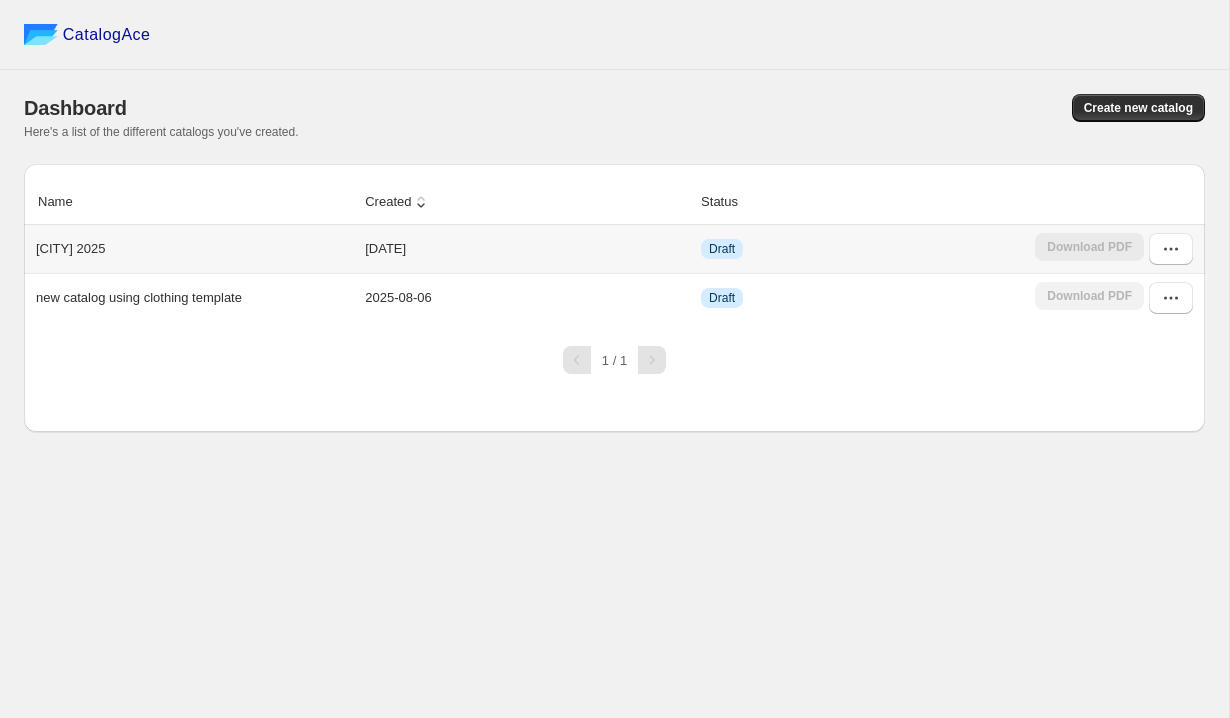click on "[CITY] [YEAR]" at bounding box center (191, 249) 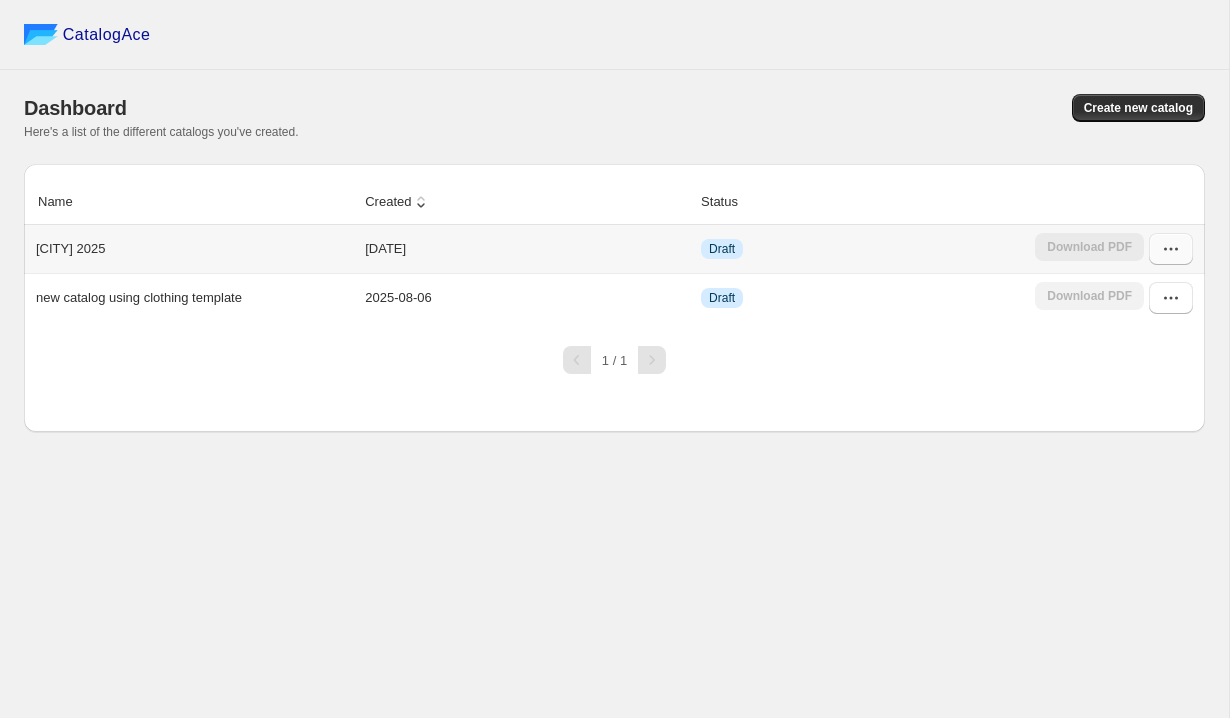 click 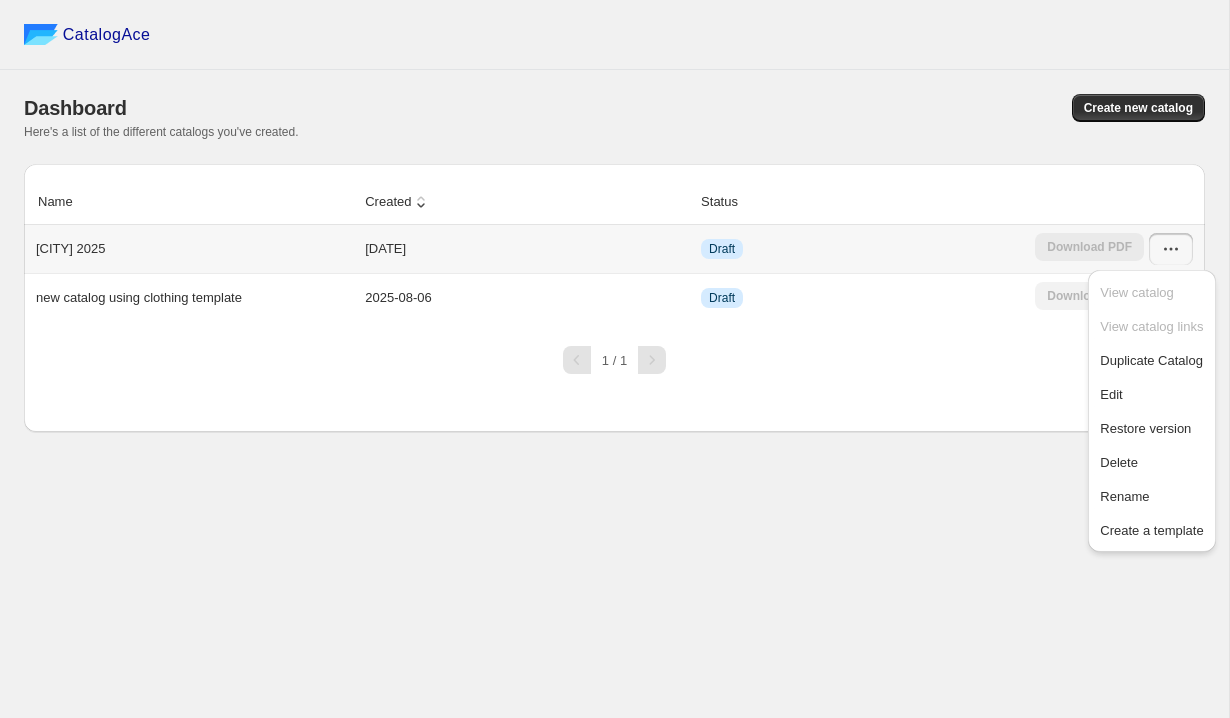 click on "[CITY] [YEAR]" at bounding box center (70, 249) 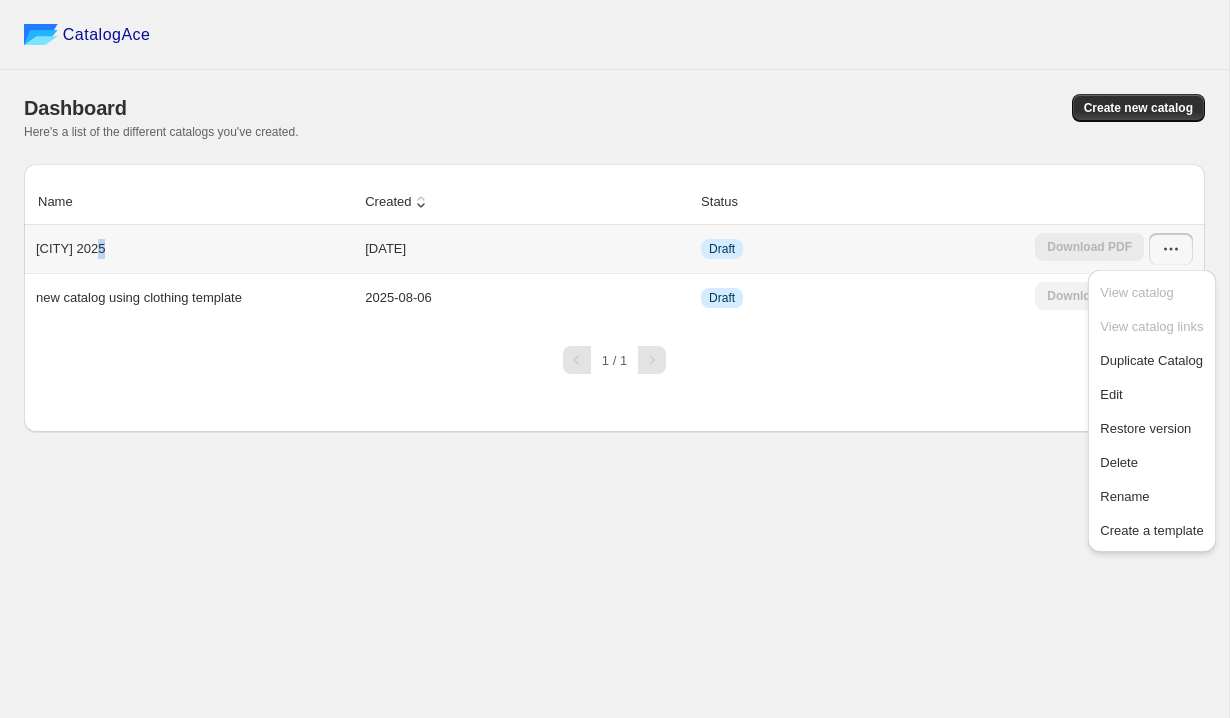 click on "Ocean City 2025" at bounding box center (70, 249) 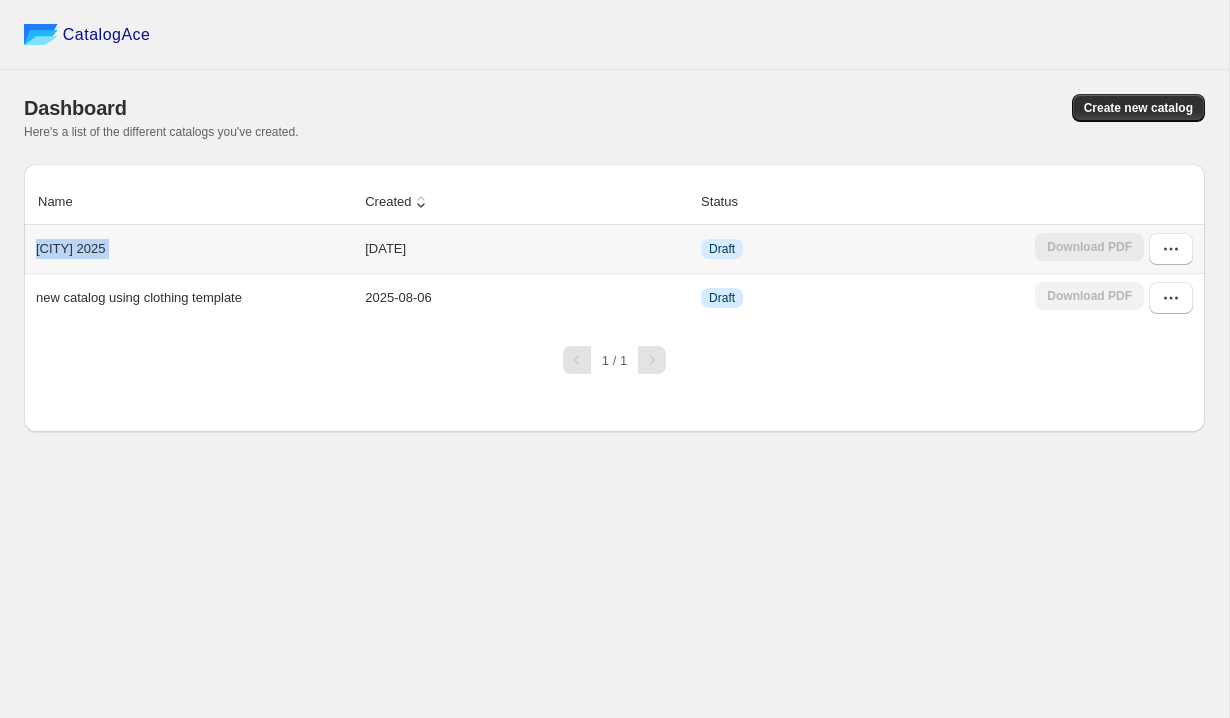 click on "Ocean City 2025" at bounding box center [70, 249] 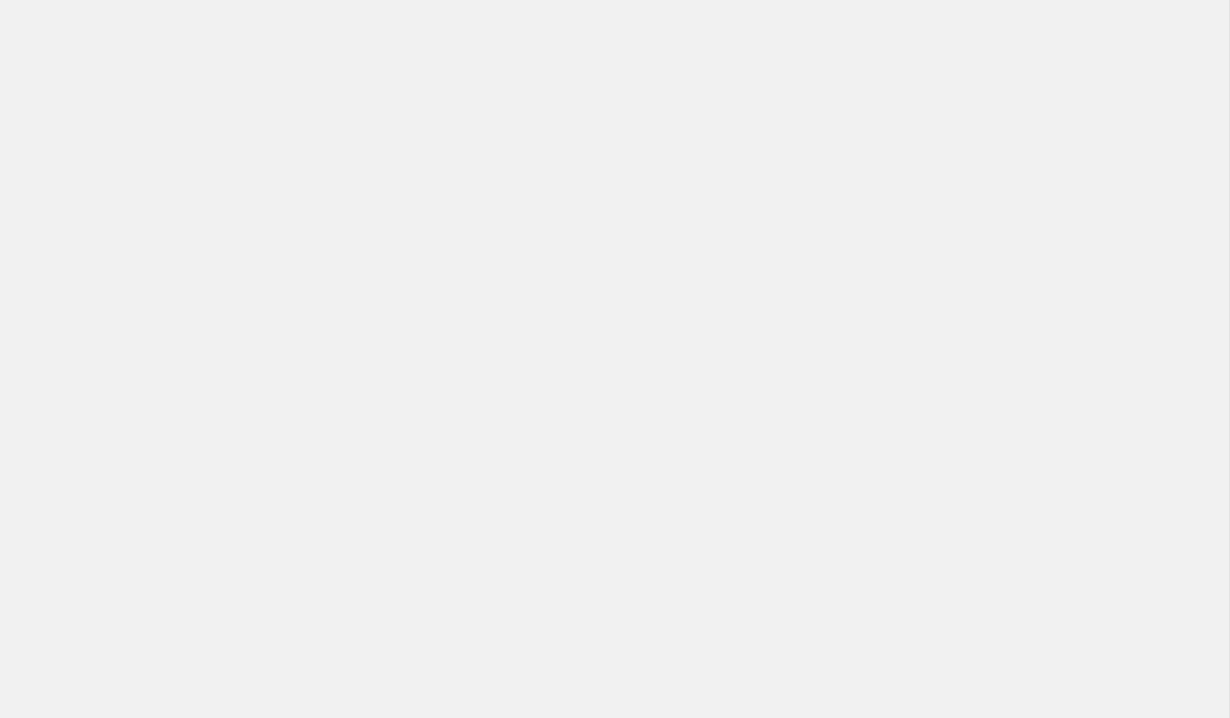 scroll, scrollTop: 0, scrollLeft: 0, axis: both 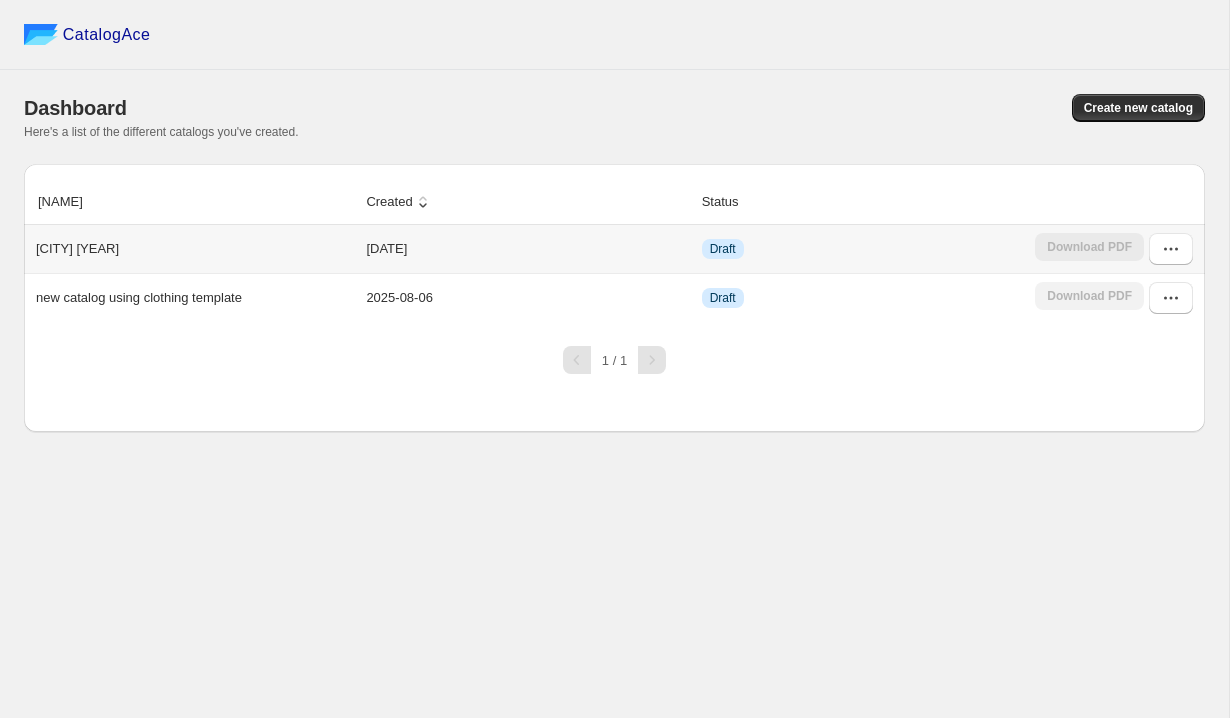 click on "[DATE]" at bounding box center (527, 249) 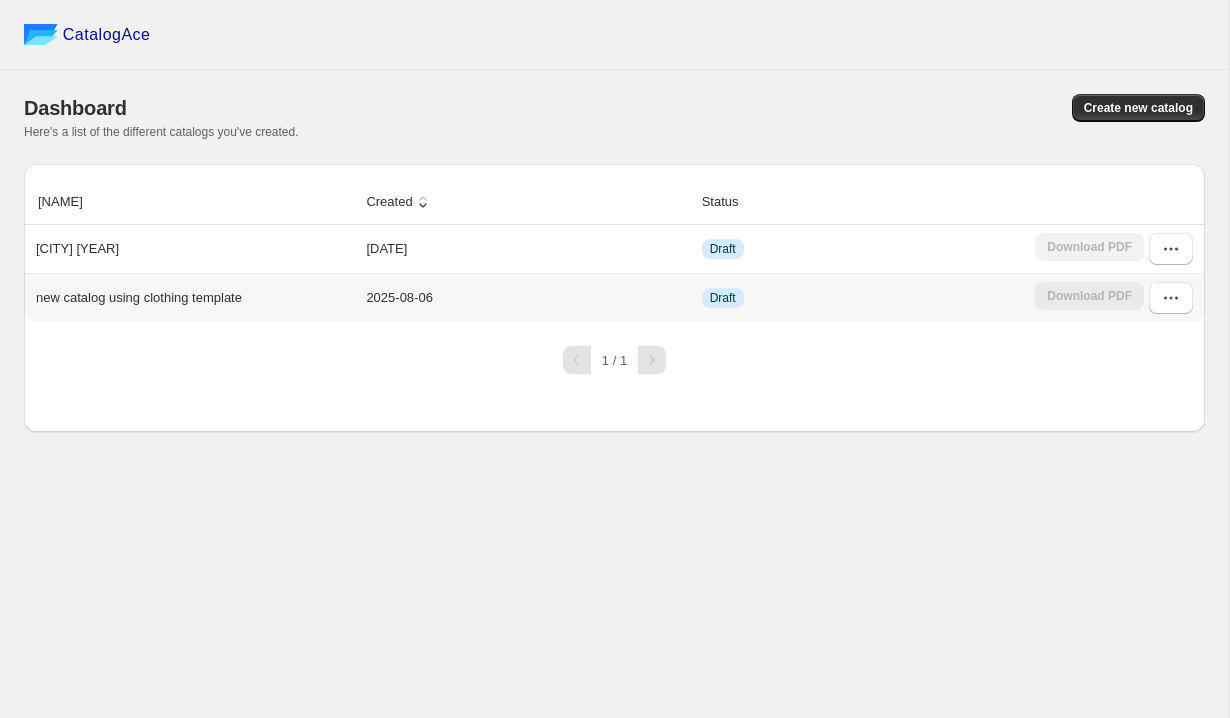 click on "new catalog using clothing template" at bounding box center (192, 297) 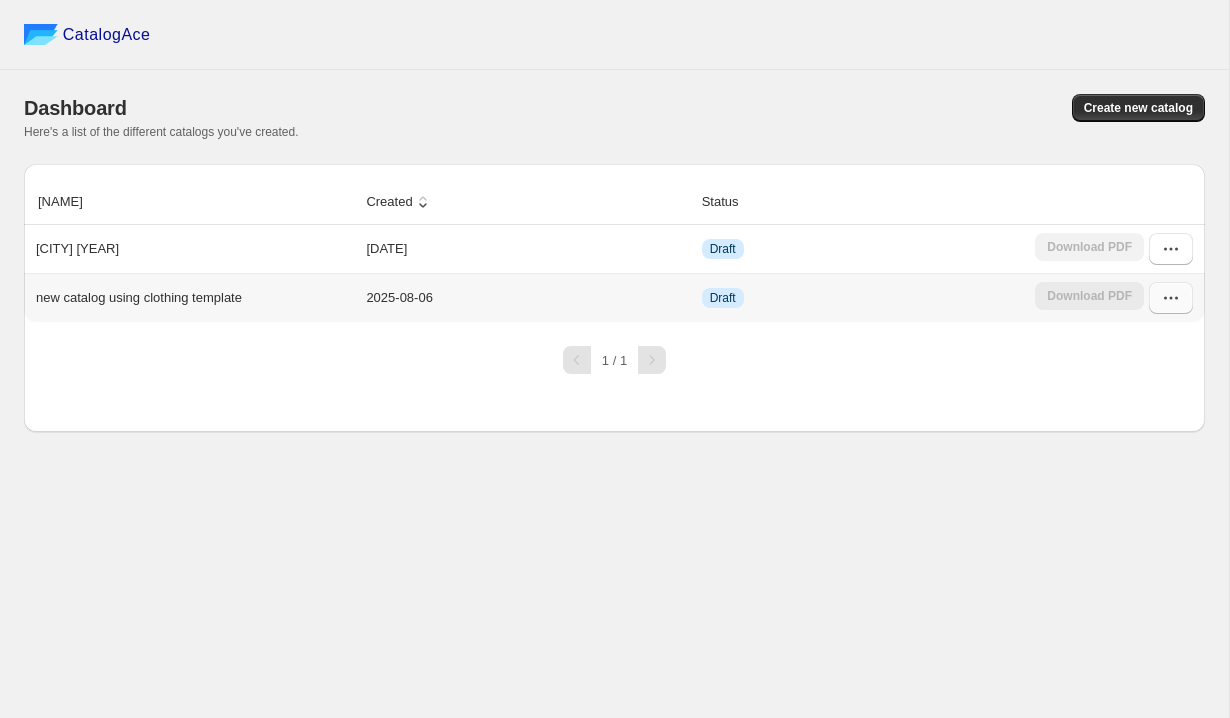 click 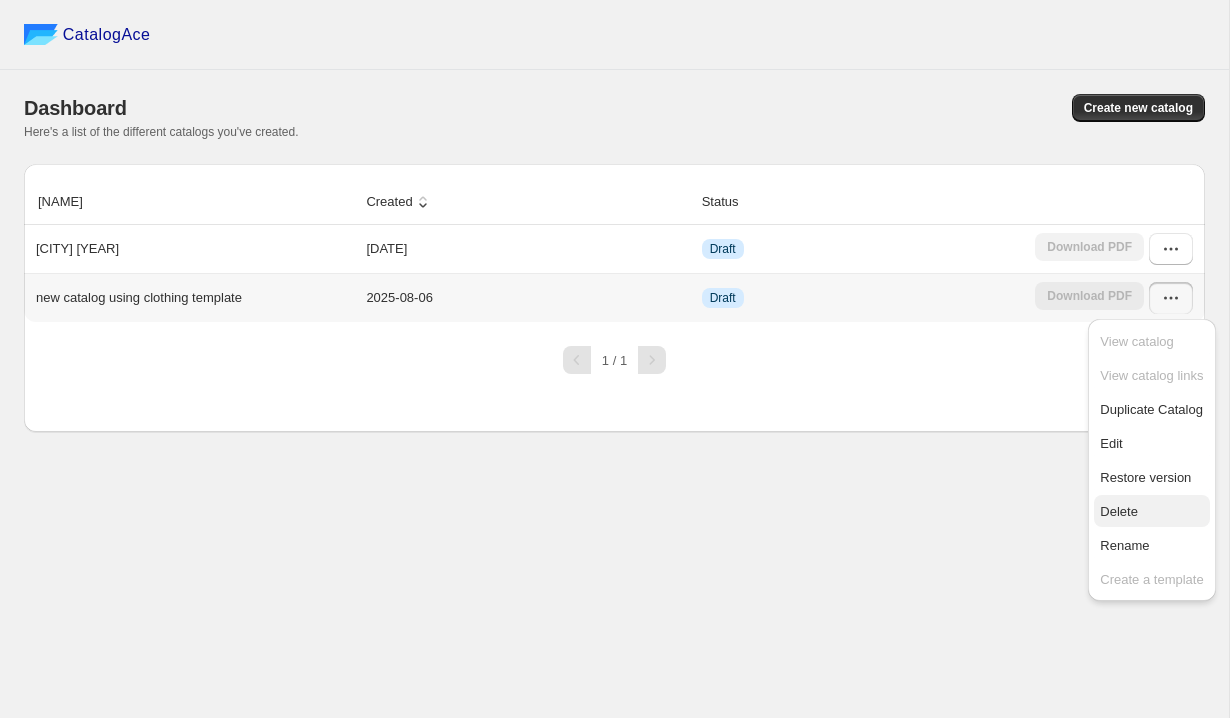 click on "Delete" at bounding box center [1151, 512] 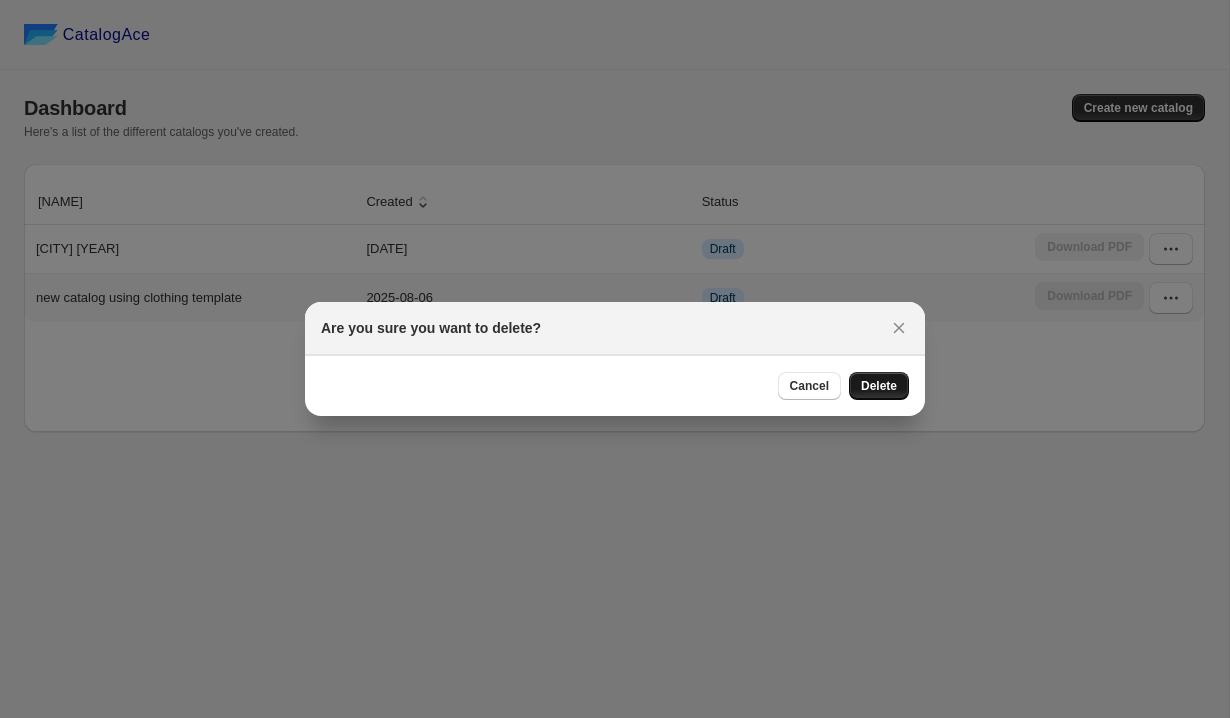click on "Delete" at bounding box center (879, 386) 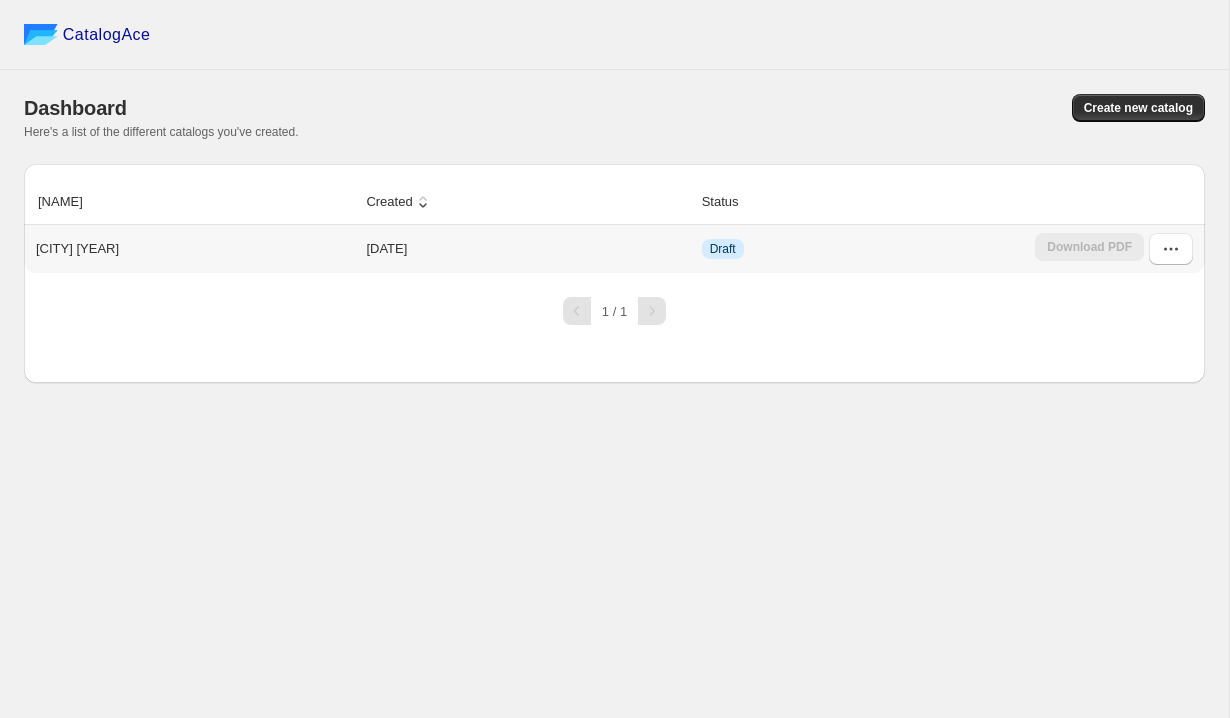 click on "Ocean City 2025" at bounding box center (77, 249) 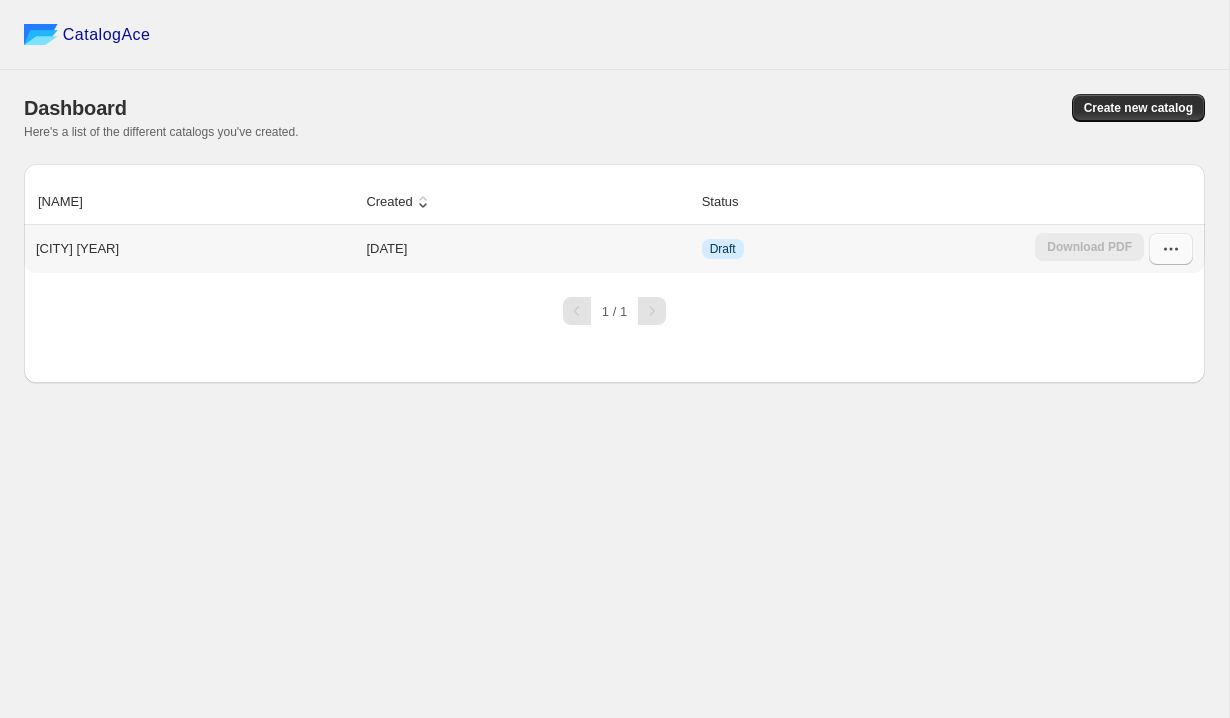 click at bounding box center (1171, 249) 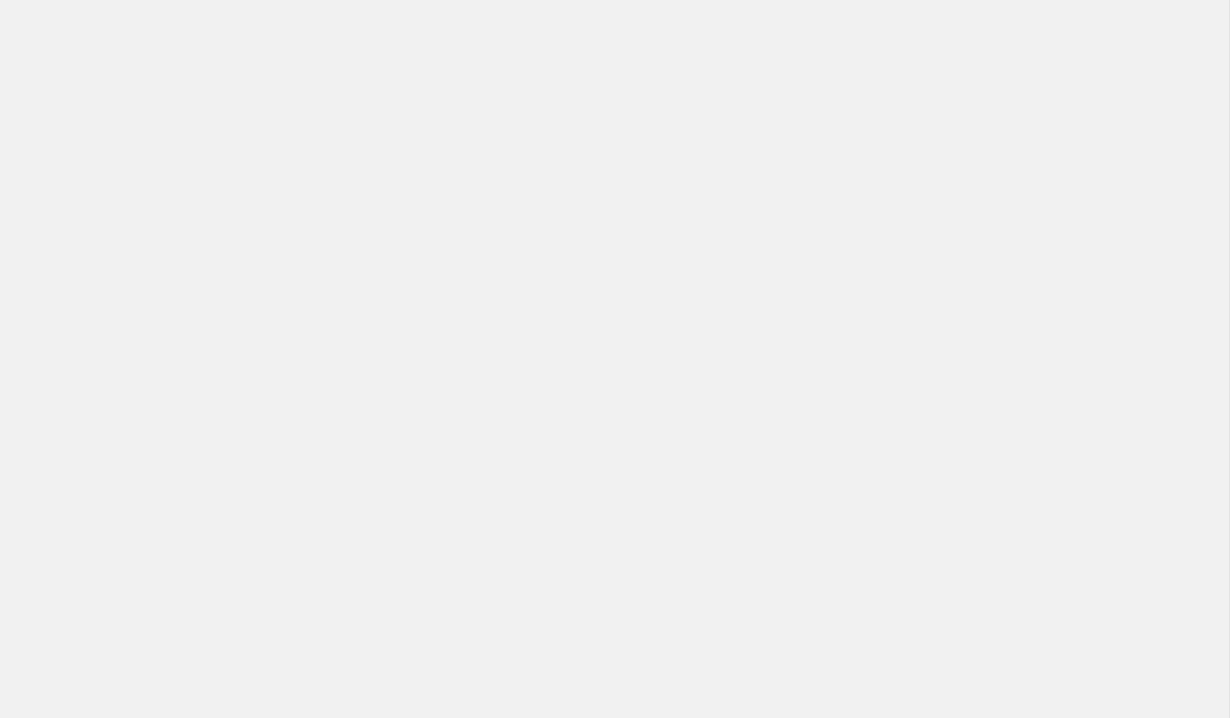 scroll, scrollTop: 0, scrollLeft: 0, axis: both 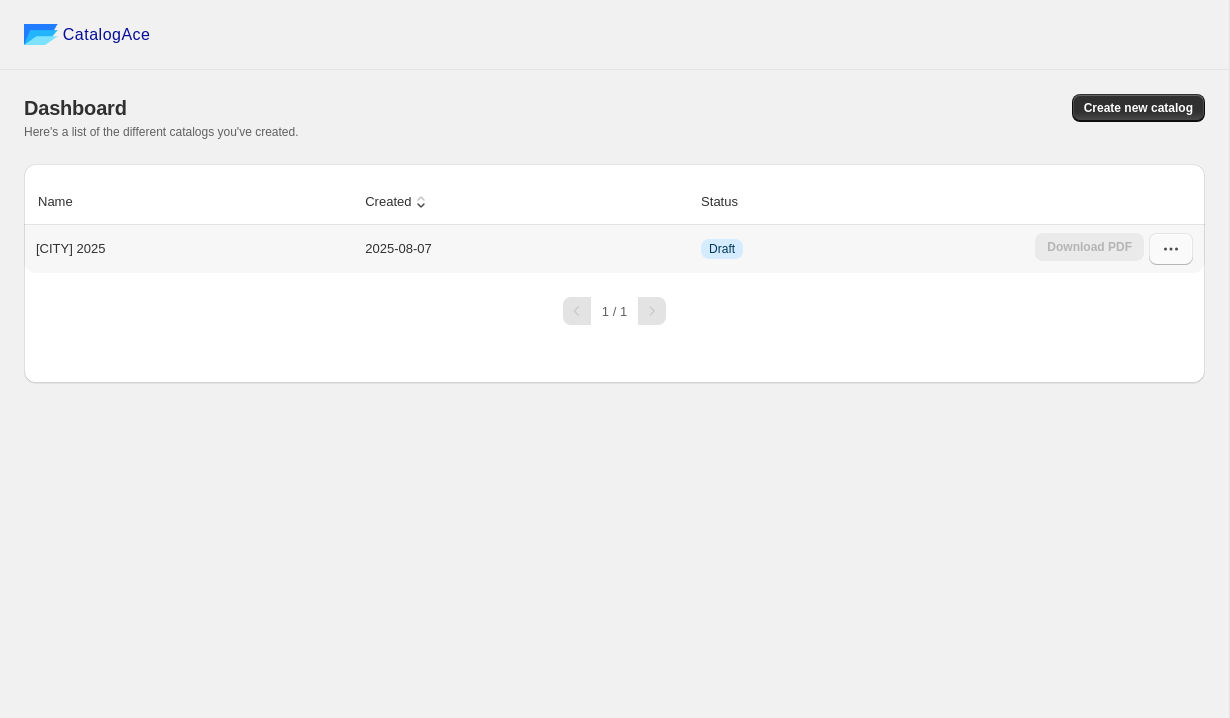 click 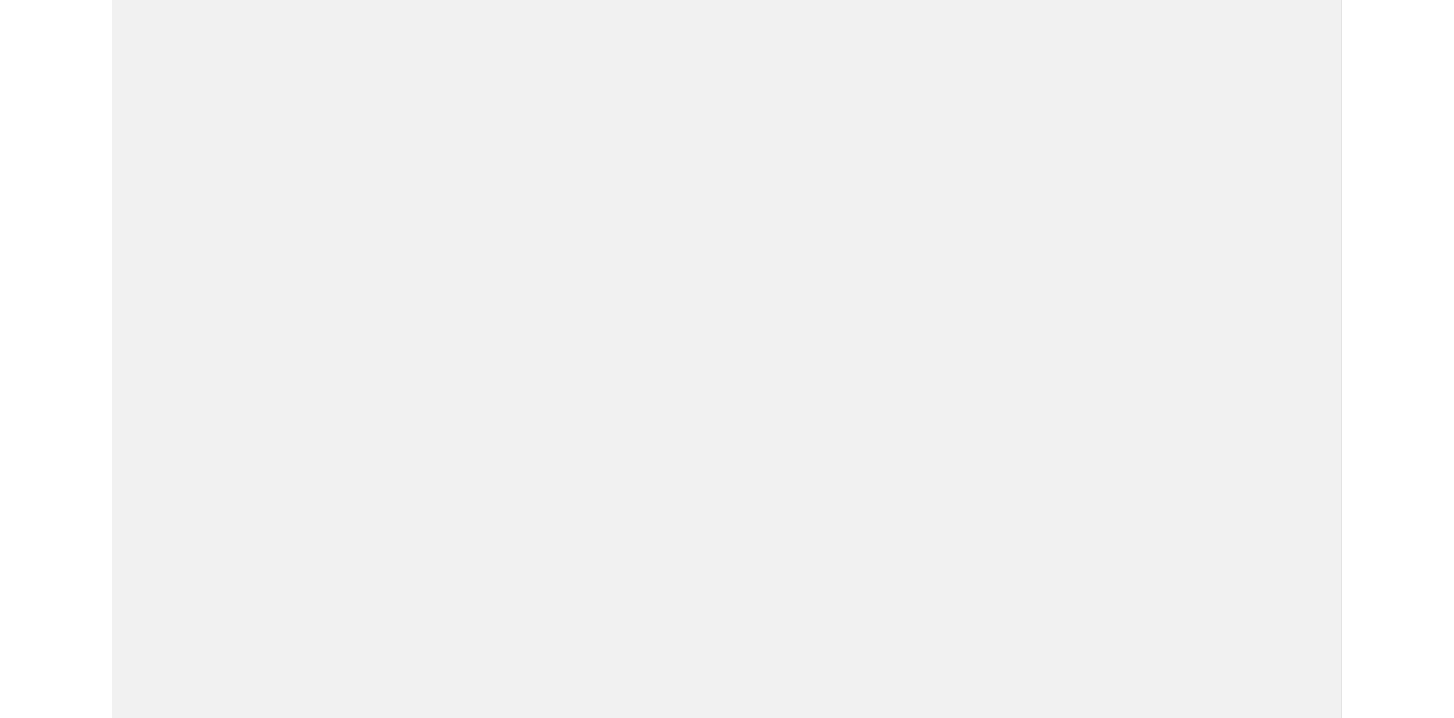 scroll, scrollTop: 0, scrollLeft: 0, axis: both 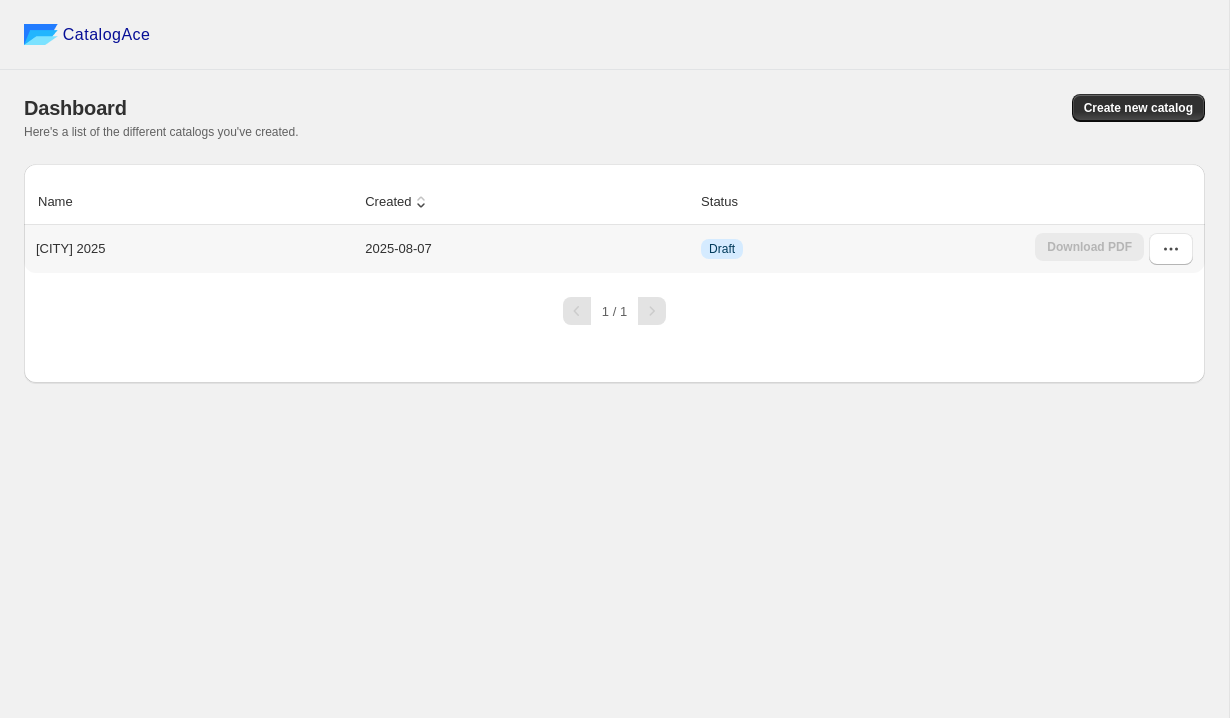 click on "[CITY] 2025" at bounding box center [70, 249] 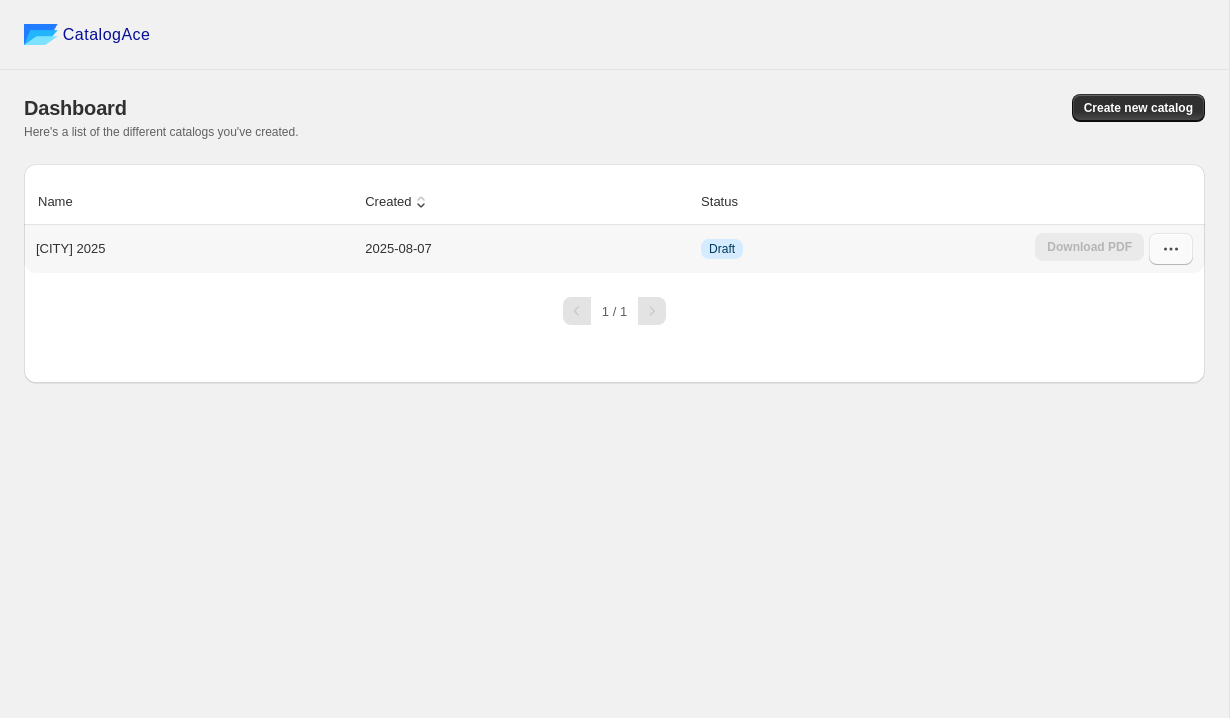 click at bounding box center [1171, 249] 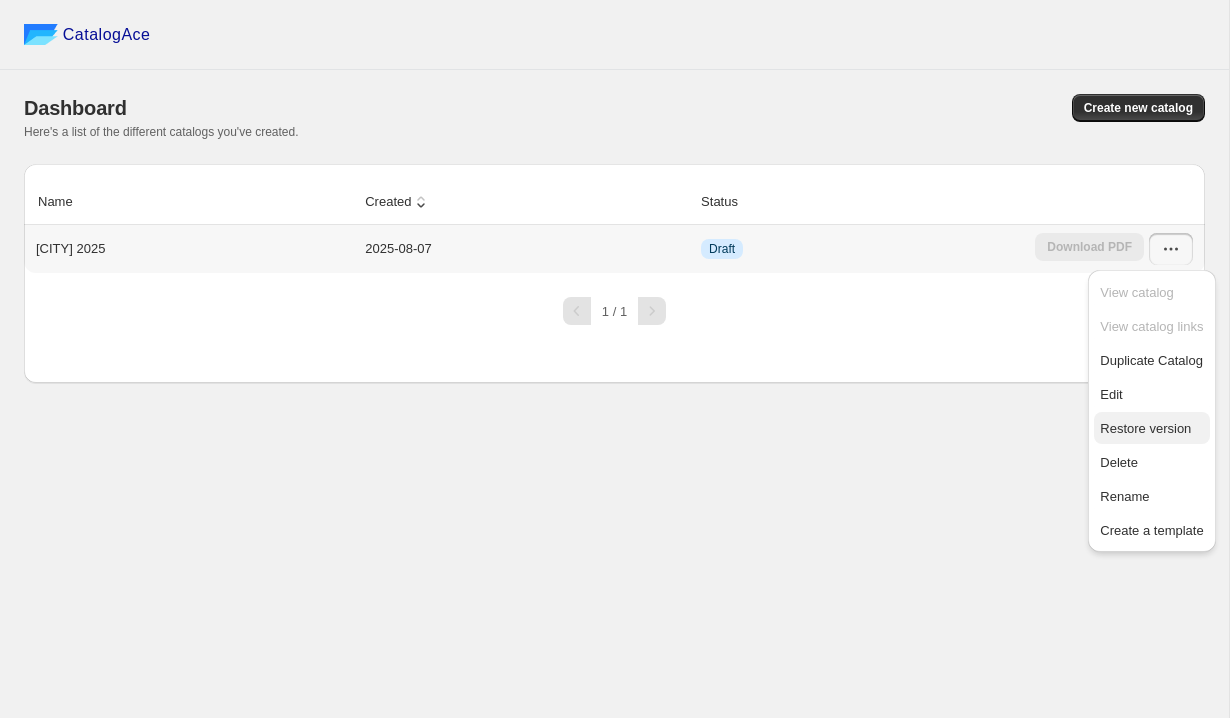click on "Restore version" at bounding box center [1145, 428] 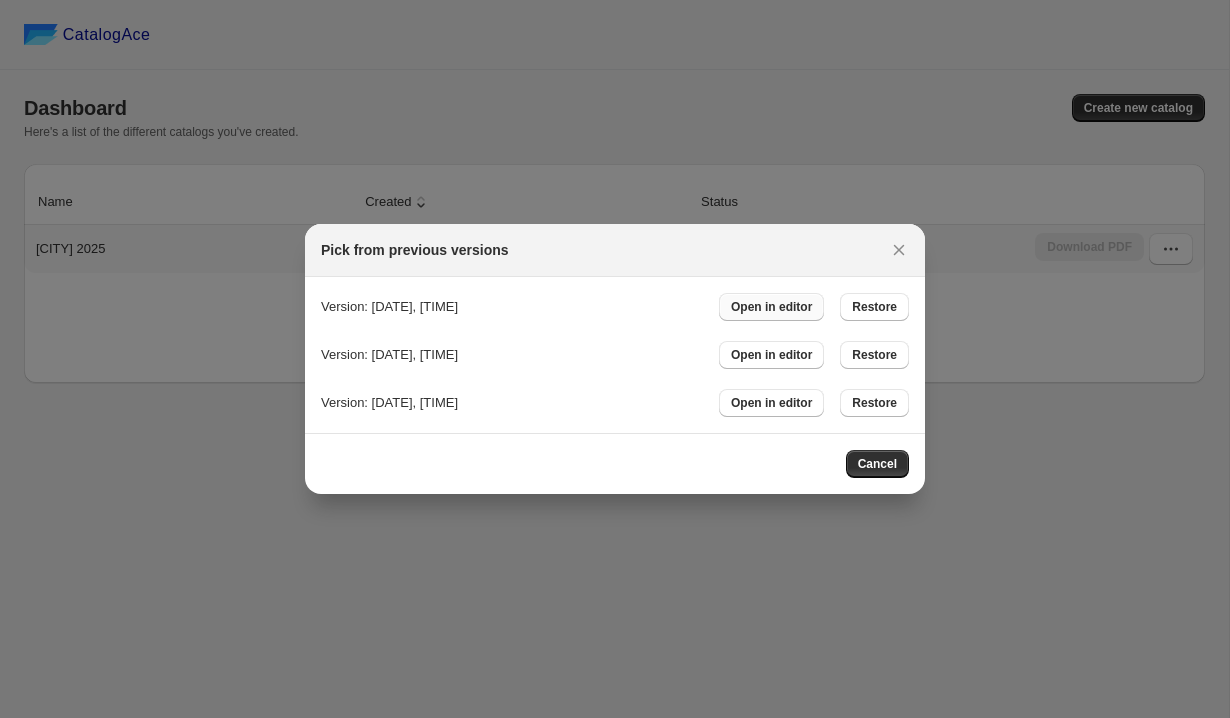 click on "Open in editor" at bounding box center [771, 307] 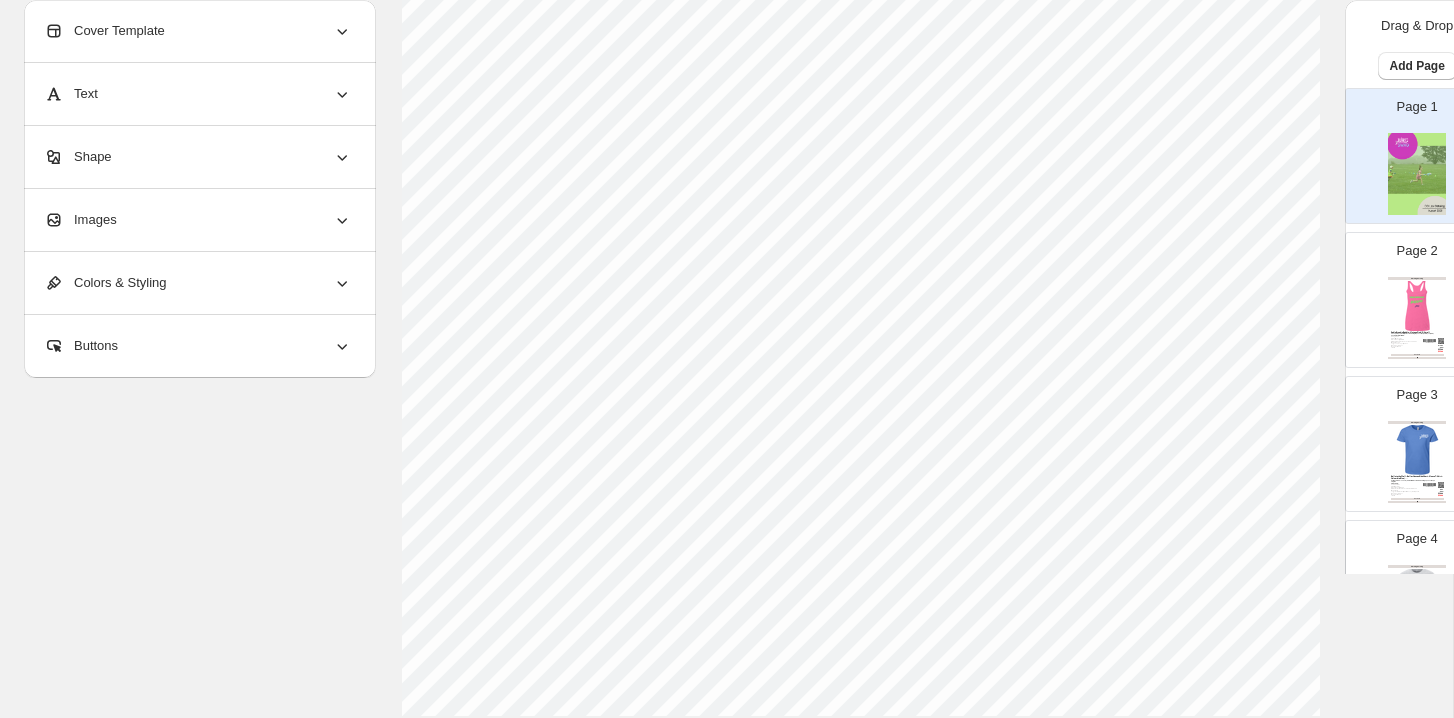 scroll, scrollTop: 707, scrollLeft: 0, axis: vertical 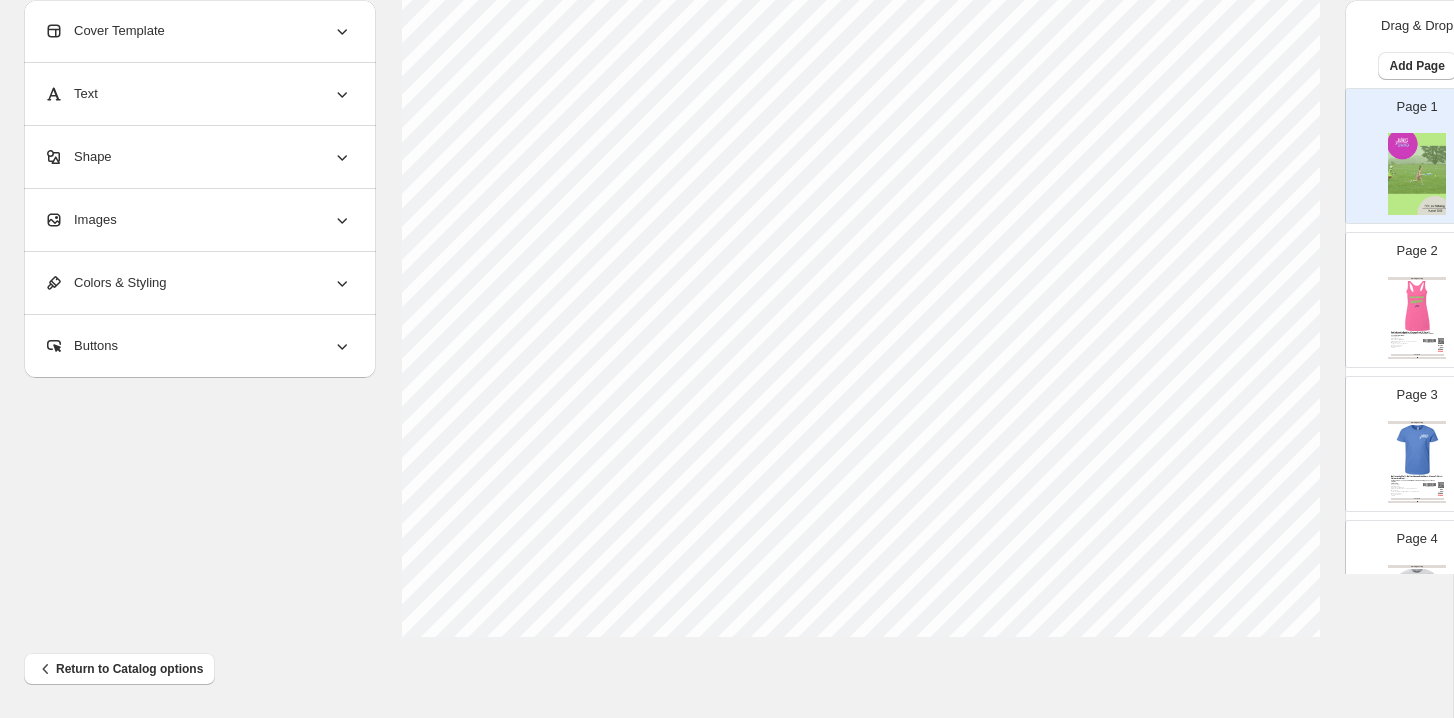 click on "Page 4 Clothing Catalog Balls to the Wall - Champion Adult Jersey Tee - Ash / S
6-ounce, 100% cotton
99/1 cotton/poly (Ash); 60/40 cotton/poly (Charcoal Heather); 90/10... Ash, Athletic Royal S, M, L, XL, 2XL, 3XL Stock Quantity:  9000 SKU:  1765-17426-107580301-80650 Weight:  0.38 Tags:  Balls to the wall, Men, Short Sleeve, T-Shirts Brand:  CustomCat Barcode №:  null T-Shirts $ 12.26 $ null $ 23.00 $ 23.00 BUY NOW Clothing Catalog | Page undefined" at bounding box center [1409, 580] 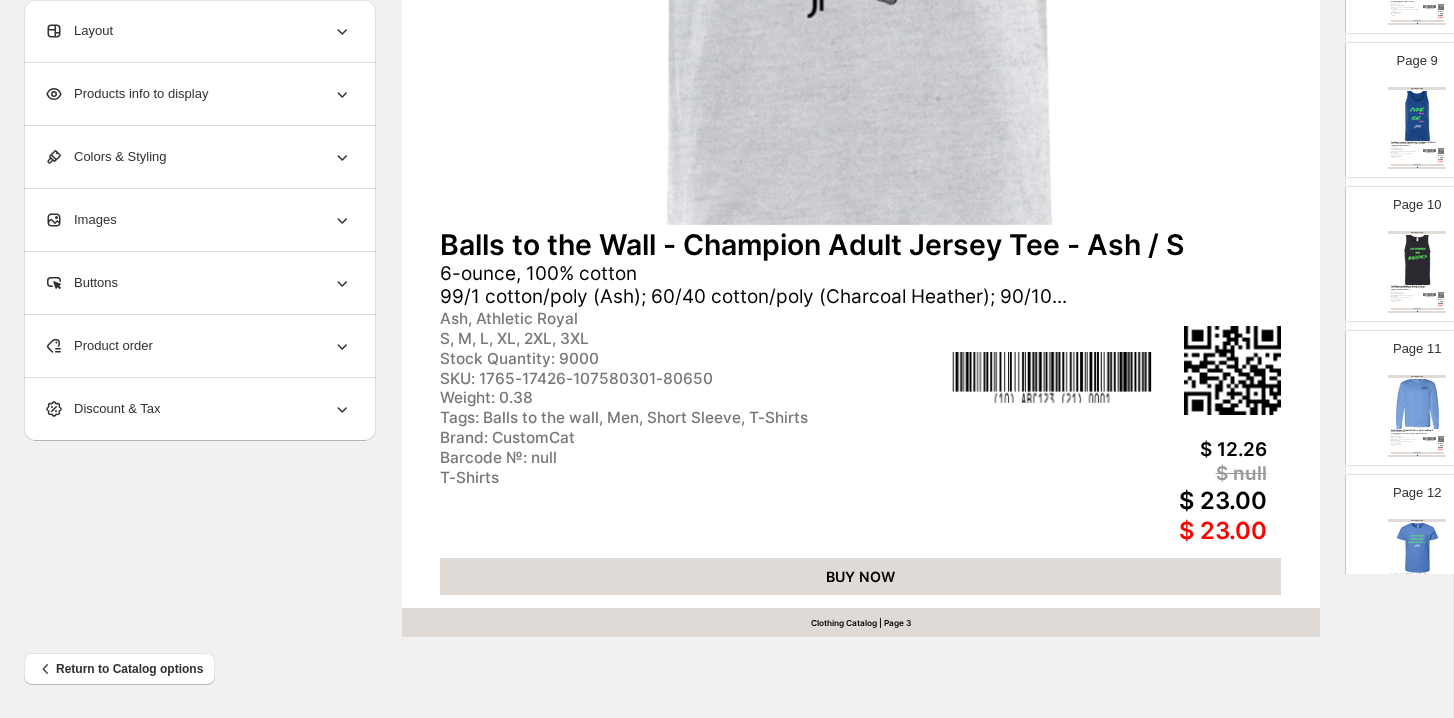 scroll, scrollTop: 1429, scrollLeft: 0, axis: vertical 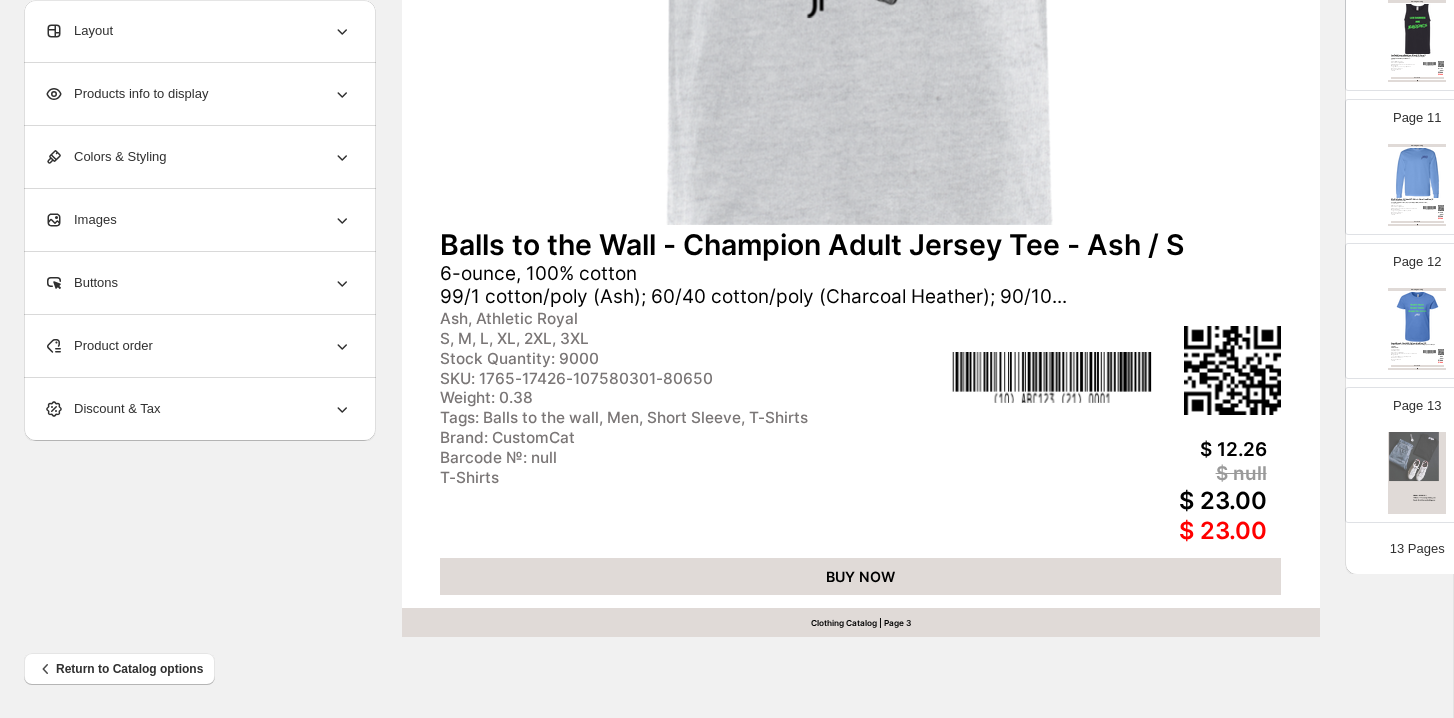 click on "13 Pages" at bounding box center [1417, 549] 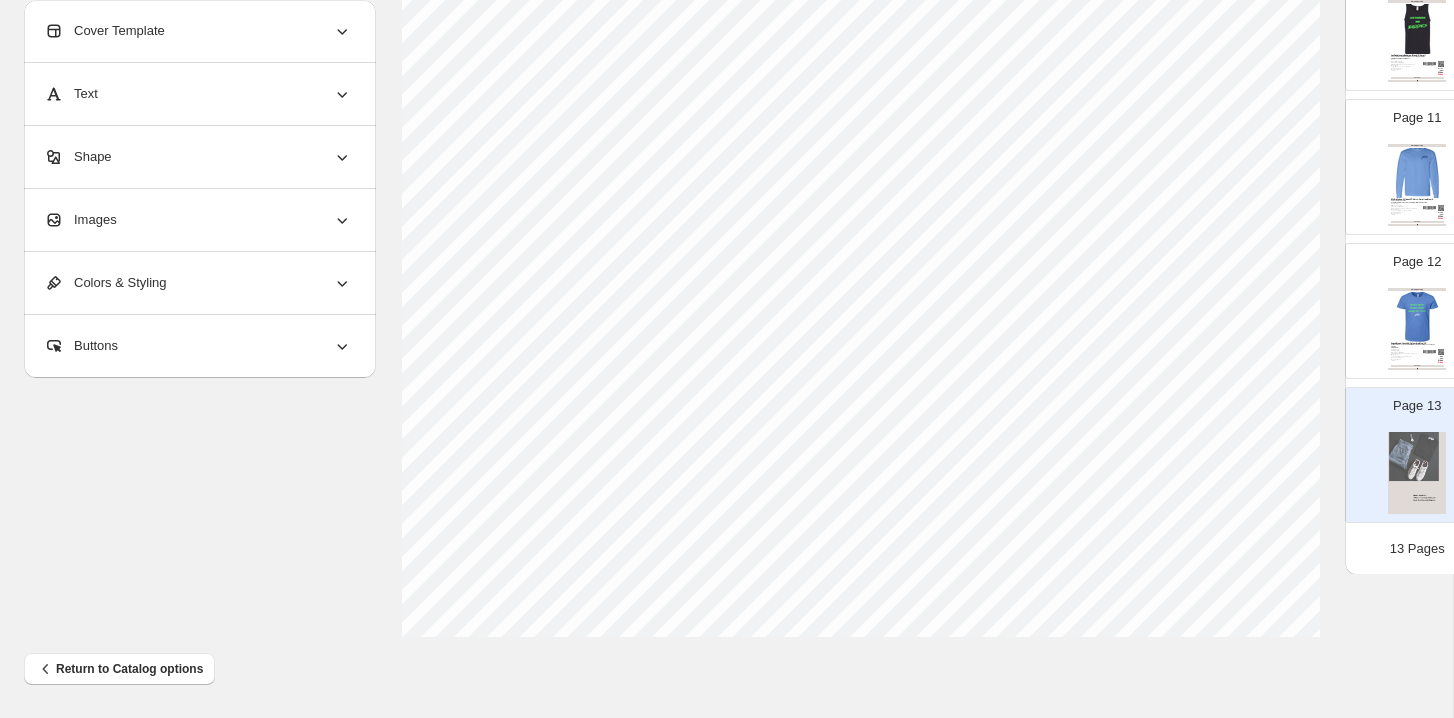 click on "Page 12 Clothing Catalog Snack Break - Youth SS - Columbia Blue / YS
Solid Colors: 4.2-ounce, 100% Airlume combed and ring spun cotton, 32 singles
Side seam... Columbia Blue YS, YM, YL, YXL Stock Quantity:  8997 SKU:  1879-18109-107579777-83255 Weight:  0.18 Tags:  Short Sleeve, T-Shirts, Youth Brand:  CustomCat Barcode №:  null T-Shirts $ 8.7 $ null $ 14.00 $ 14.00 BUY NOW Clothing Catalog | Page undefined" at bounding box center [1409, 303] 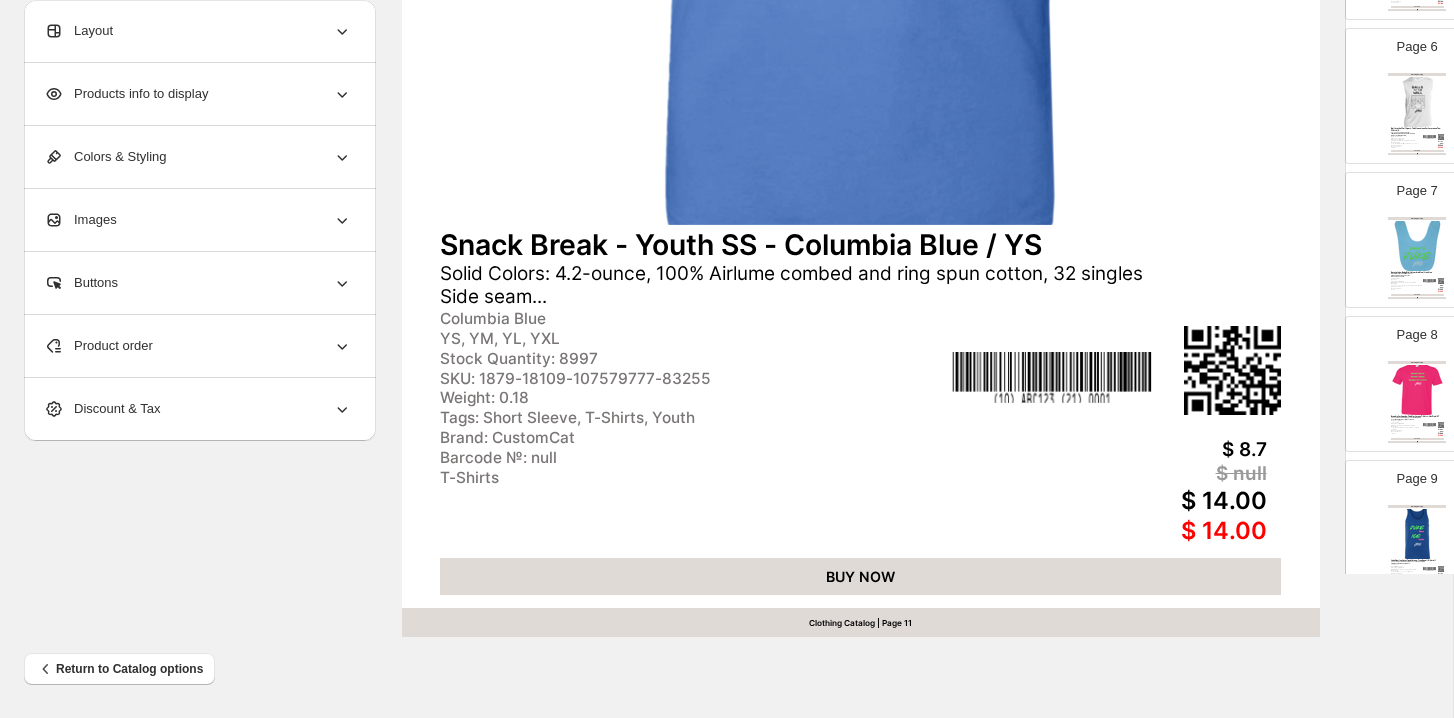 scroll, scrollTop: 448, scrollLeft: 0, axis: vertical 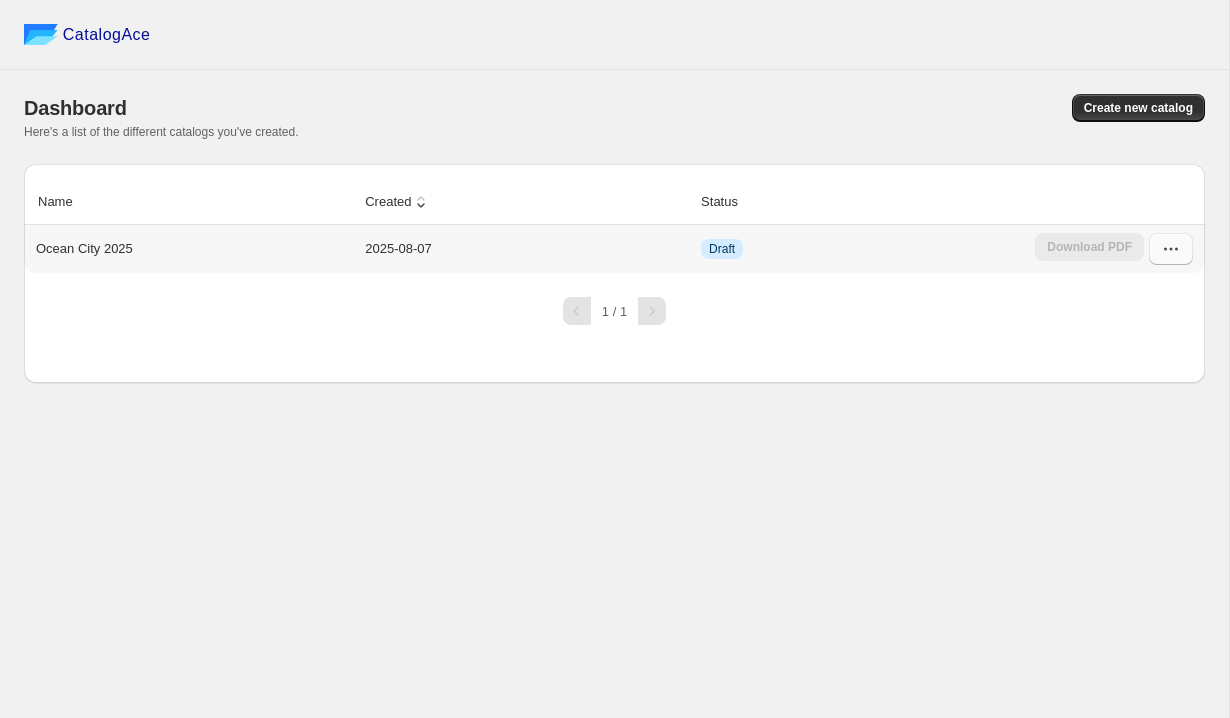 click at bounding box center [1171, 249] 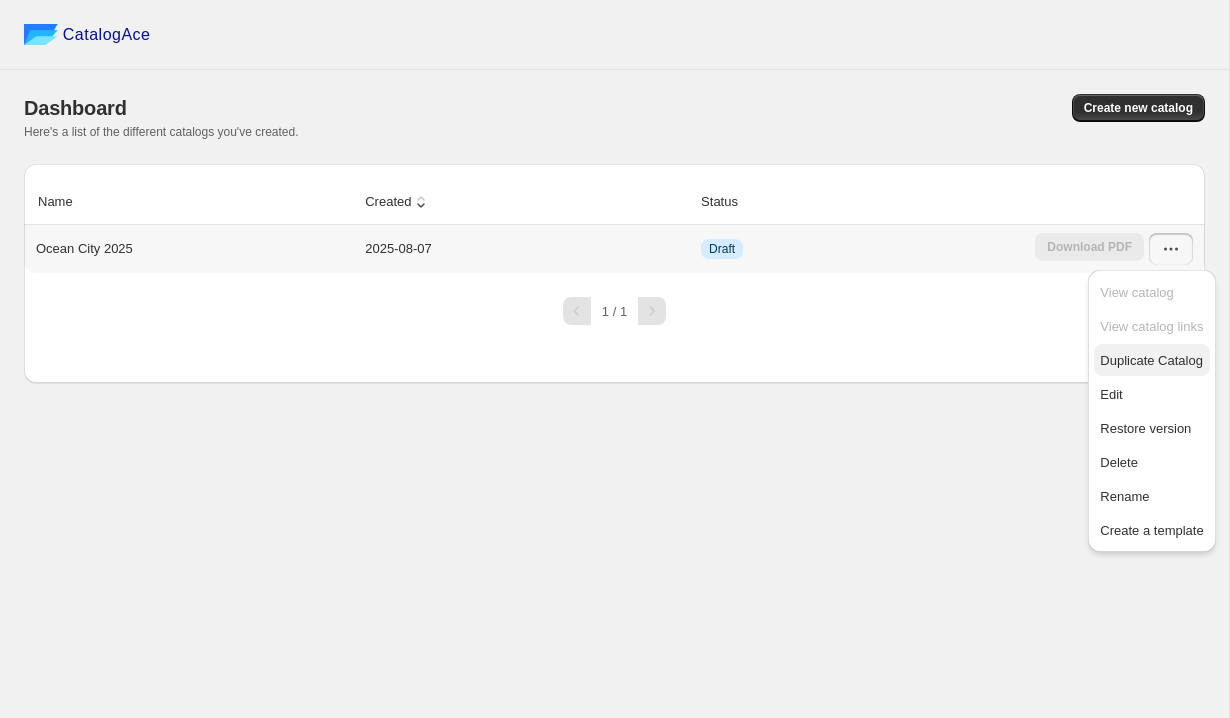 click on "Duplicate Catalog" at bounding box center (1151, 360) 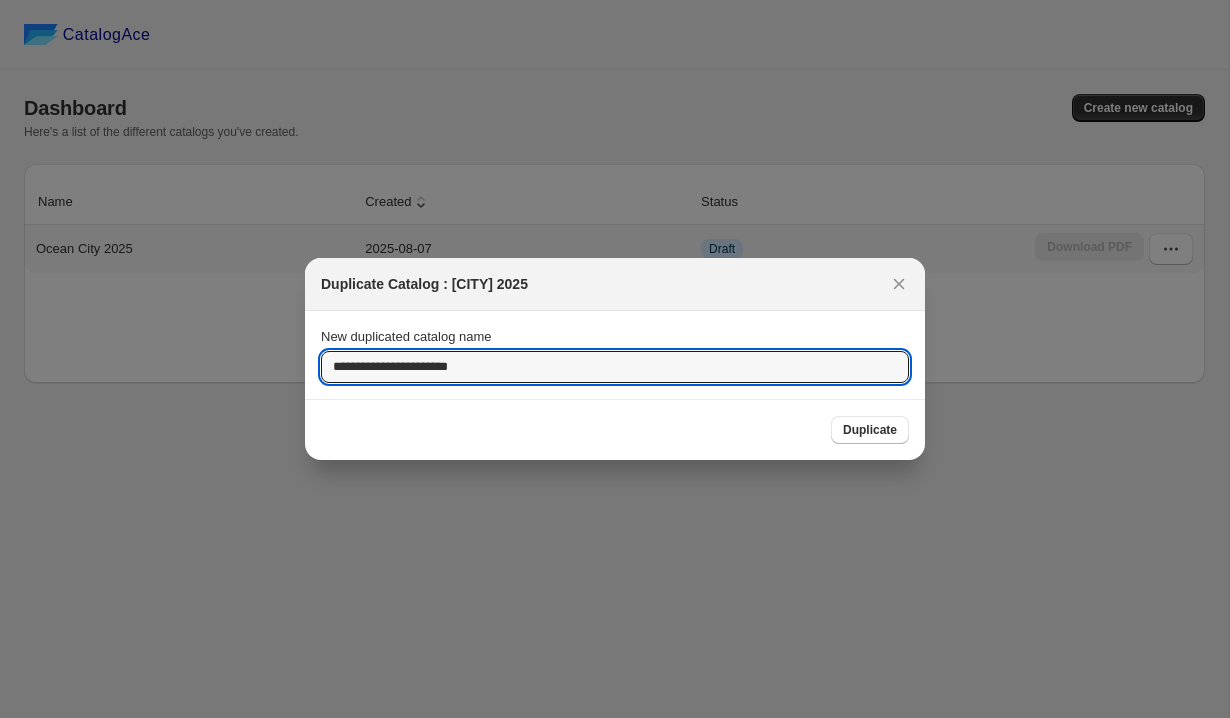 drag, startPoint x: 381, startPoint y: 365, endPoint x: 252, endPoint y: 362, distance: 129.03488 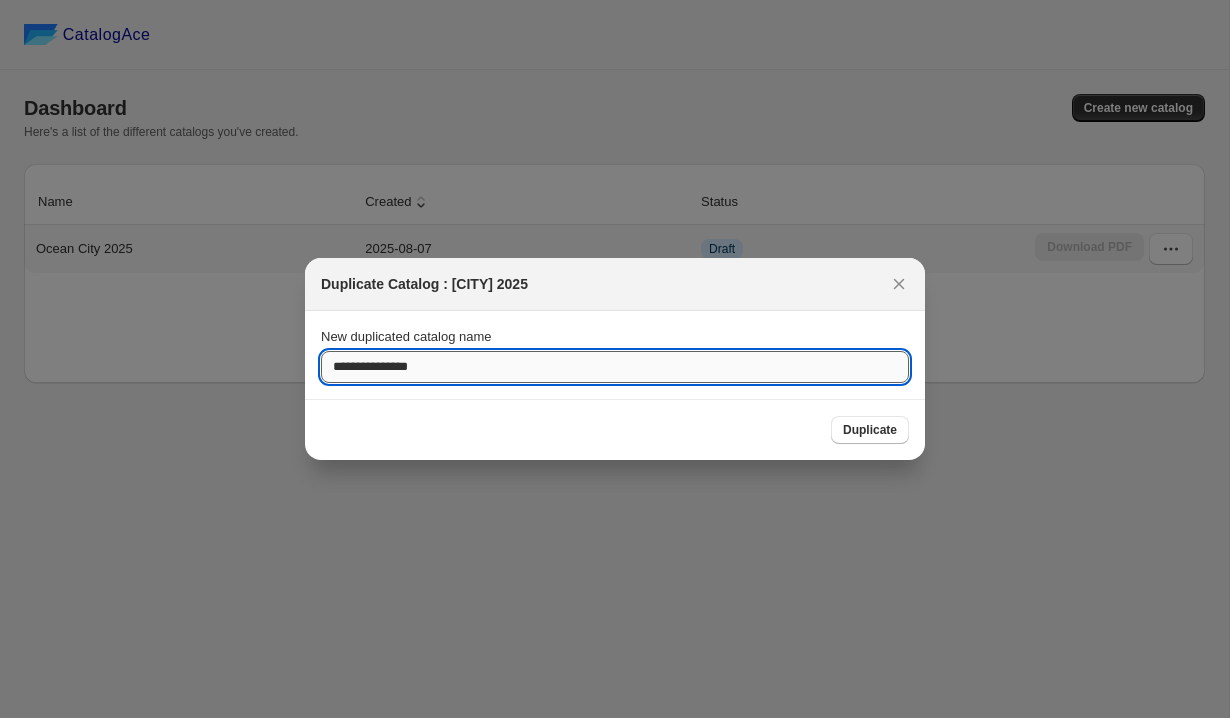 click on "**********" at bounding box center [615, 367] 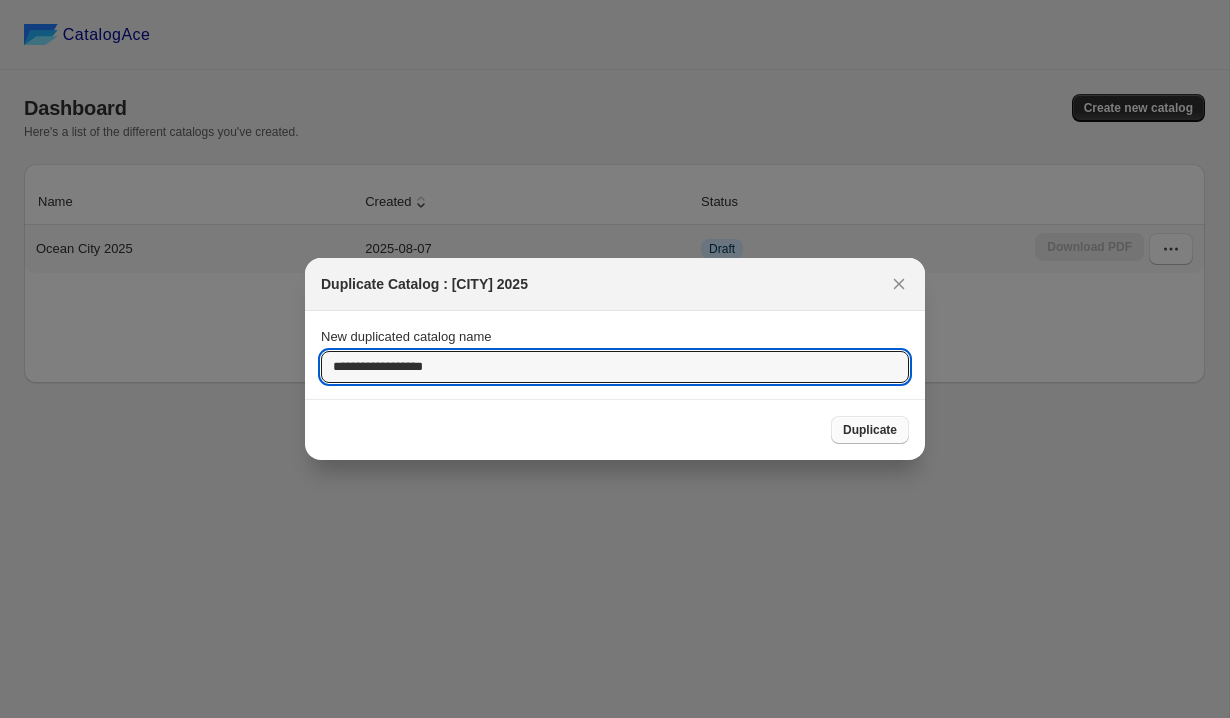 type on "**********" 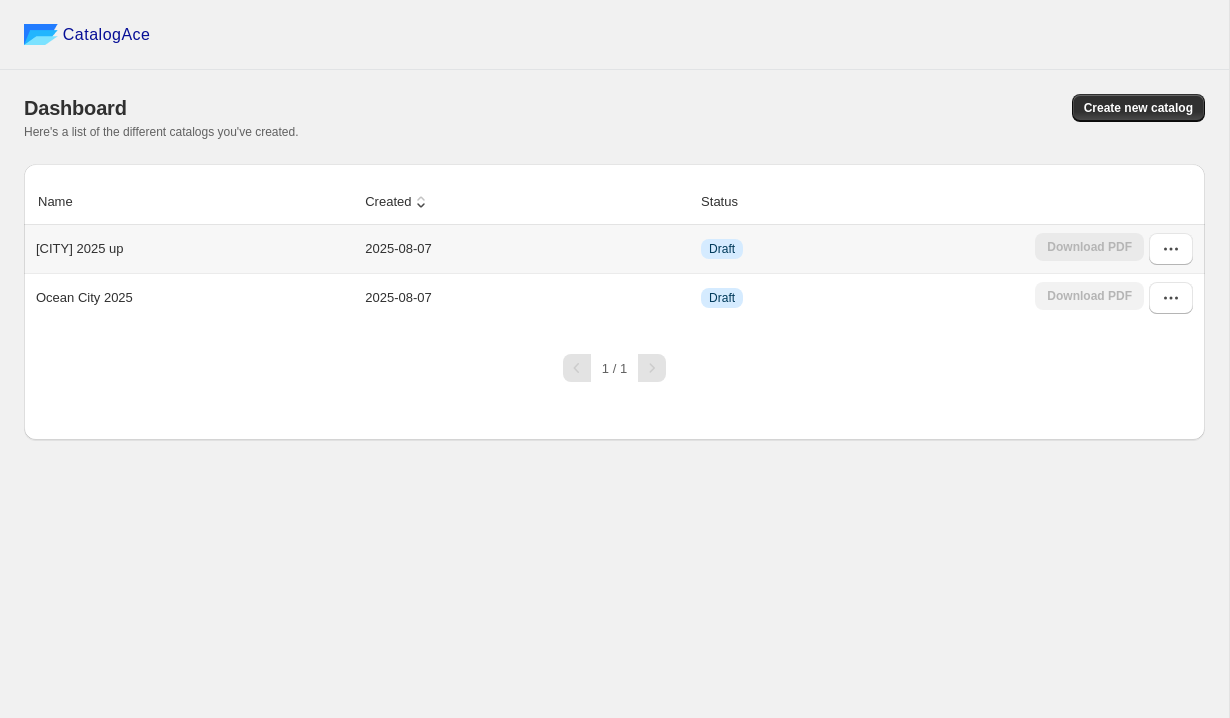click on "[CITY] 2025 up" at bounding box center [79, 249] 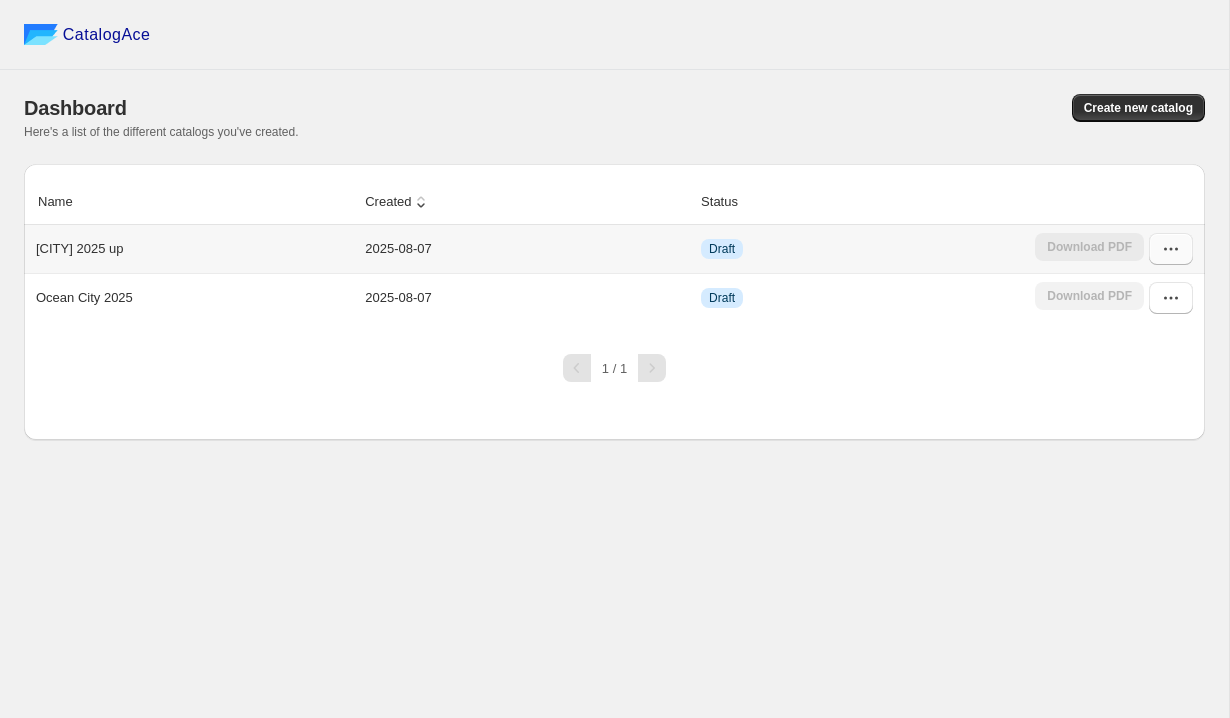 click at bounding box center (1171, 249) 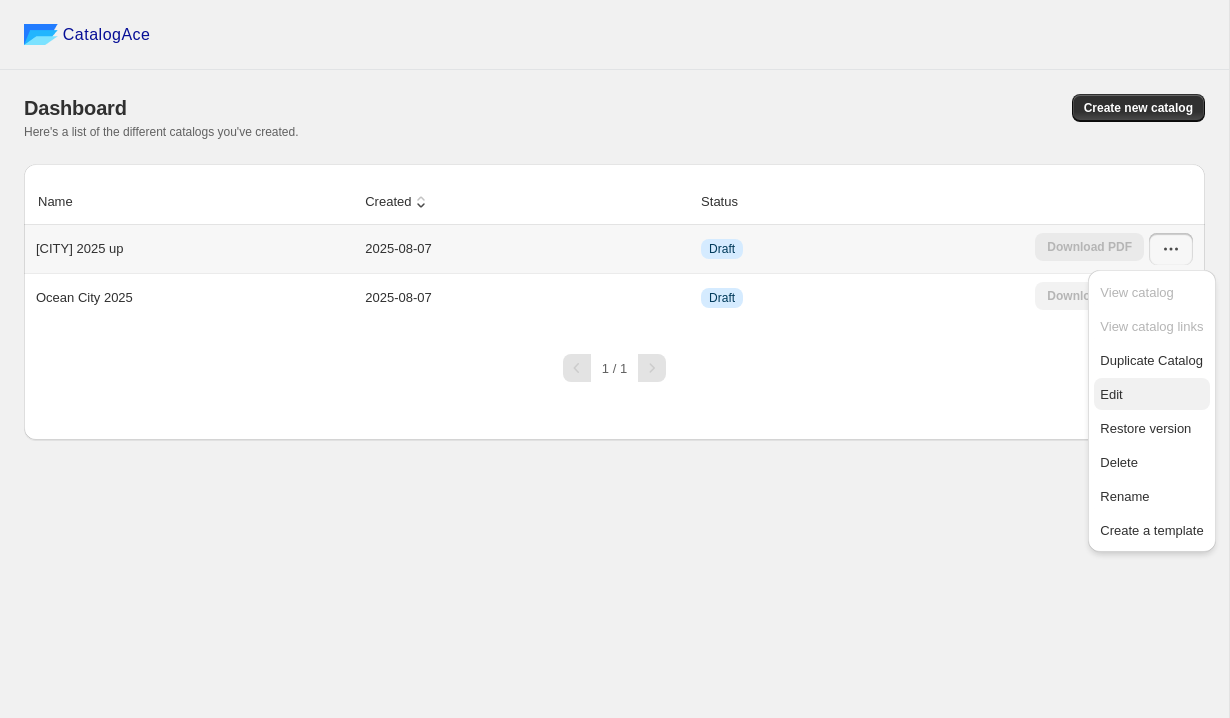 click on "Edit" at bounding box center [1151, 395] 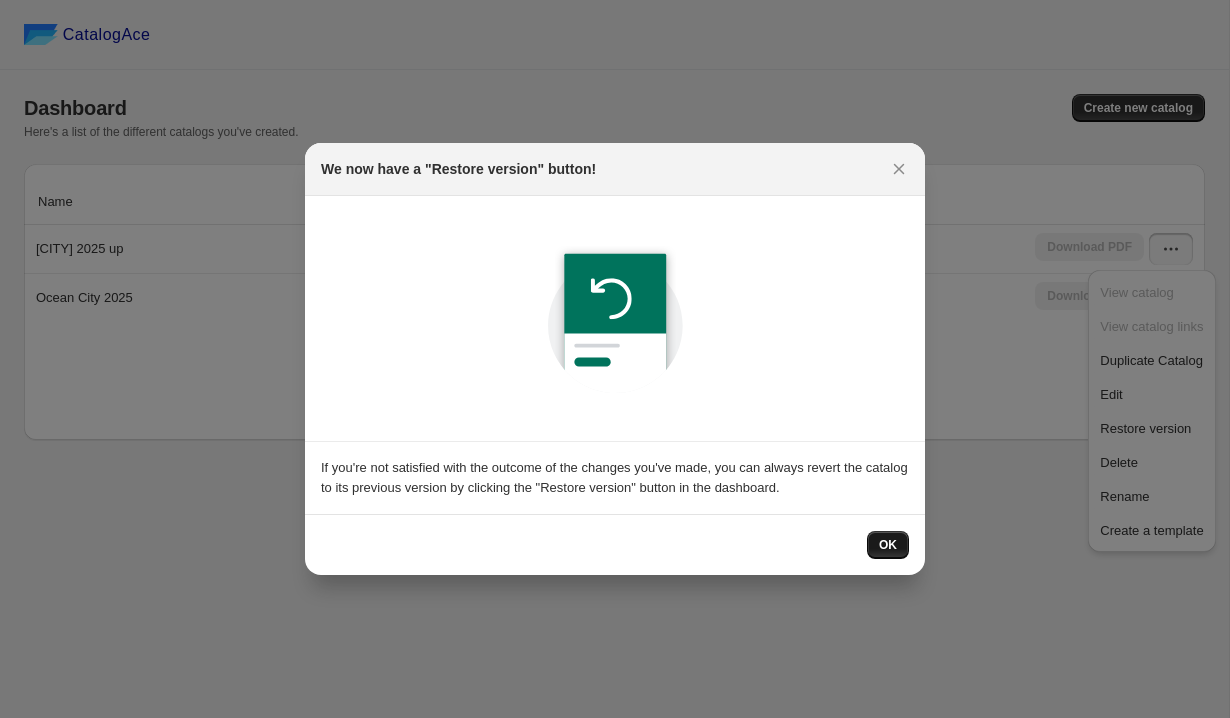 click on "OK" at bounding box center (888, 545) 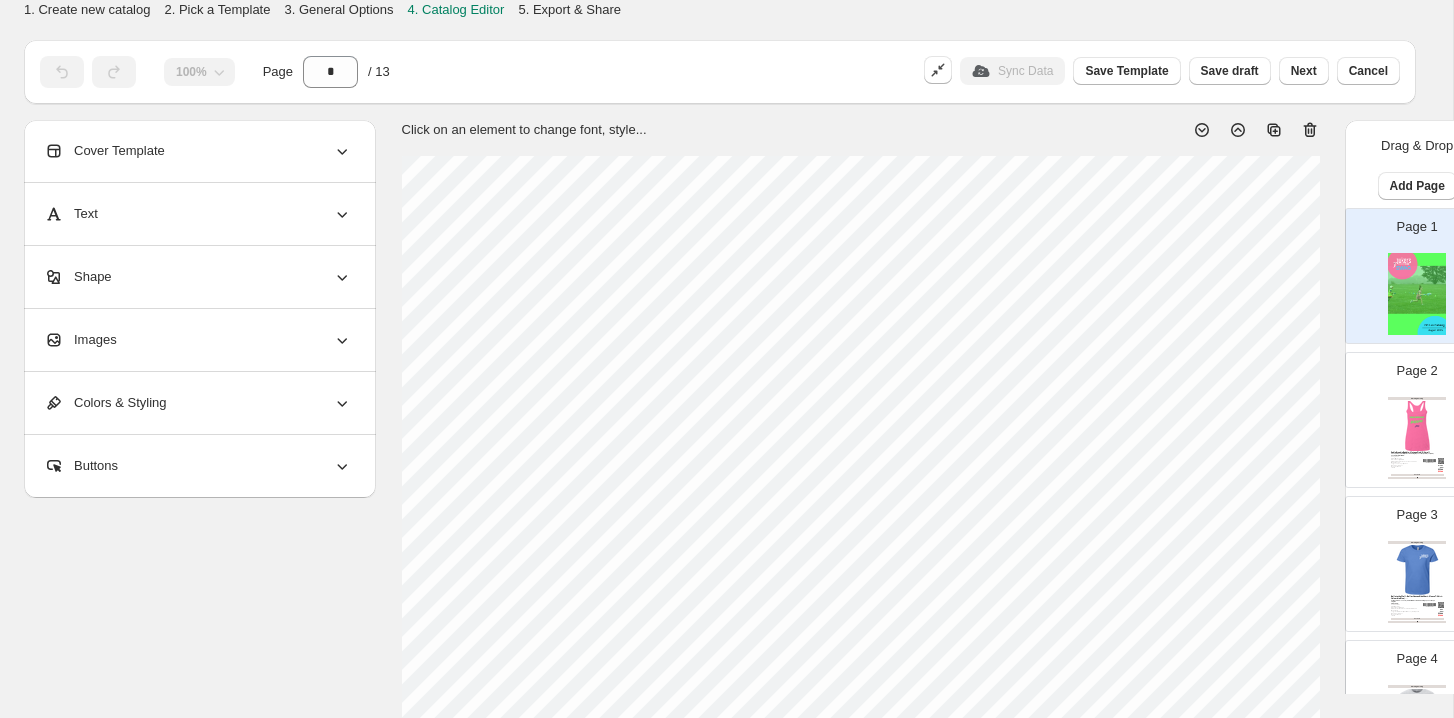 click on "Buttons" at bounding box center (198, 466) 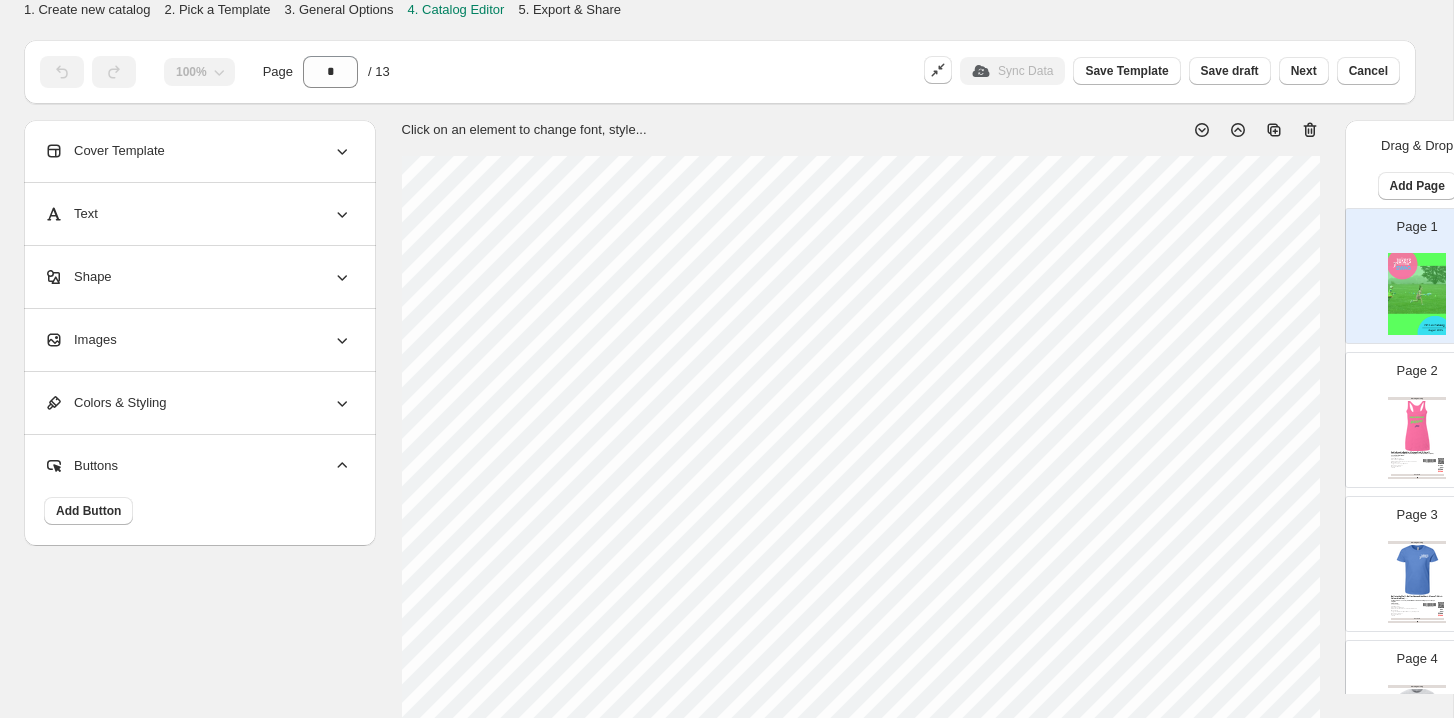 click on "Buttons" at bounding box center [198, 466] 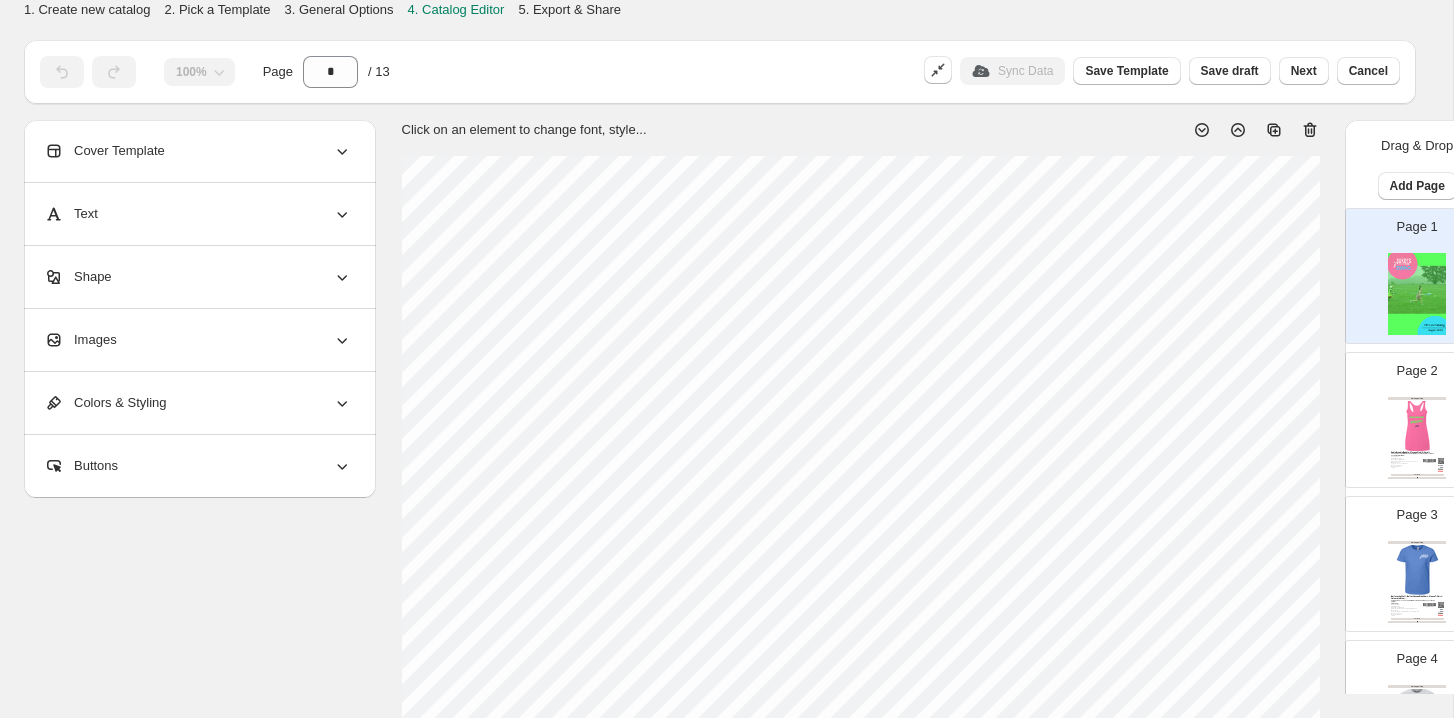 click on "Text" at bounding box center (198, 214) 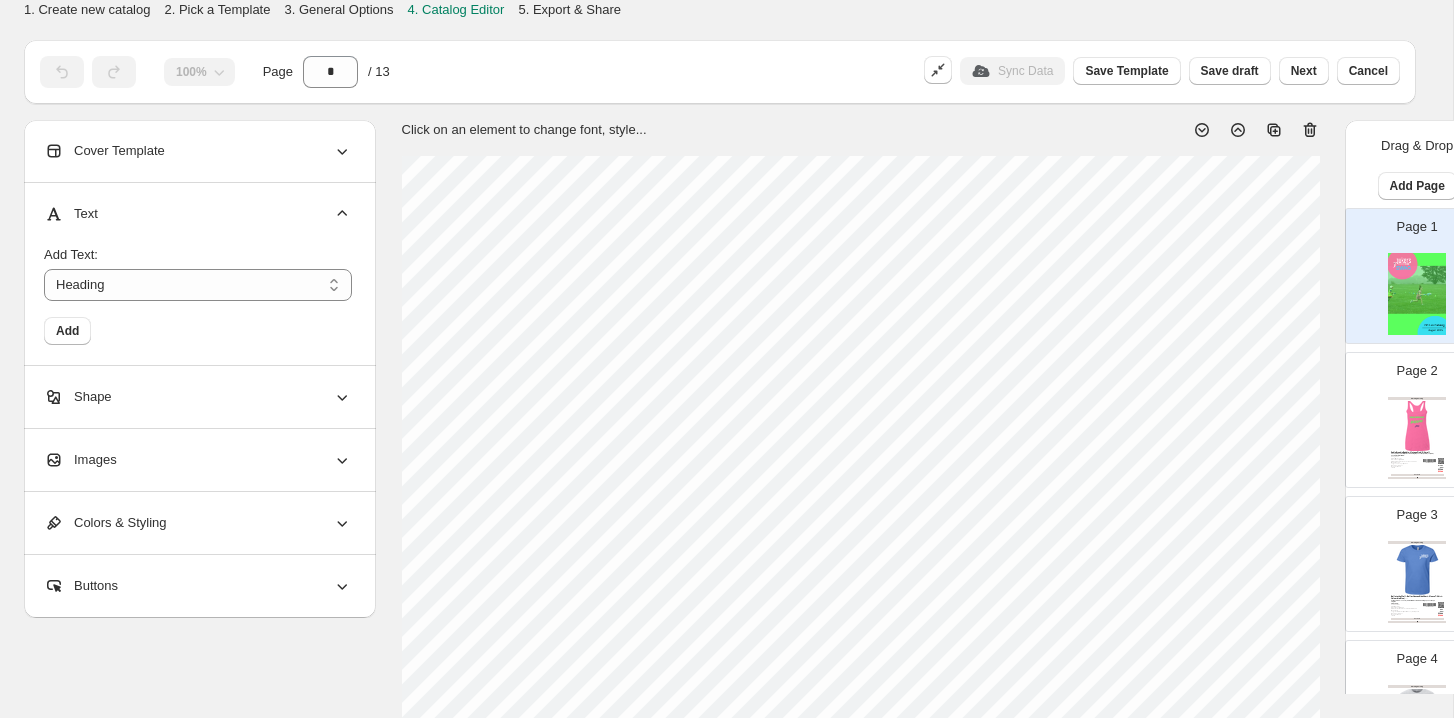 click on "Text" at bounding box center [198, 214] 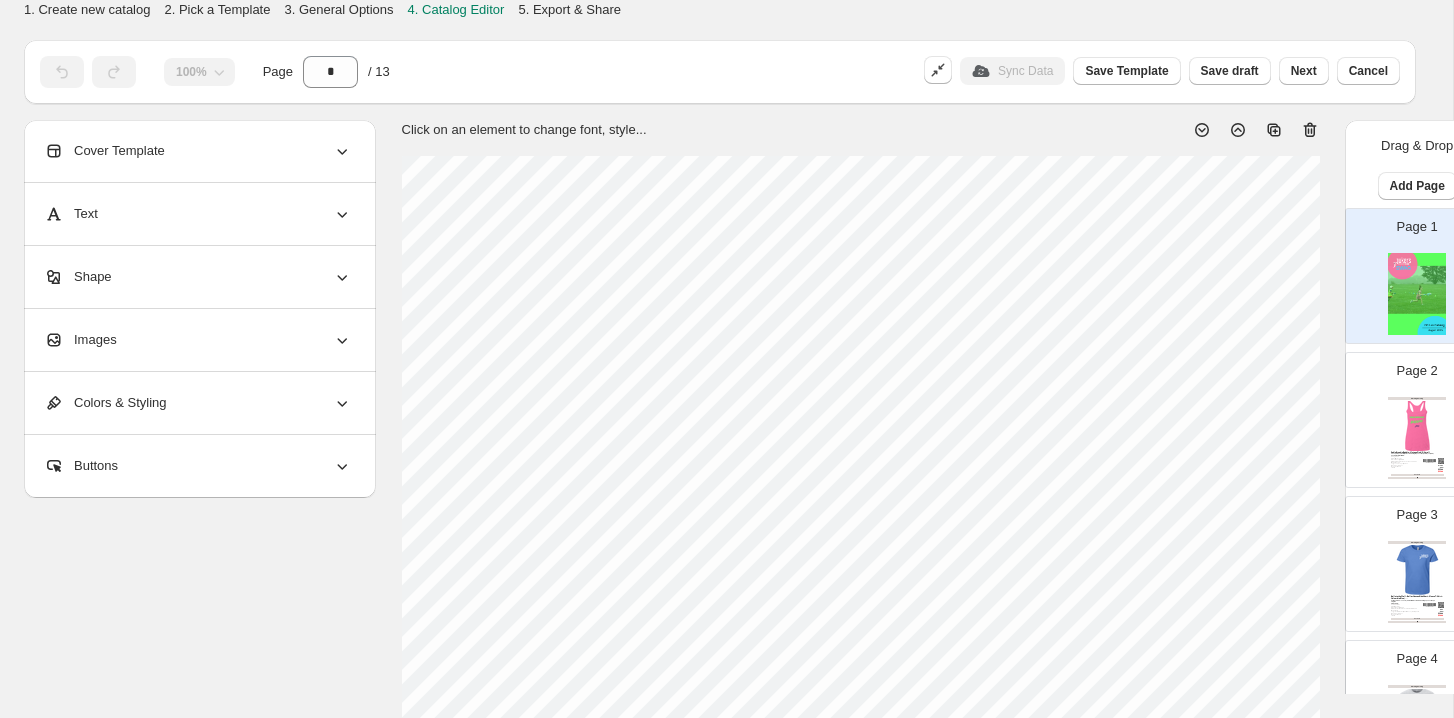 click on "Cover Template" at bounding box center (198, 151) 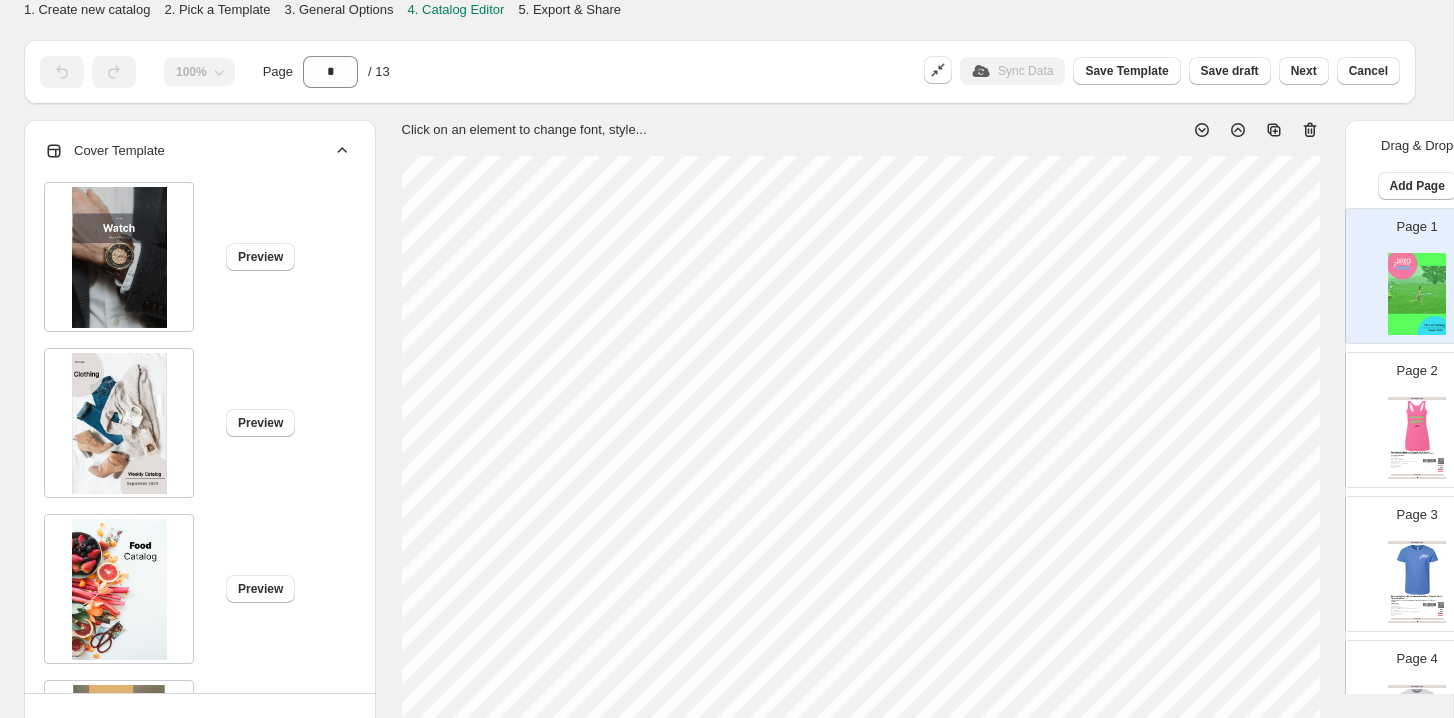 click on "Cover Template" at bounding box center (198, 151) 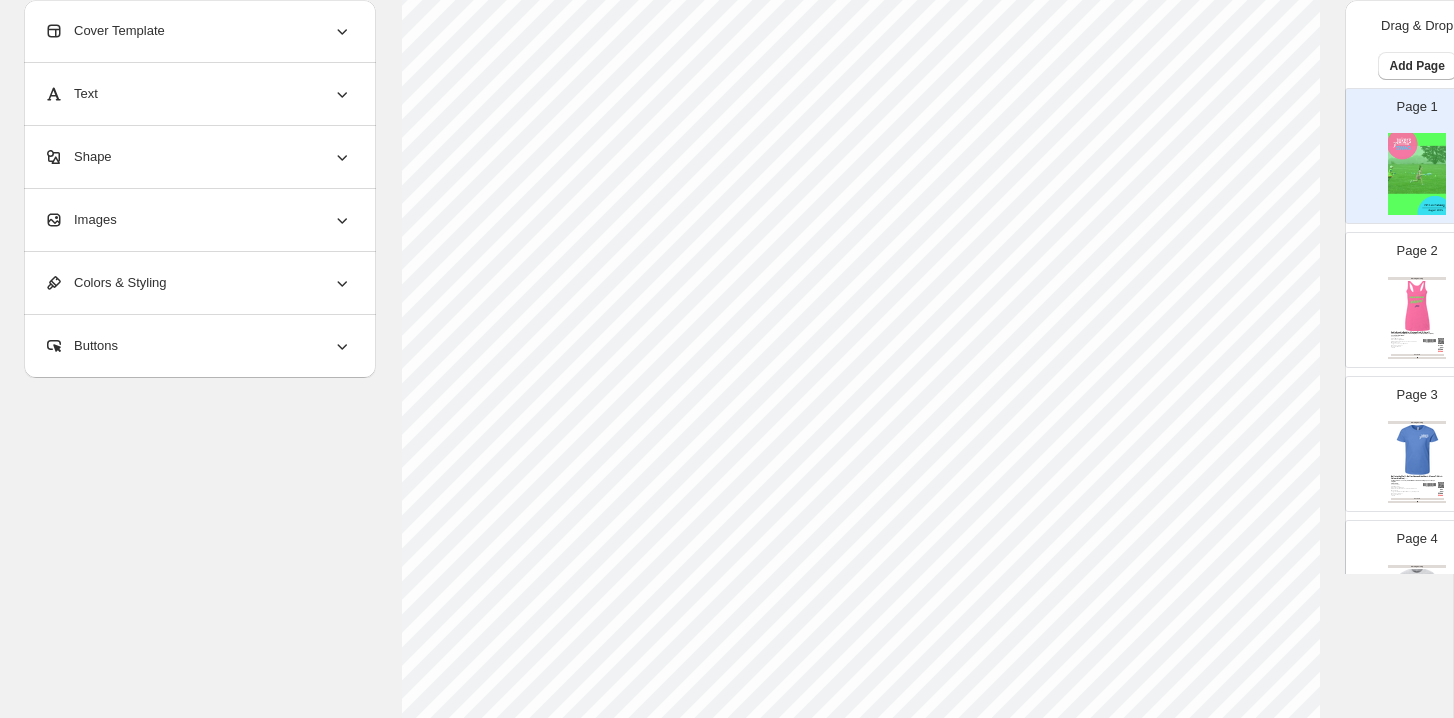 scroll, scrollTop: 707, scrollLeft: 0, axis: vertical 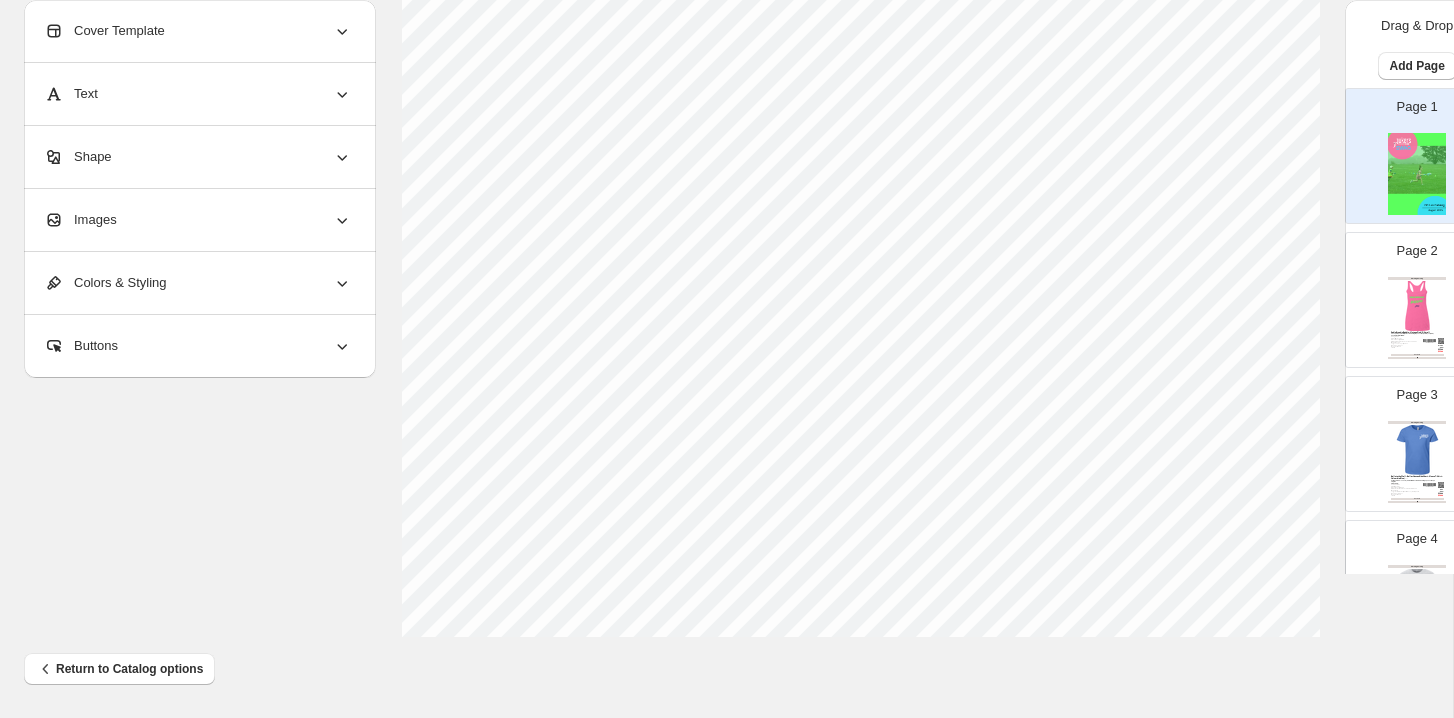 click on "Ankle Breakin' Baddie - Vintage Pink / X-Small" at bounding box center [1417, 332] 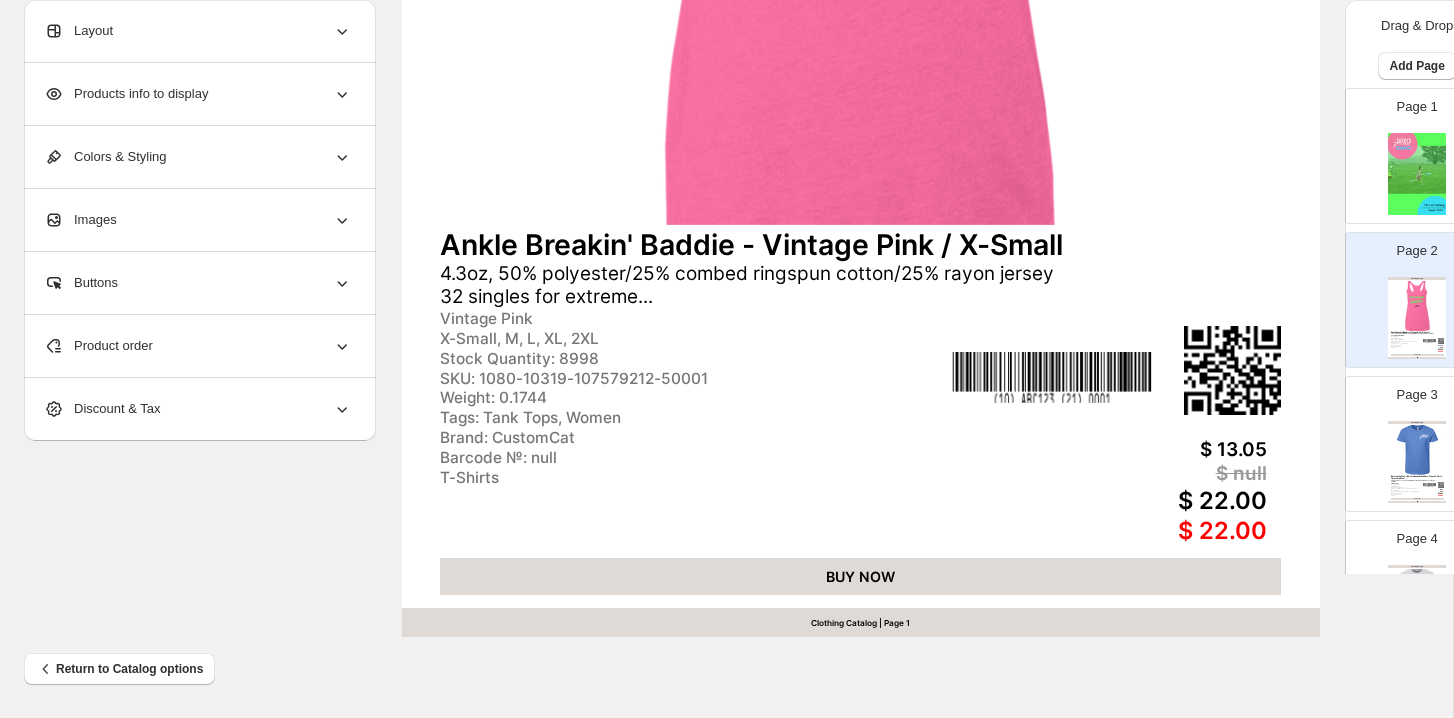 click at bounding box center [1417, 305] 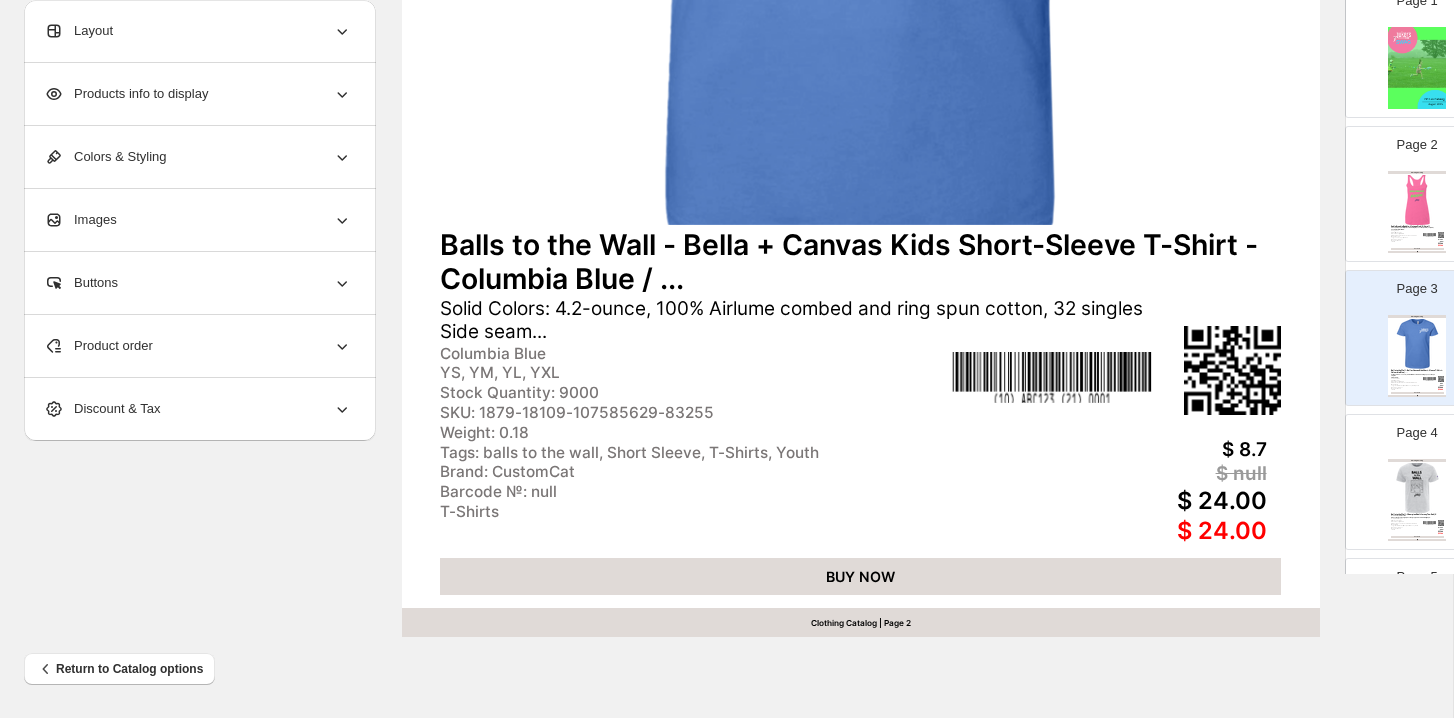 scroll, scrollTop: 150, scrollLeft: 0, axis: vertical 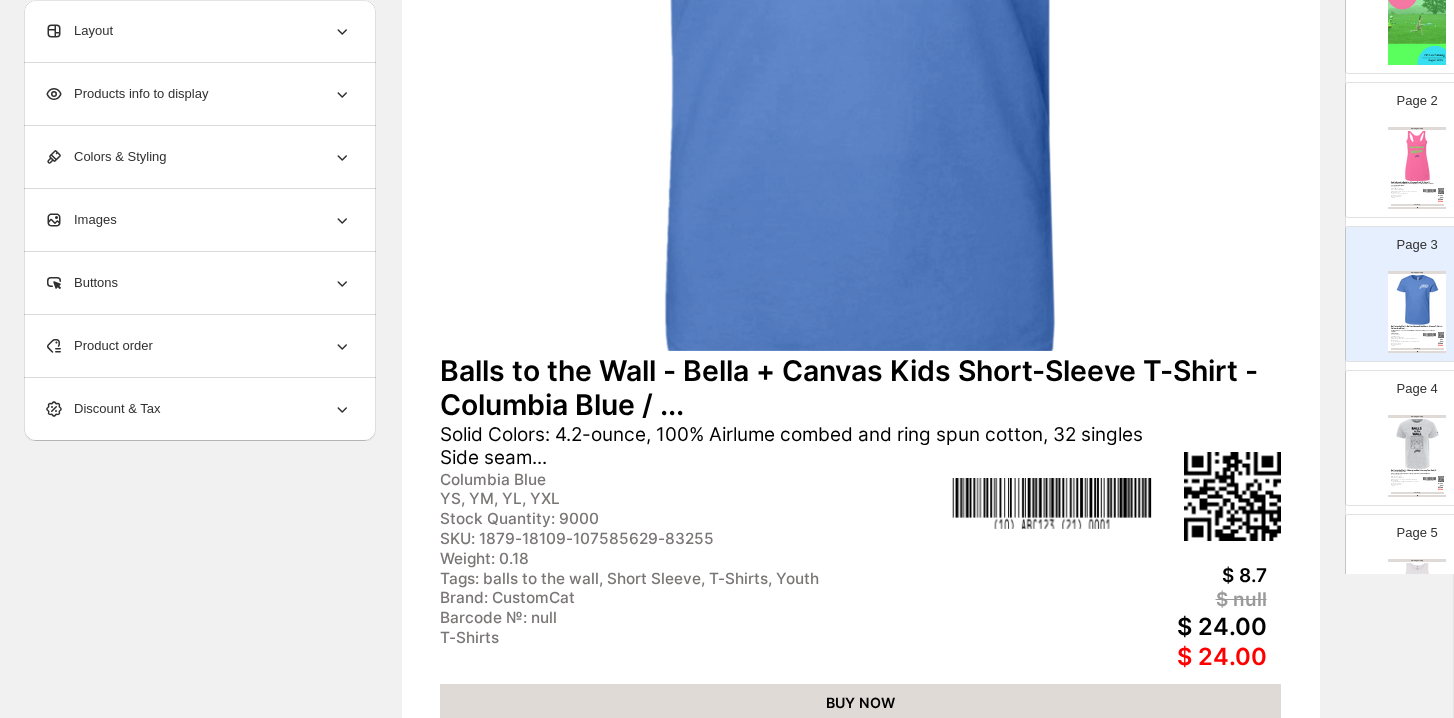 click on "Page 5" at bounding box center (1417, 533) 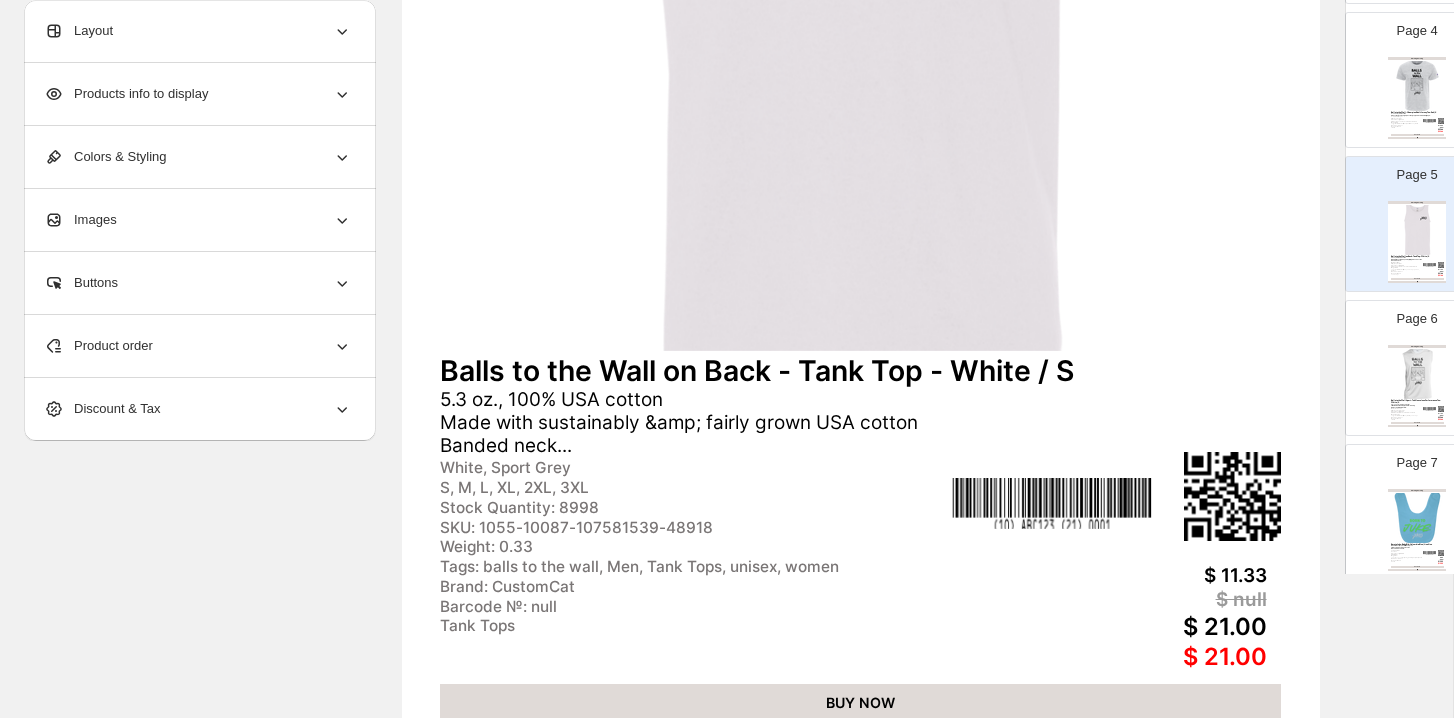 scroll, scrollTop: 560, scrollLeft: 0, axis: vertical 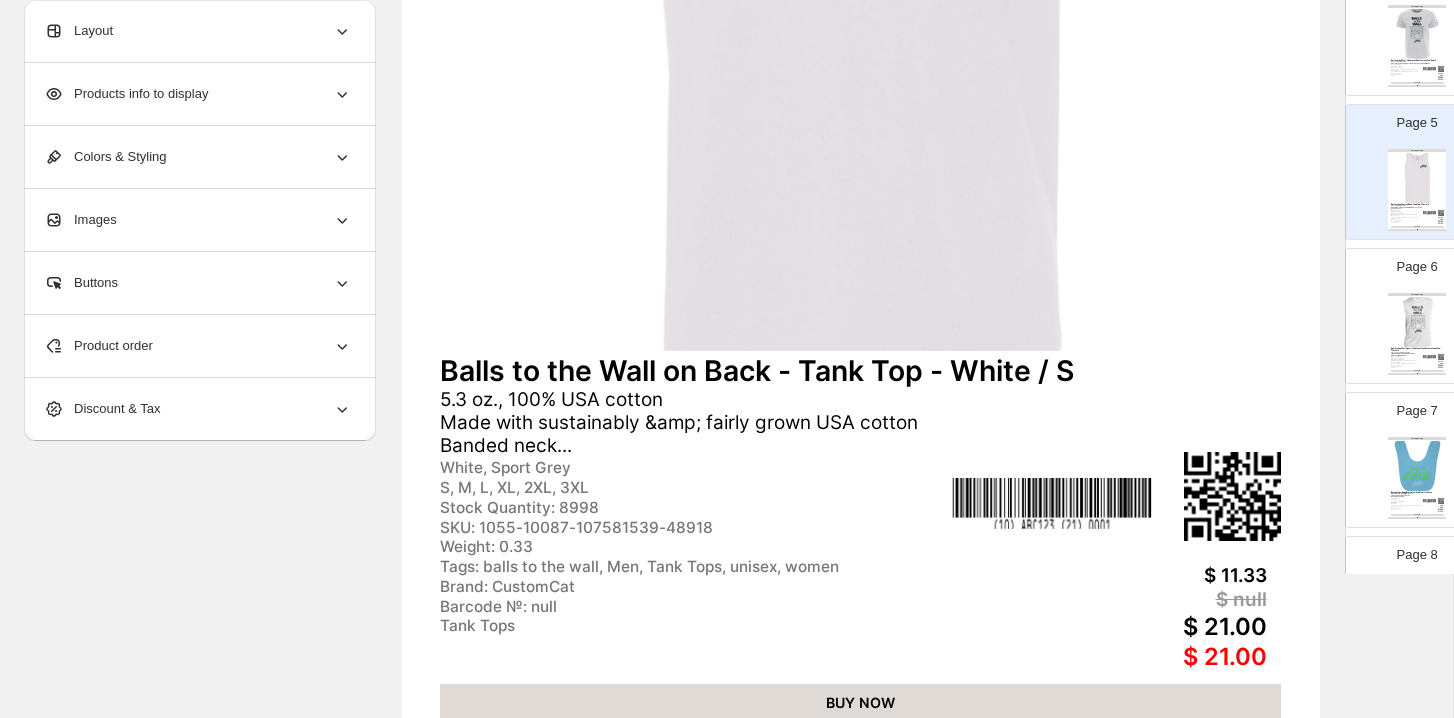 click on "Page 8 Clothing Catalog Breakin' for Snacks - Toddler Jersey T-Shirt - Hot Pink / 2T
4.5 oz., 100% combed ringspun cotton fine jersey
Topstitched, ribbed collar; Shoulder-to... Hot Pink, Light Blue 2T, 3T, 4T, 5/6 Stock Quantity:  8999 SKU:  [SKU] Weight:  0.15 Tags:  Breakin' for Snacks, Short Sleeve, T-Shirts, Toddler,... Brand:  CustomCat Barcode №:  null T-Shirts $ 10.95 $ null $ 18.00 $ 18.00 BUY NOW Clothing Catalog | Page undefined" at bounding box center (1409, 596) 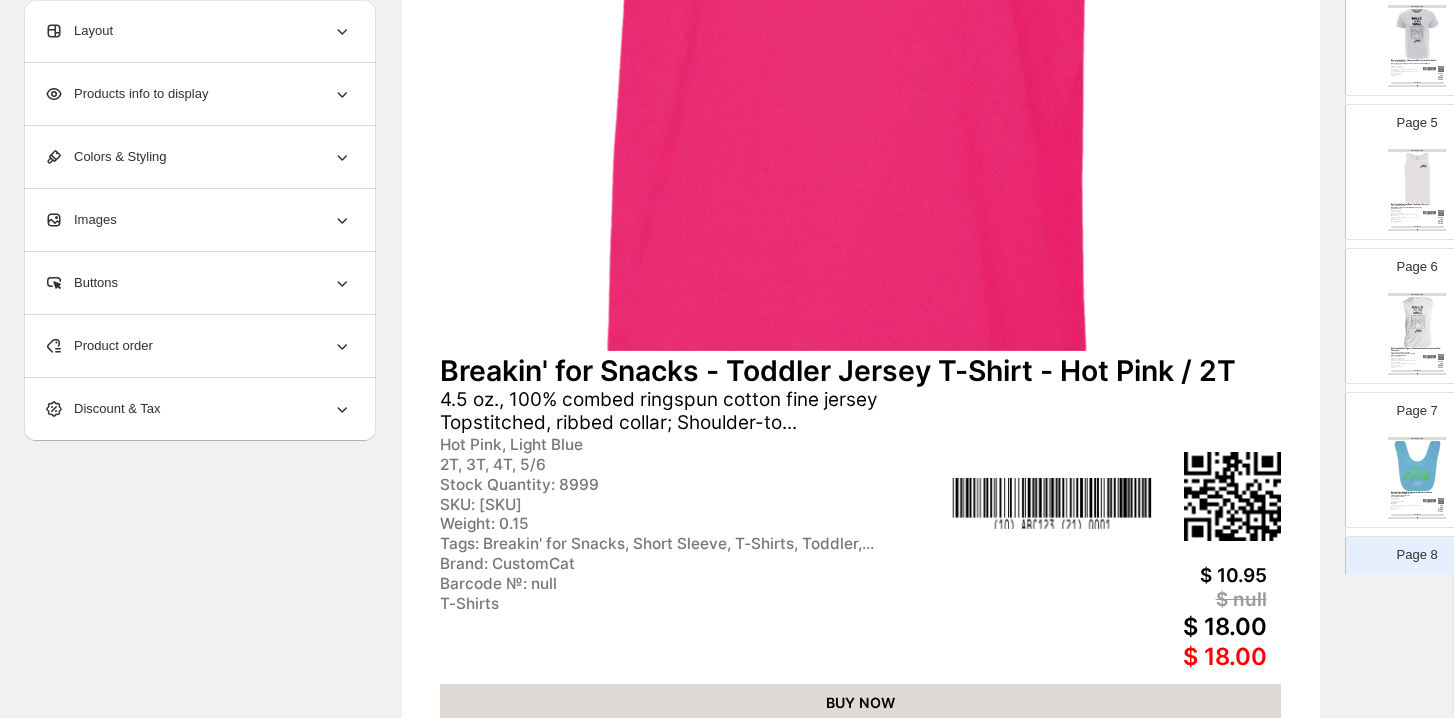 scroll, scrollTop: 679, scrollLeft: 0, axis: vertical 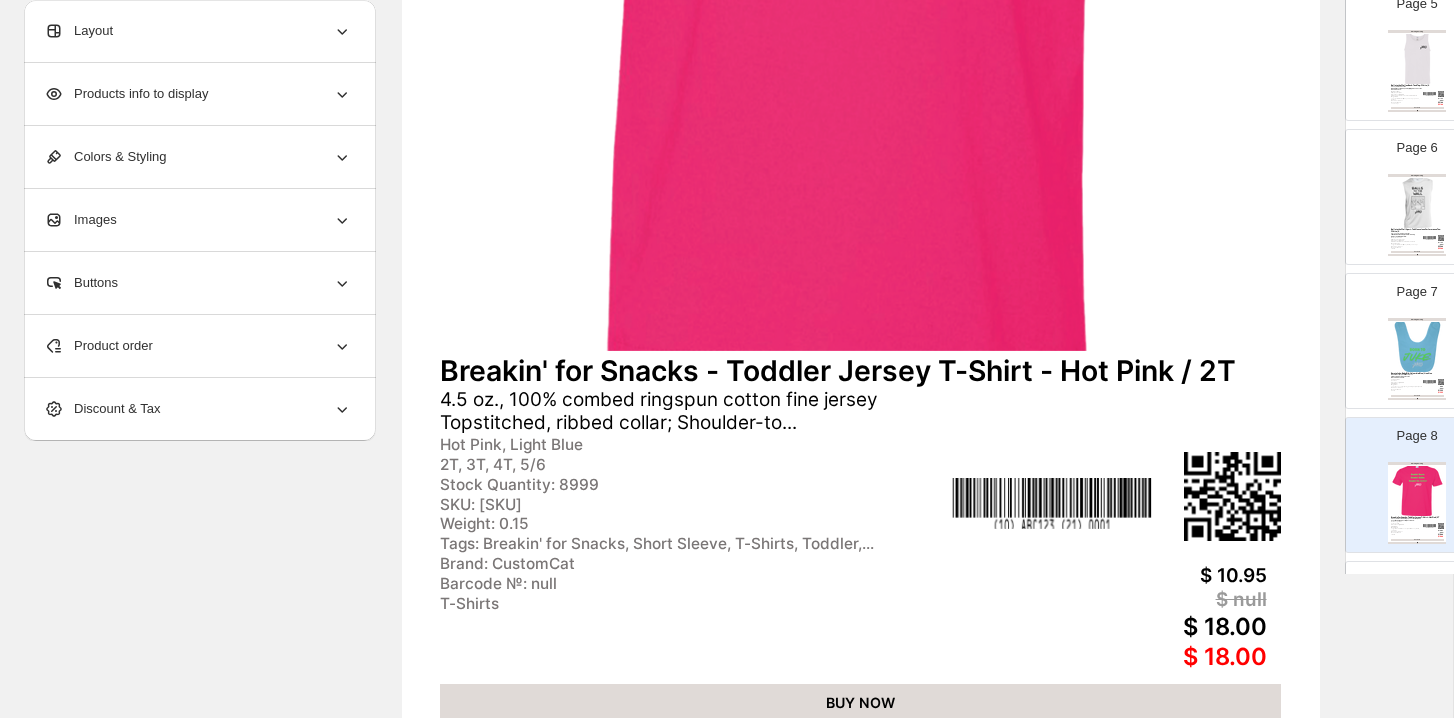 click on "Page 9 Clothing Catalog Juke Now Ice Later Tank Unisex - True Royal / X-Small
4.2 oz., 100% combed and ringspun cotton; 30 singles
Athletic Heather: 90/10 Airlume co... True Royal X-Small, S, M, L, XL, 2XL Stock Quantity:  9000 SKU:  [SKU] Weight:  0.19 Tags:  ice, Men, Tank Tops, Women Brand:  CustomCat Barcode №:  null T-Shirts $ 11.37 $ null $ 19.00 $ 19.00 BUY NOW Clothing Catalog | Page undefined" at bounding box center (1409, 621) 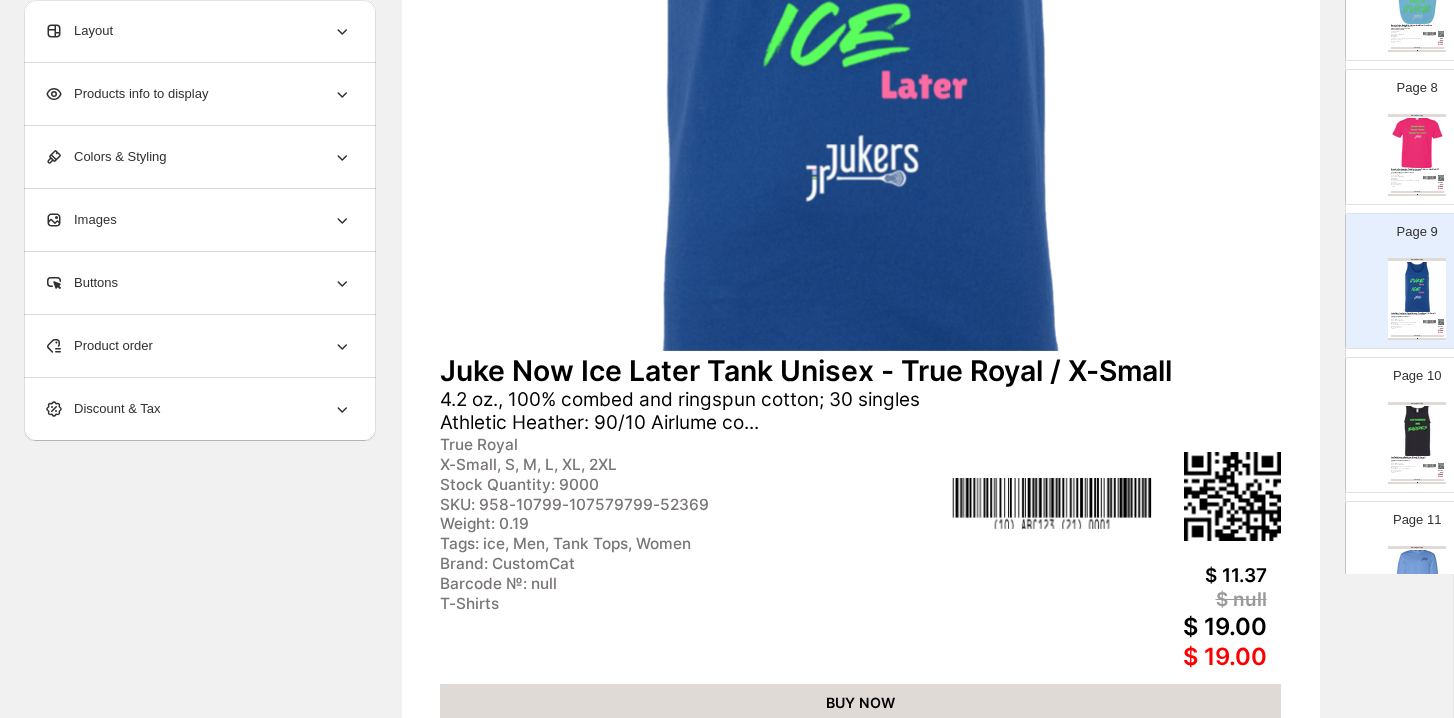 scroll, scrollTop: 1429, scrollLeft: 0, axis: vertical 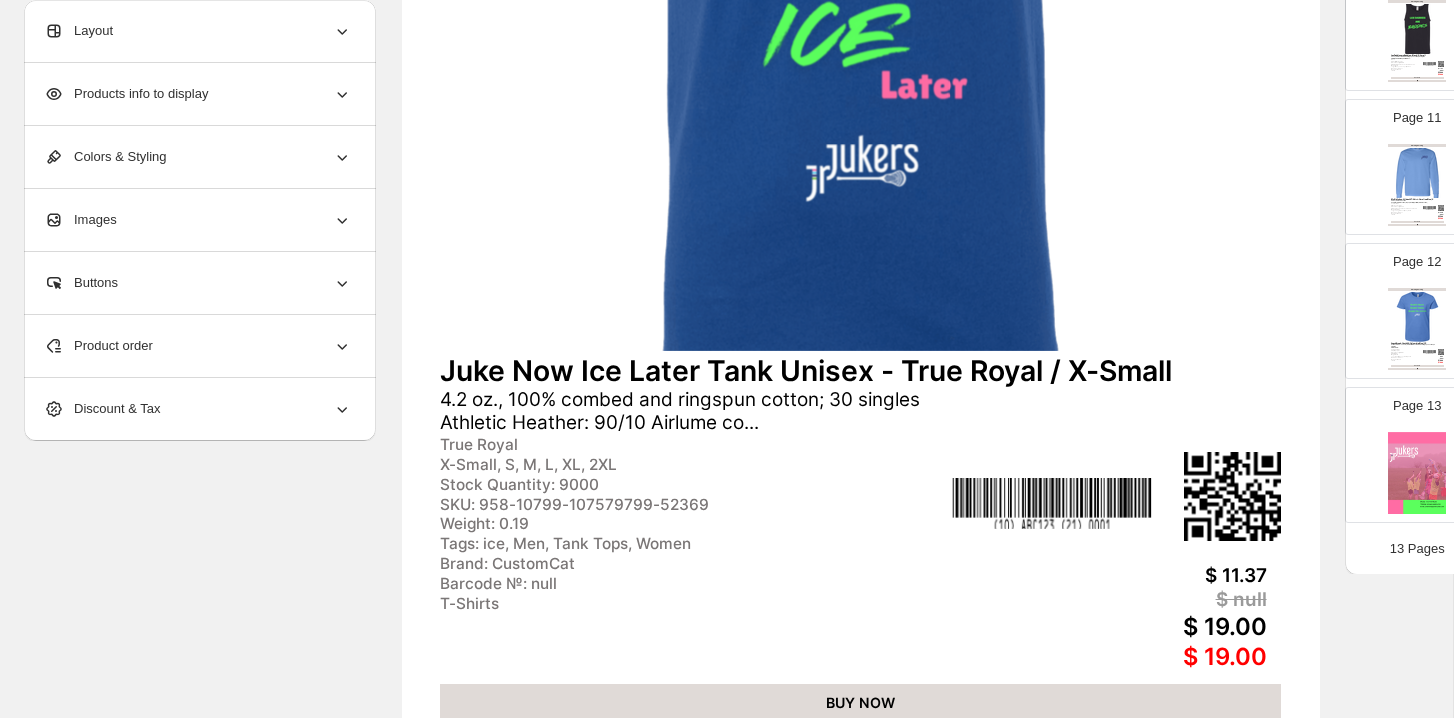 click at bounding box center [1417, 473] 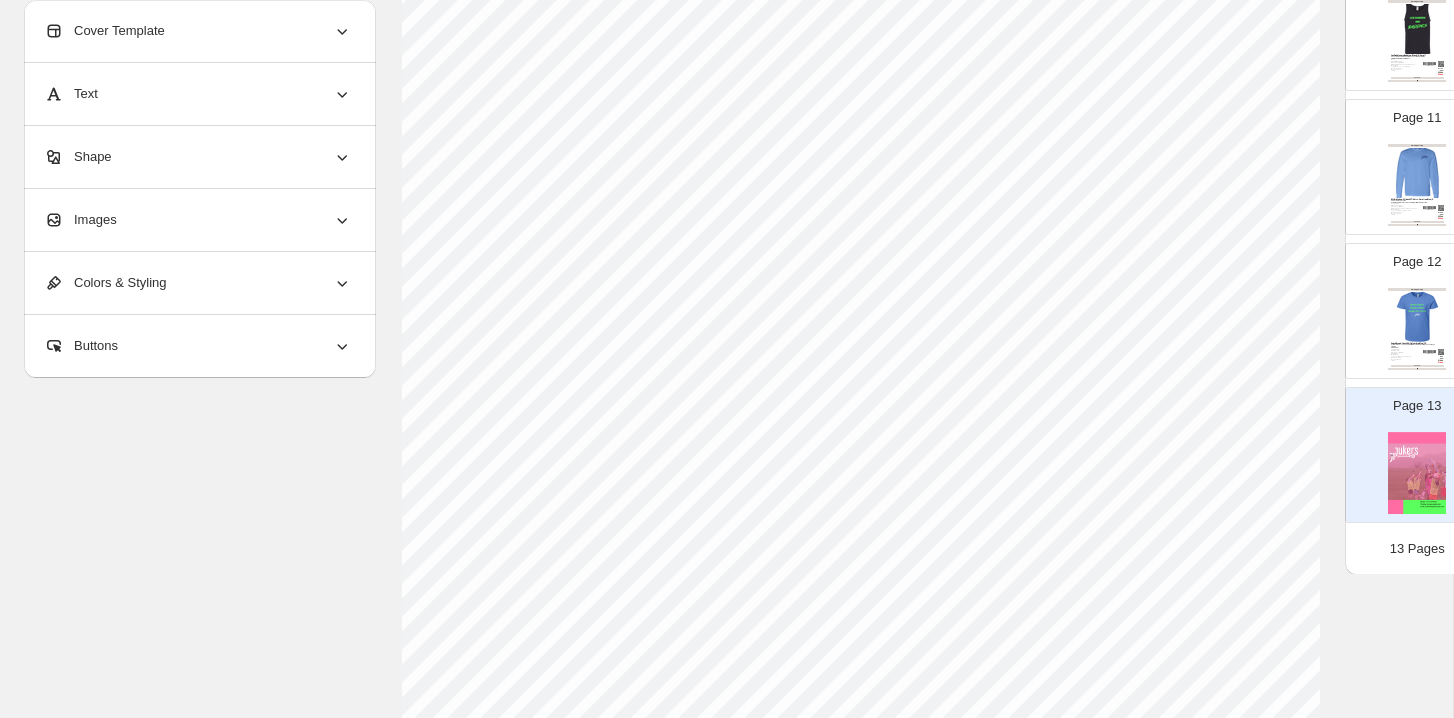 click at bounding box center [1417, 316] 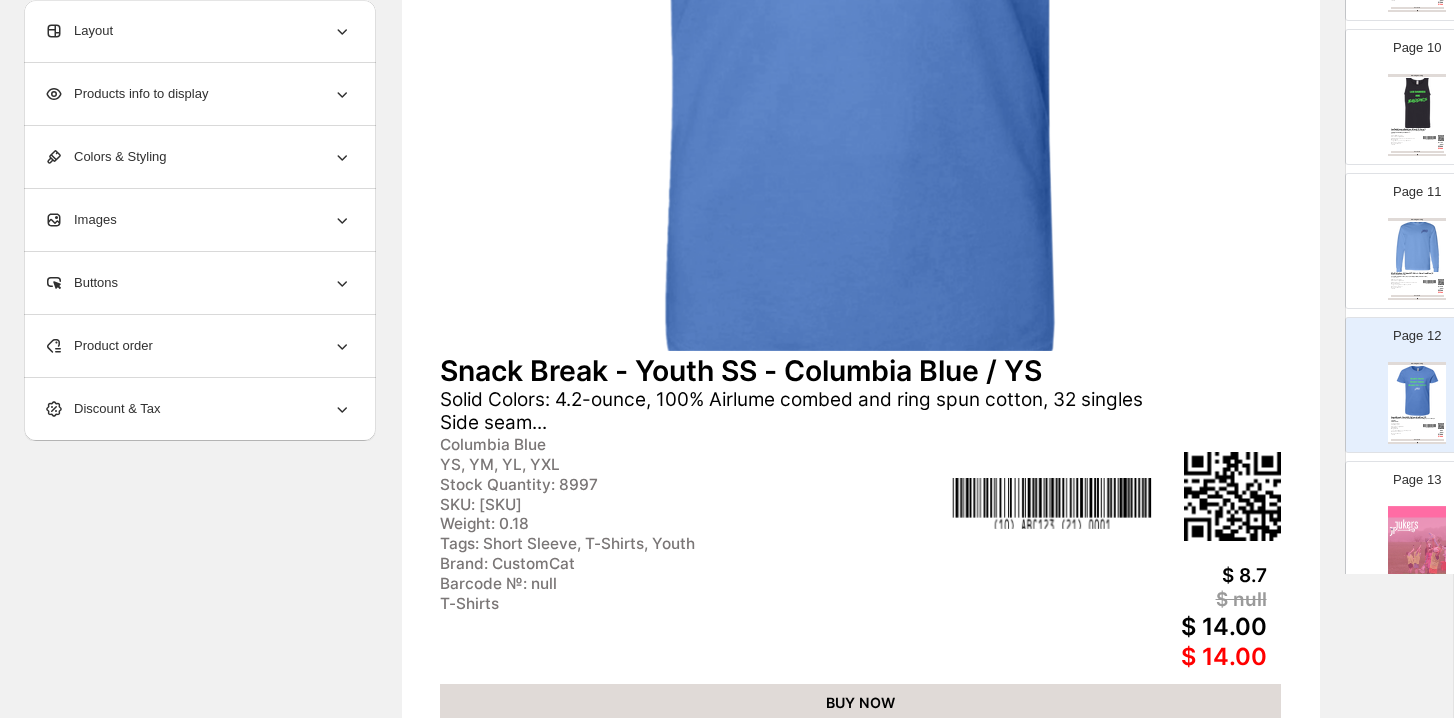 scroll, scrollTop: 1349, scrollLeft: 0, axis: vertical 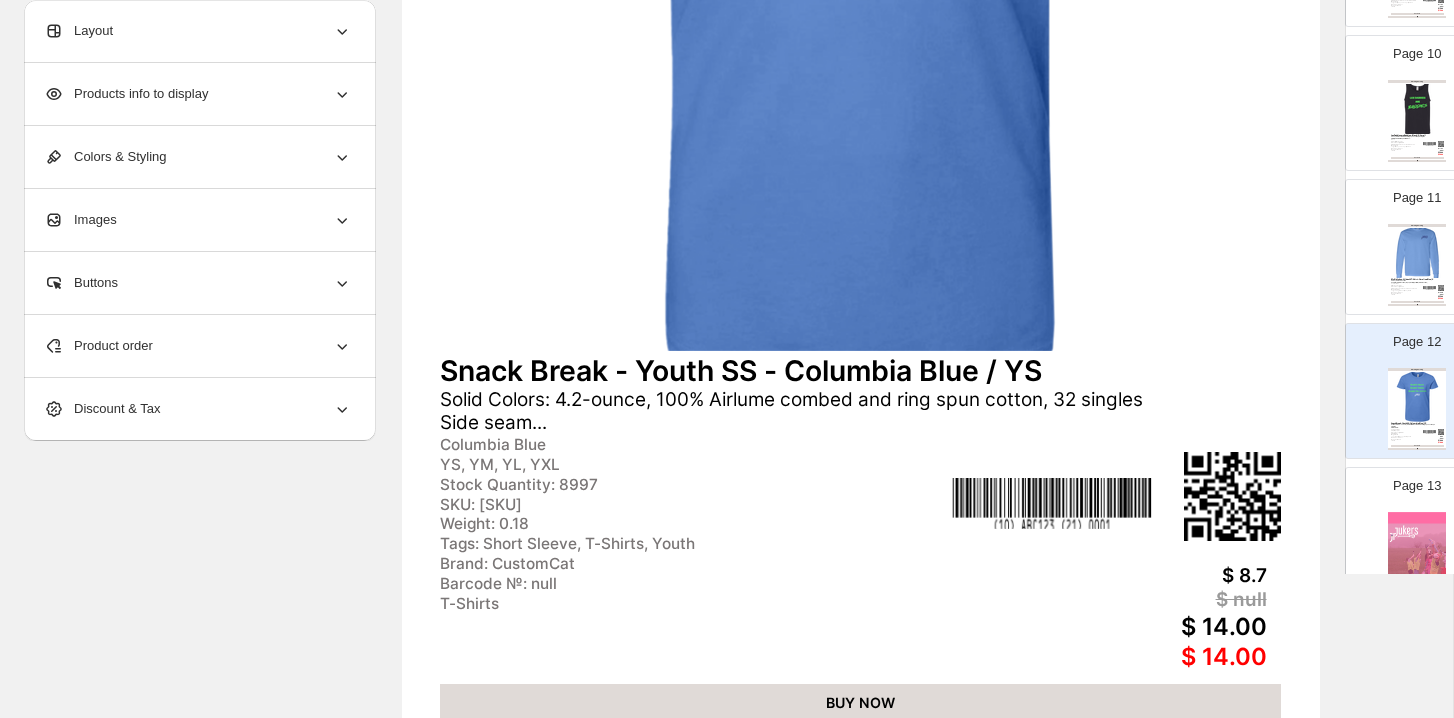 click on "$ 8.7" at bounding box center [1059, 576] 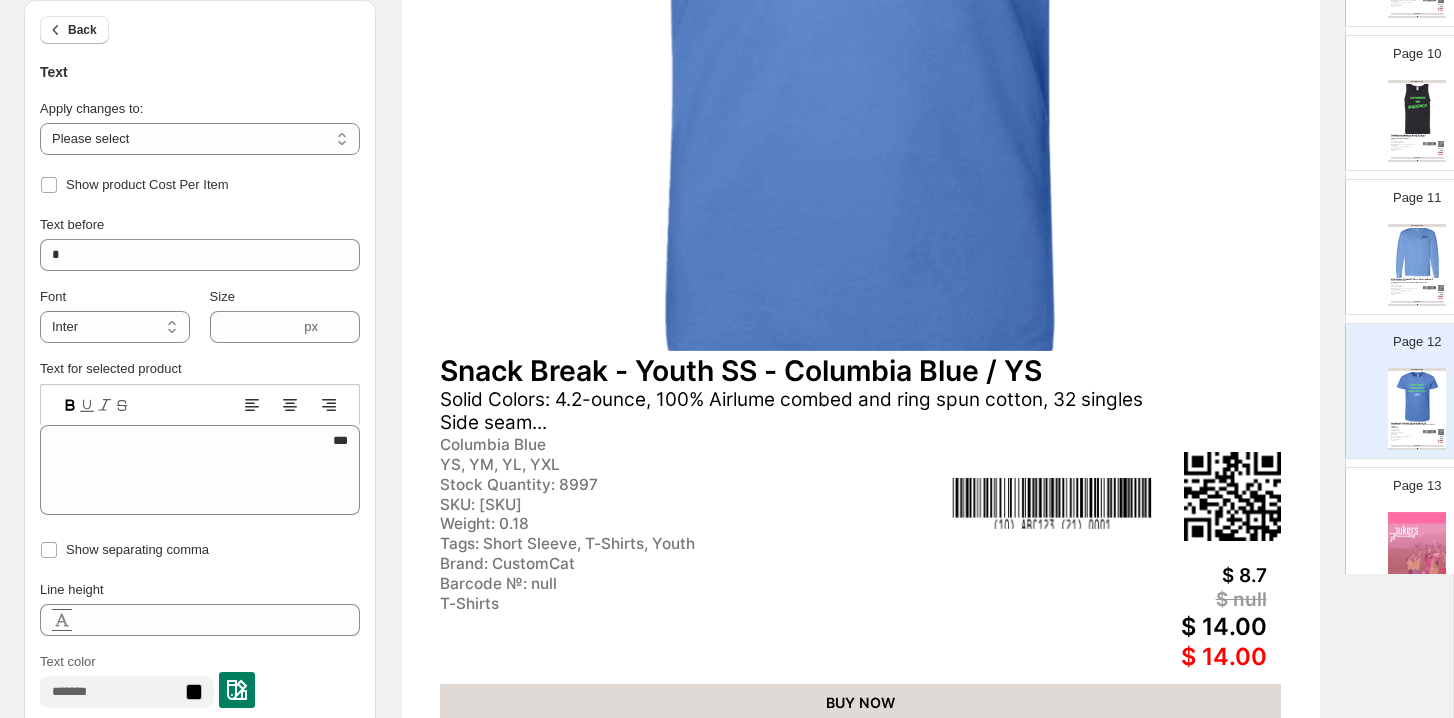 click on "$ 8.7" at bounding box center (1059, 576) 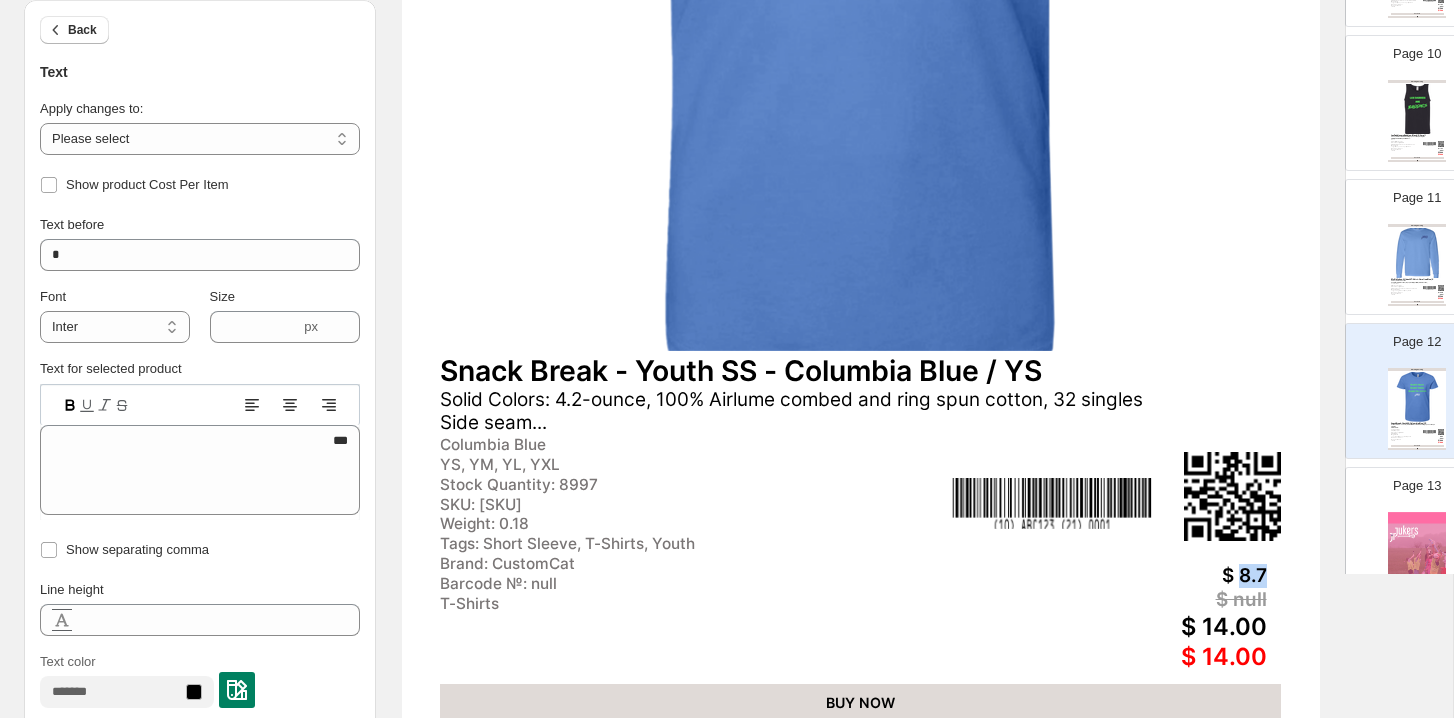 click on "$ 8.7" at bounding box center (1059, 576) 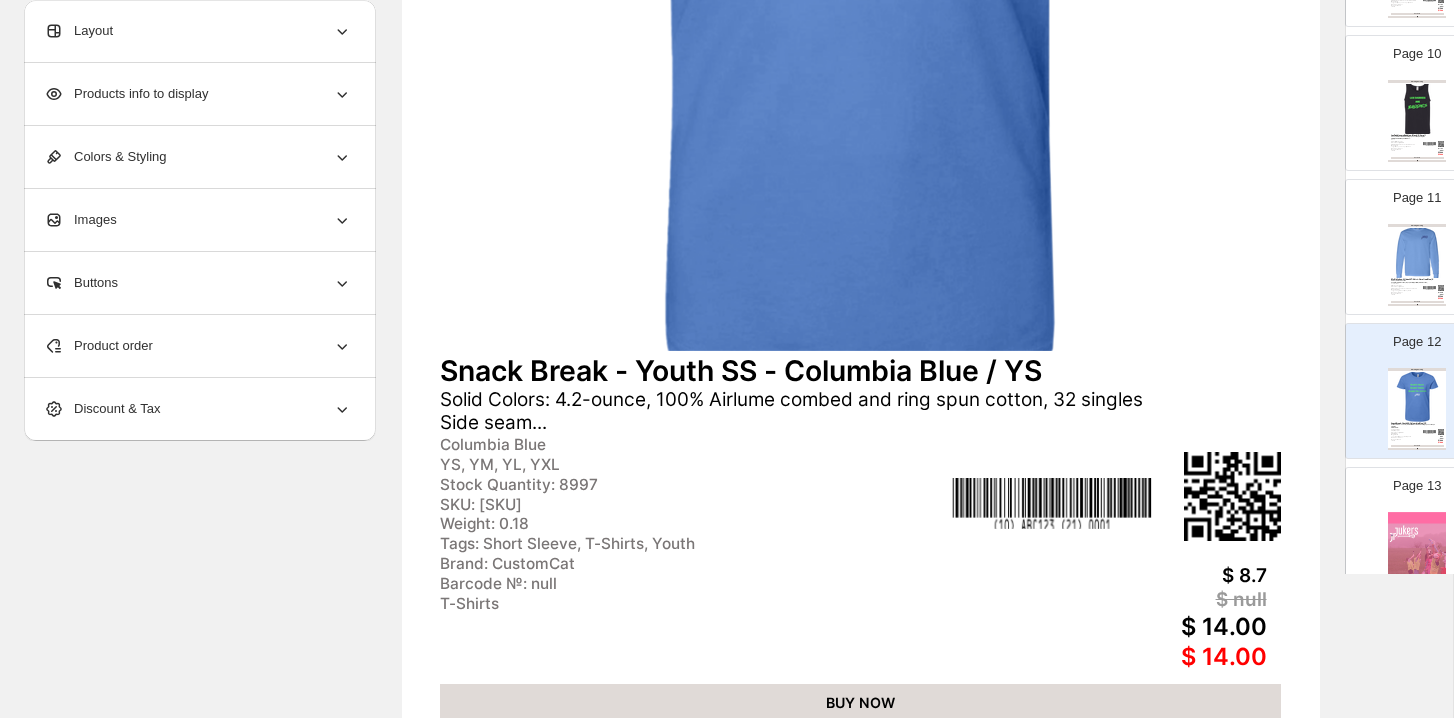 click on "Products info to display" at bounding box center (198, 94) 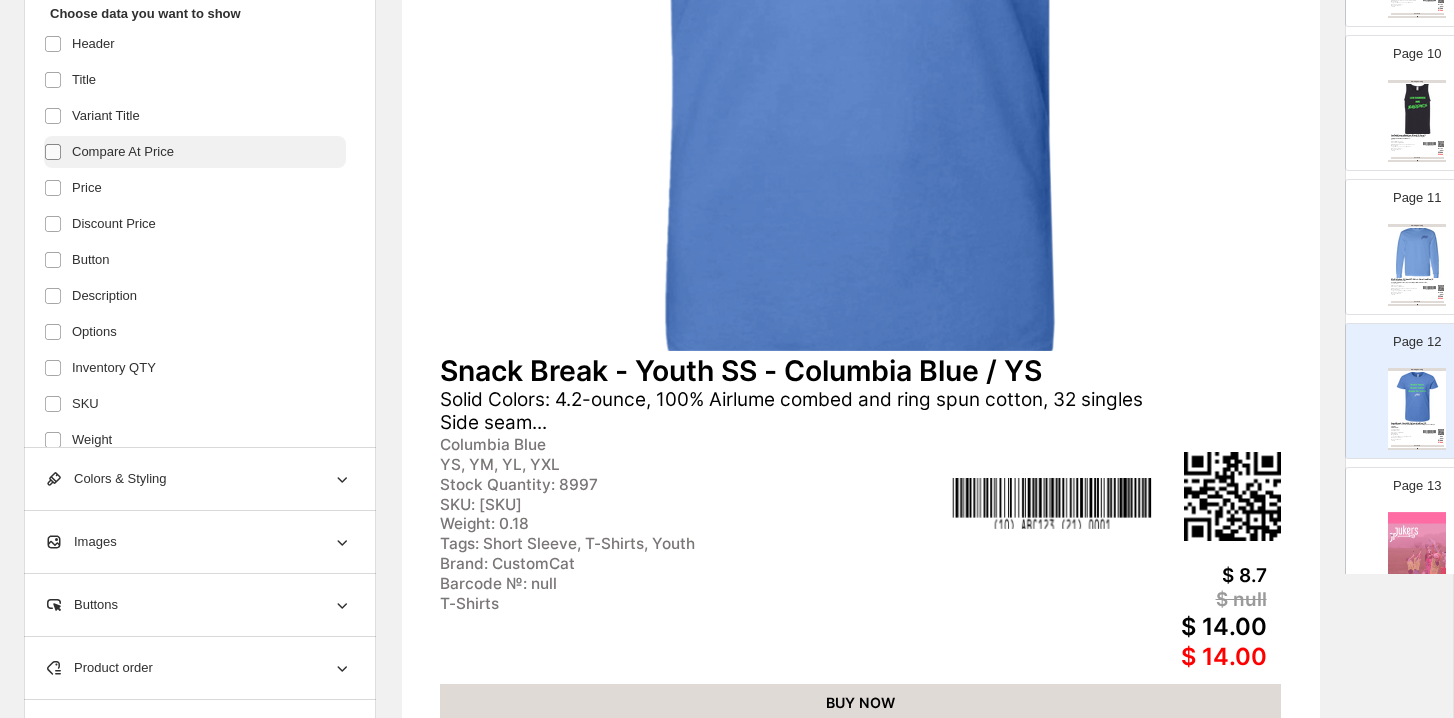 click at bounding box center [53, 152] 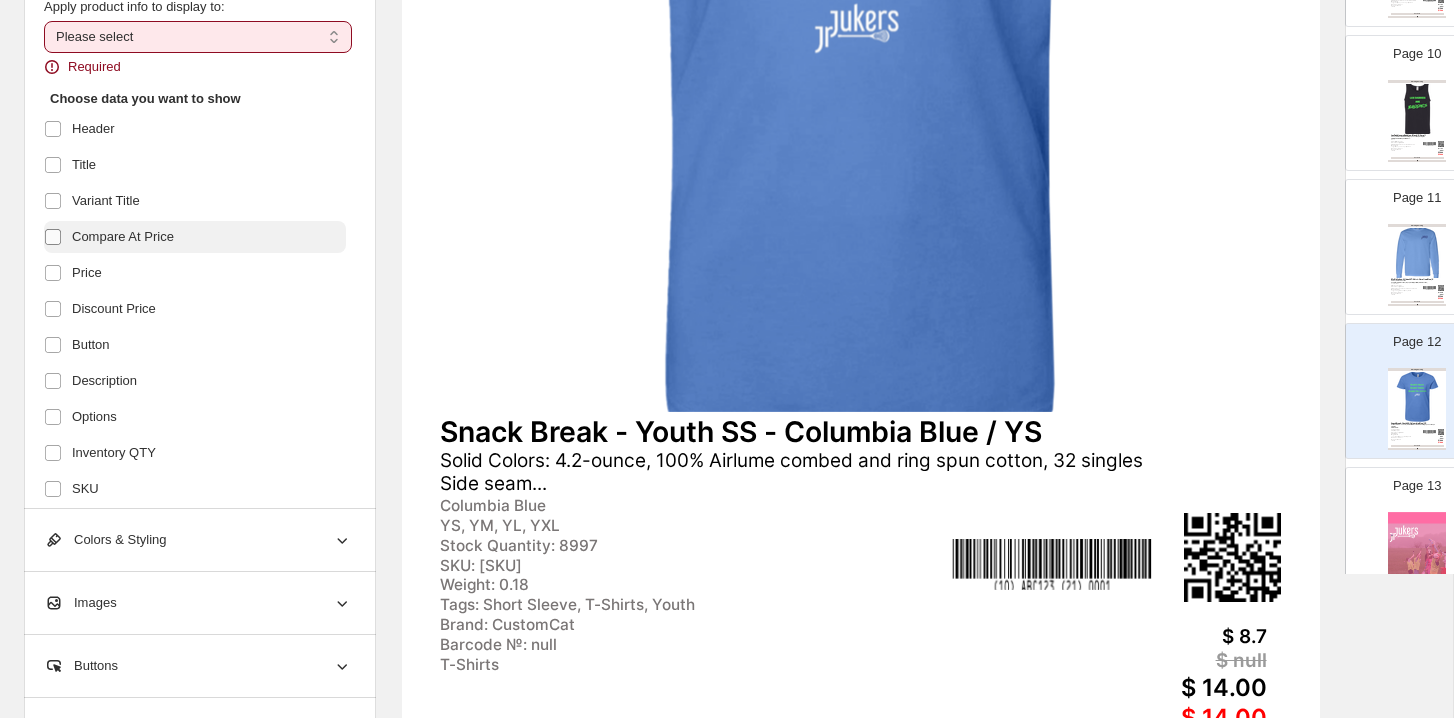 scroll, scrollTop: 519, scrollLeft: 0, axis: vertical 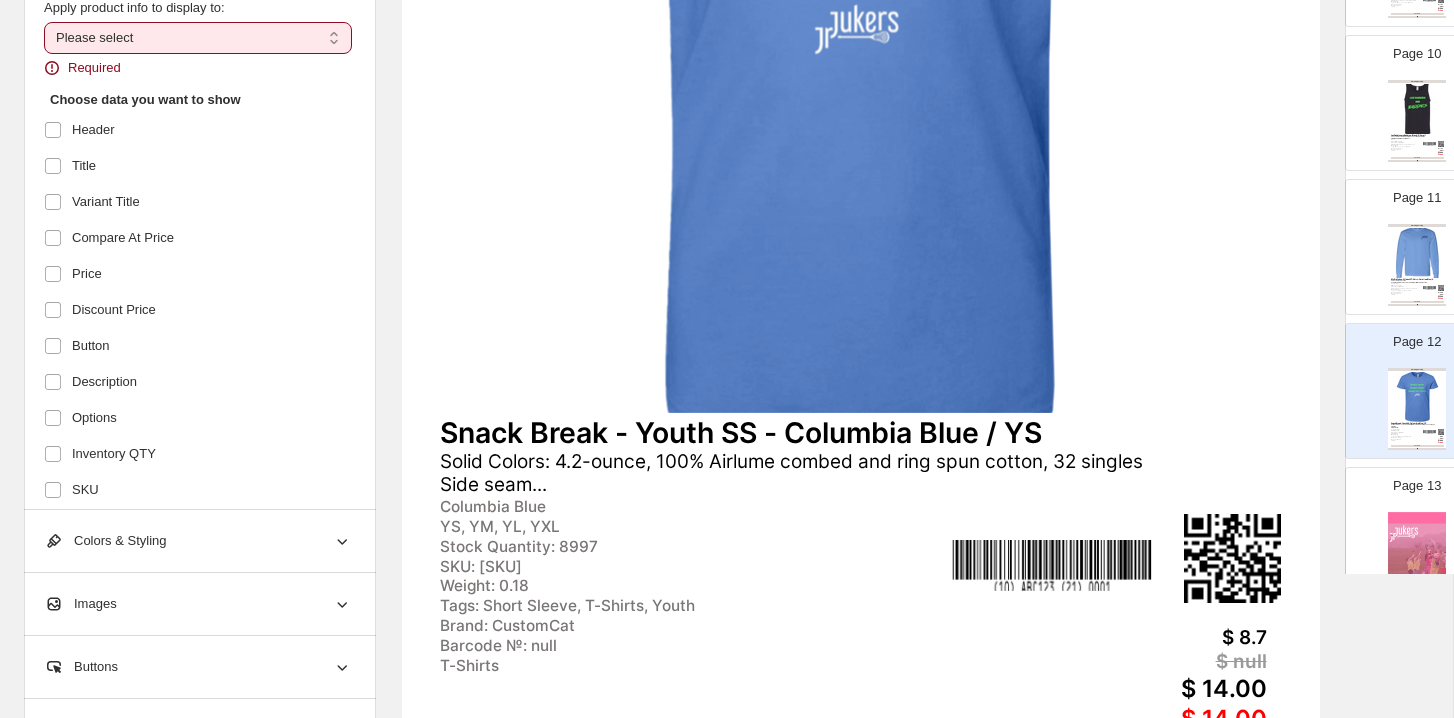 click on "**********" at bounding box center (198, 38) 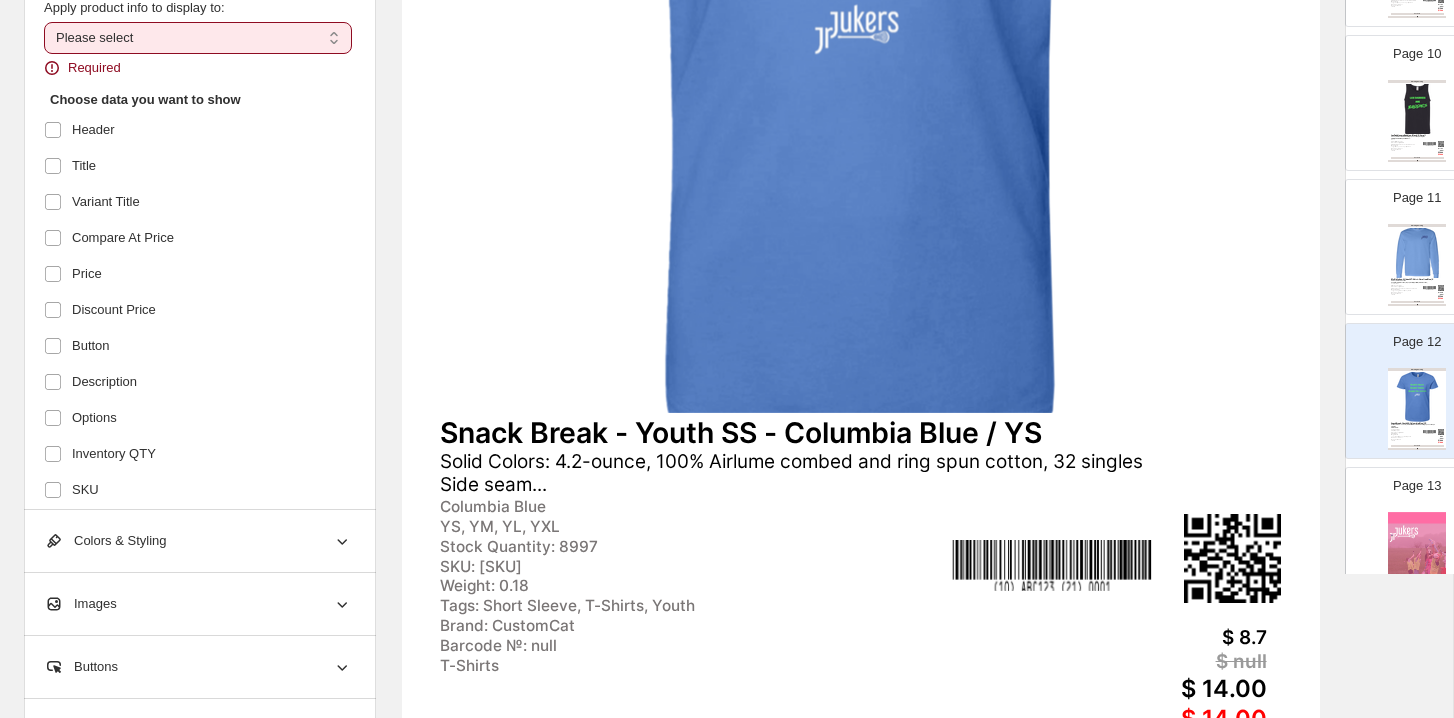 select on "*********" 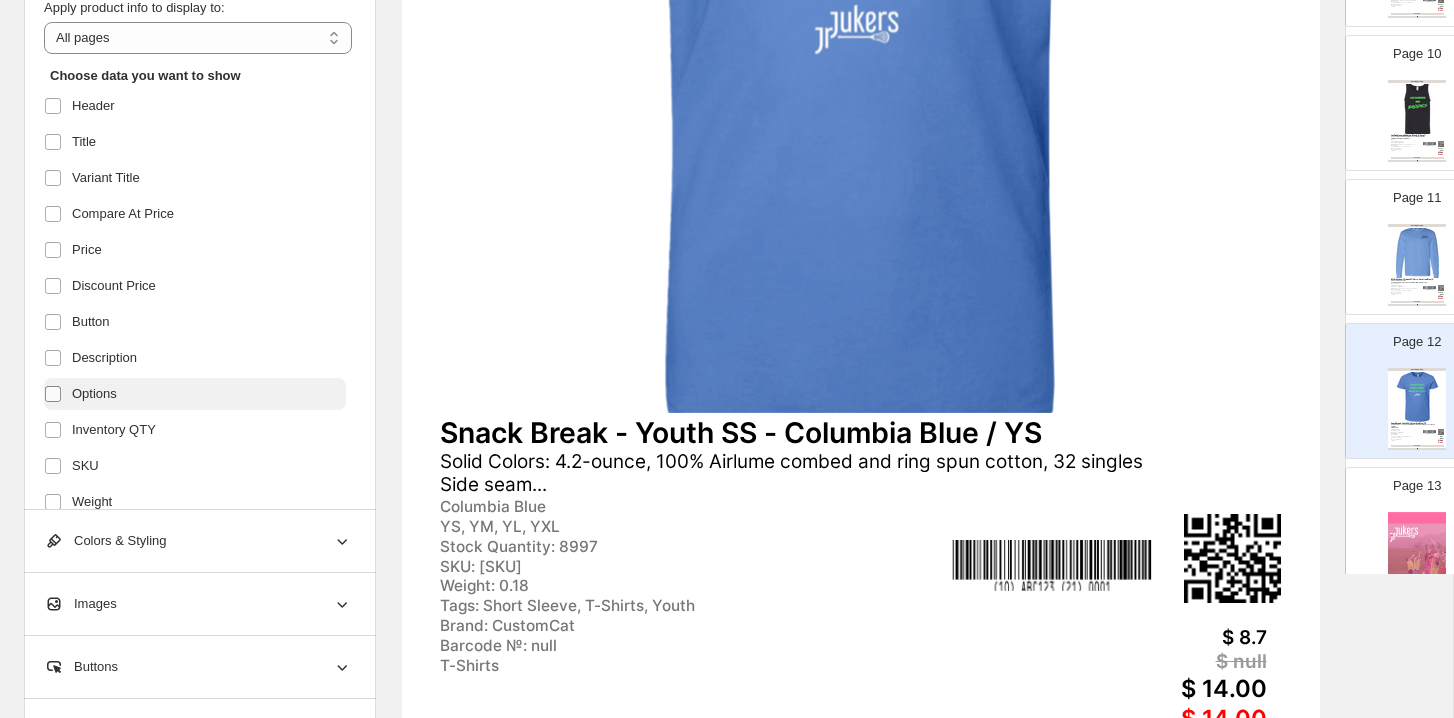 scroll, scrollTop: 24, scrollLeft: 0, axis: vertical 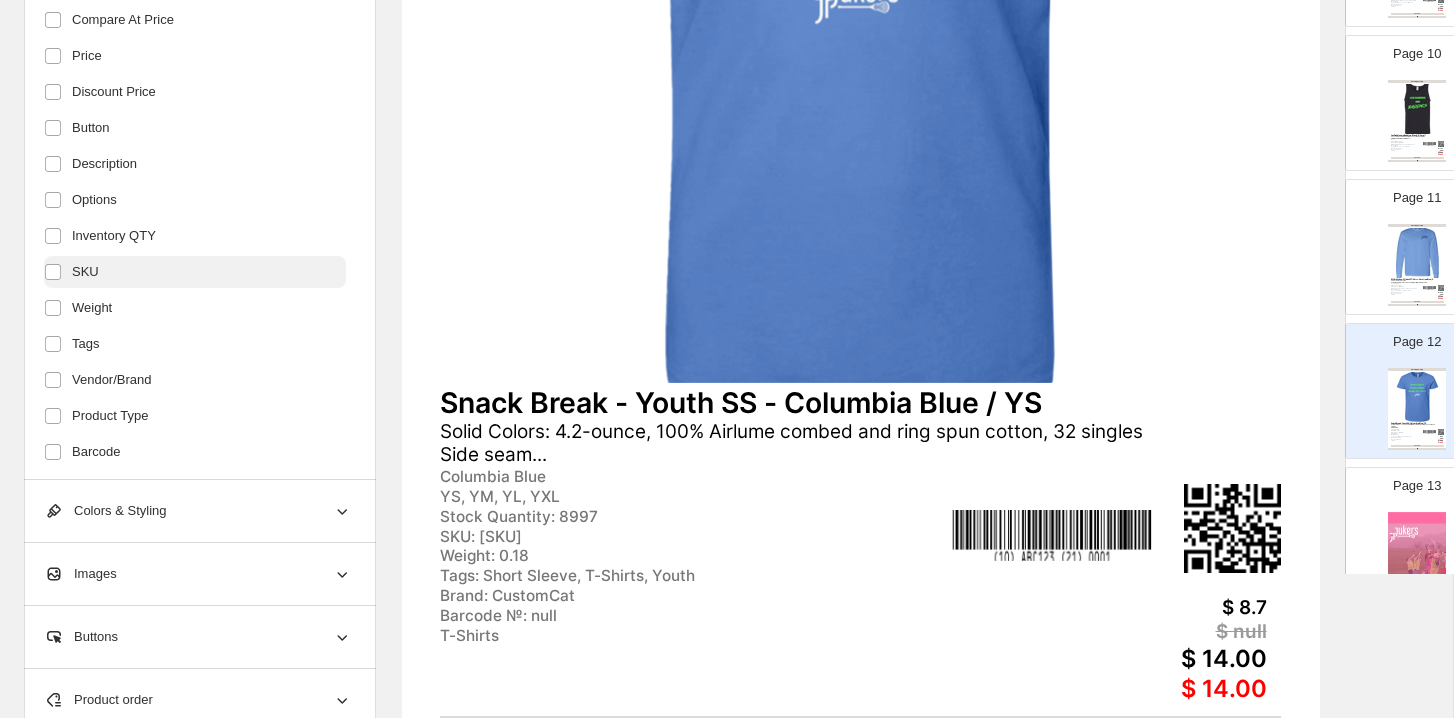 click on "SKU" at bounding box center [195, 272] 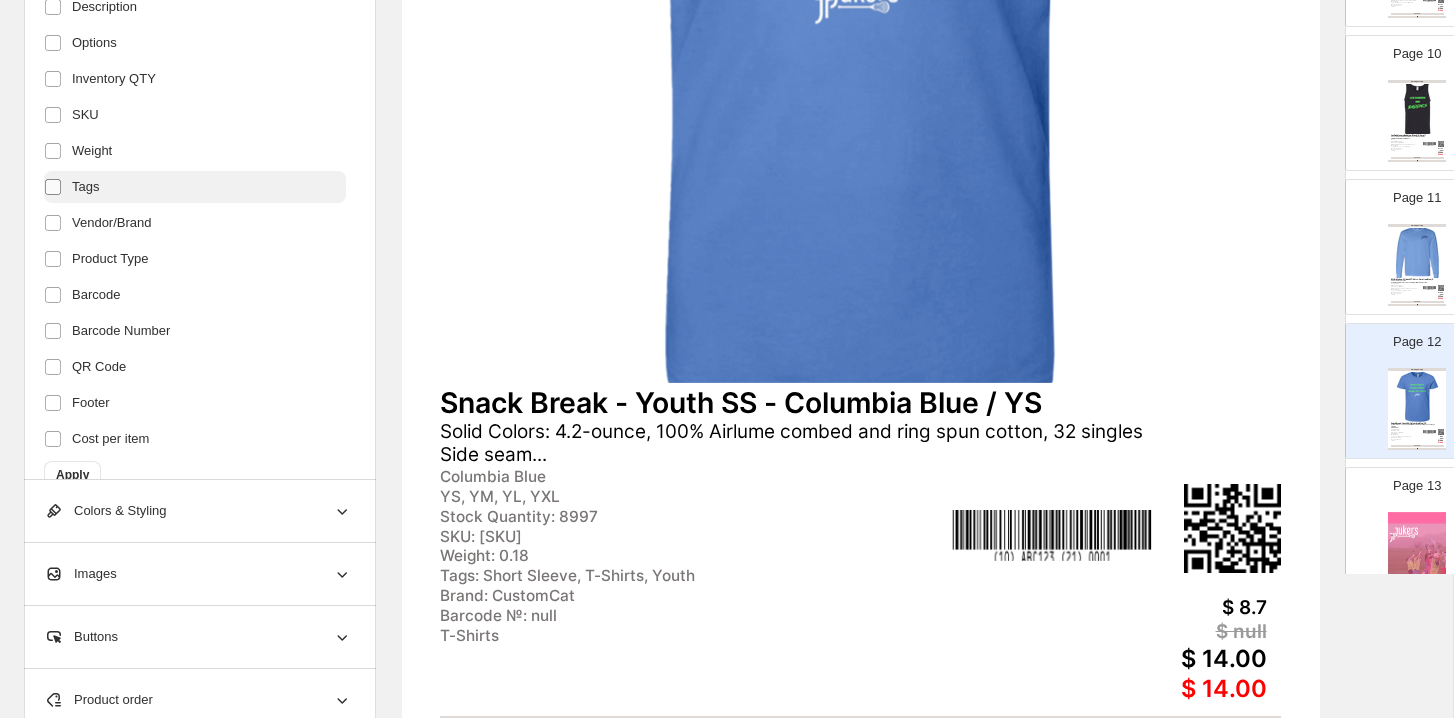 scroll, scrollTop: 350, scrollLeft: 0, axis: vertical 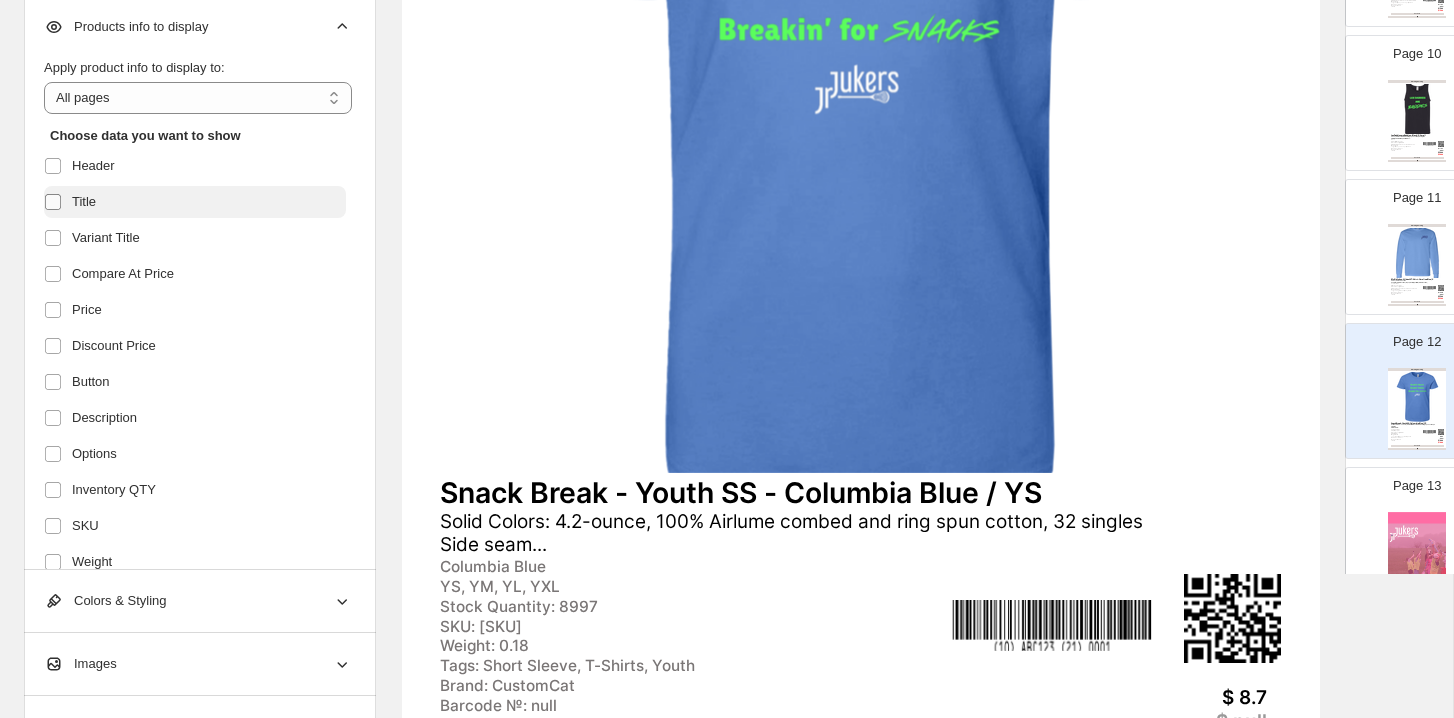 click at bounding box center [57, 202] 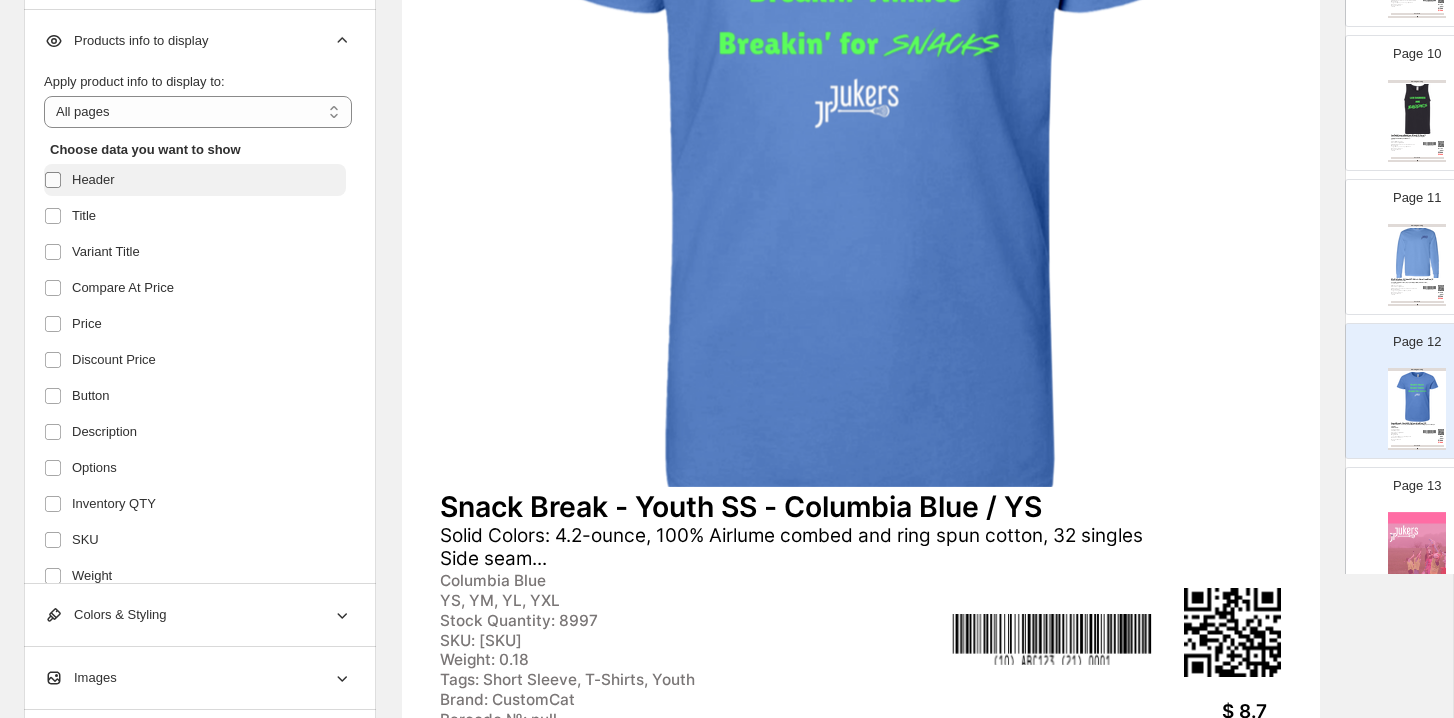 scroll, scrollTop: 454, scrollLeft: 0, axis: vertical 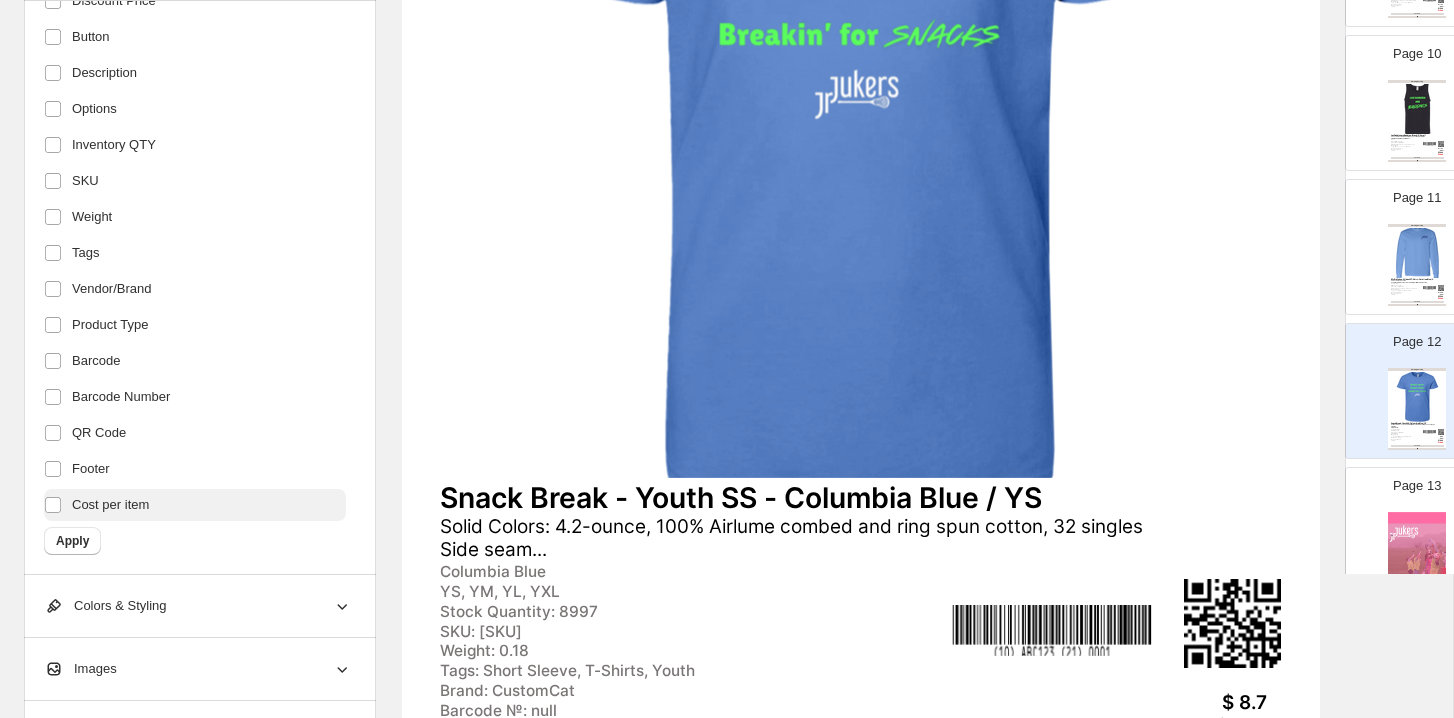 click on "Cost per item" at bounding box center [195, 505] 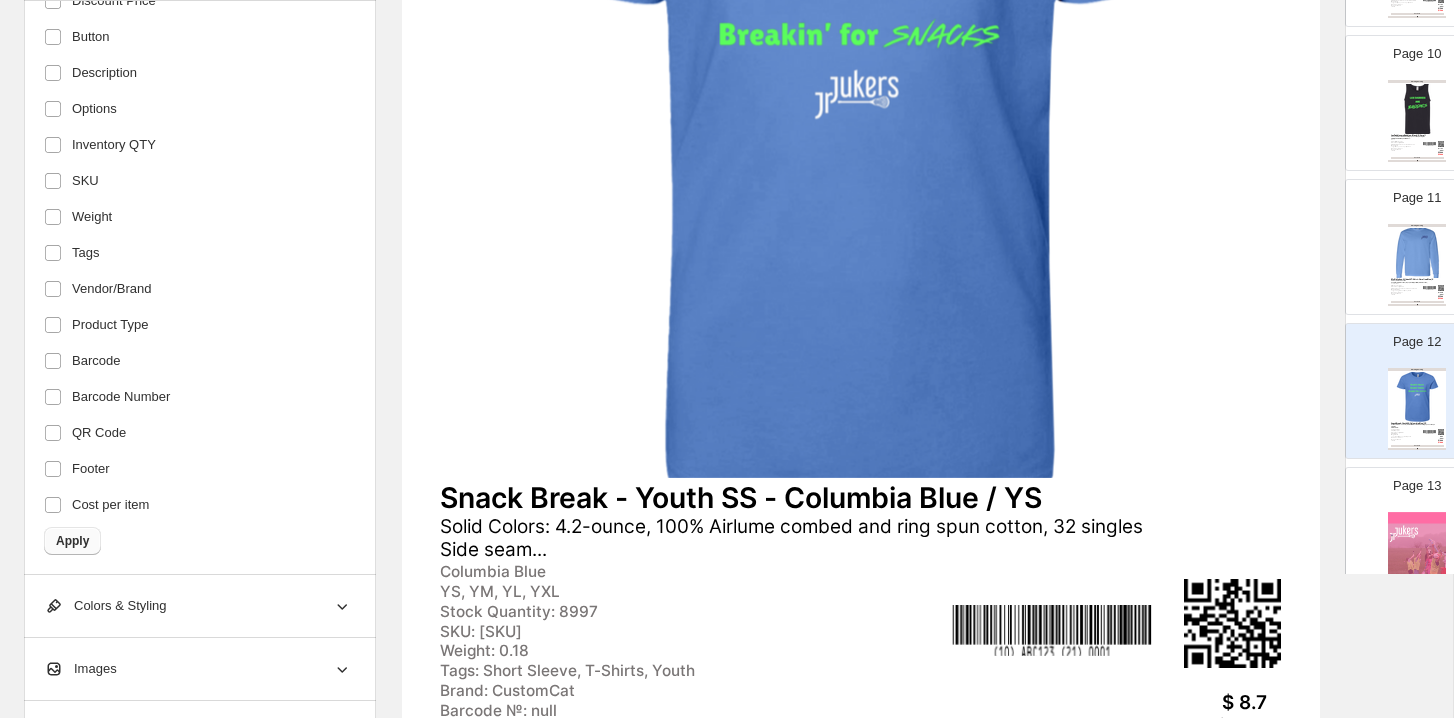 click on "Apply" at bounding box center [72, 541] 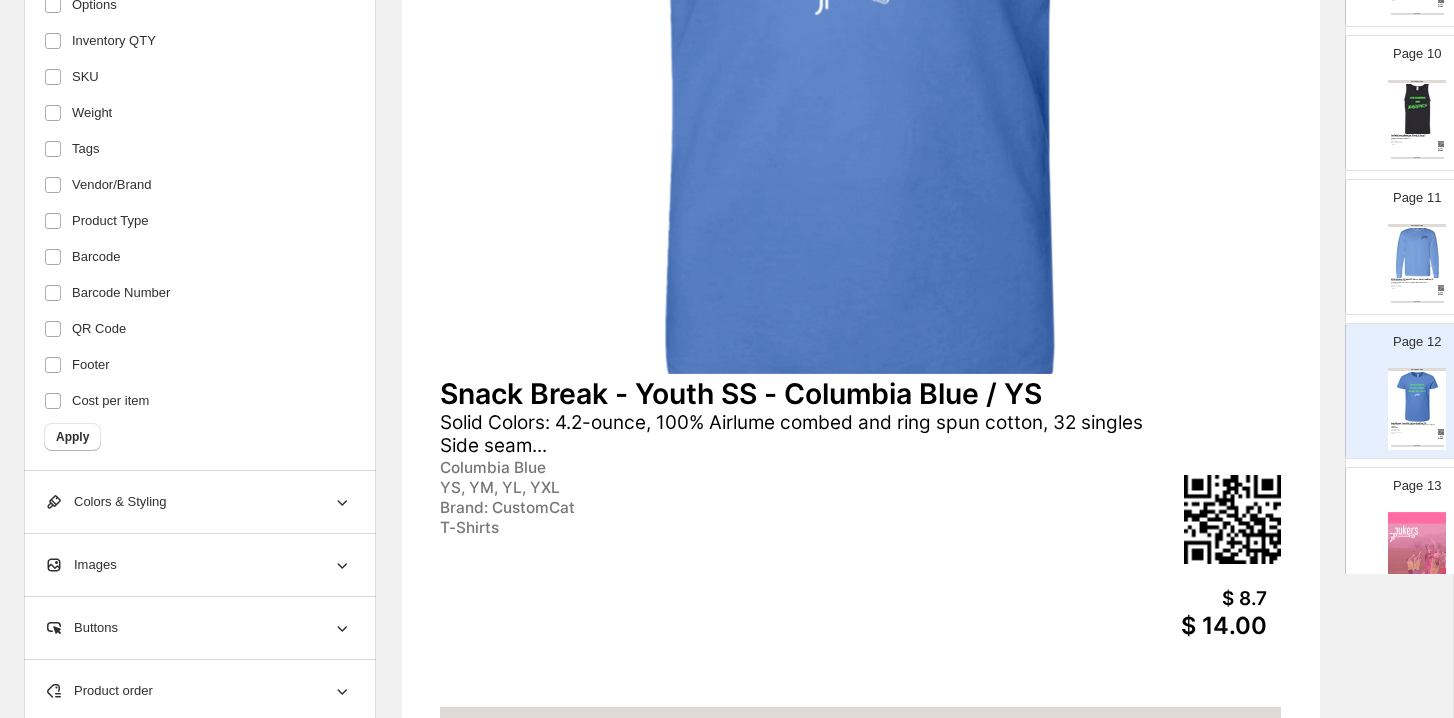 scroll, scrollTop: 511, scrollLeft: 0, axis: vertical 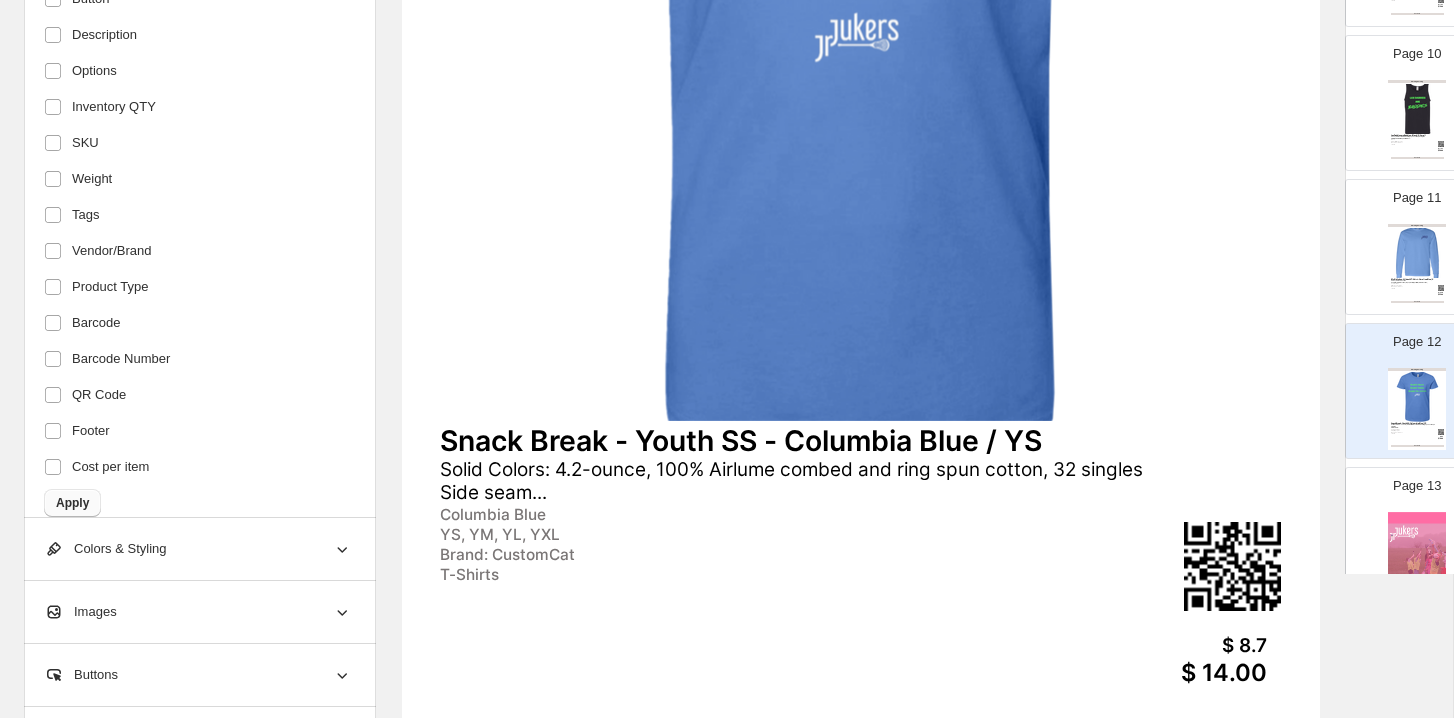 click on "Choose data you want to show Header Title Variant Title Compare At Price Price Discount Price Button Description Options Inventory QTY SKU Weight Tags Vendor/Brand Product Type Barcode Barcode Number QR Code Footer Cost per item Apply" at bounding box center (198, 124) 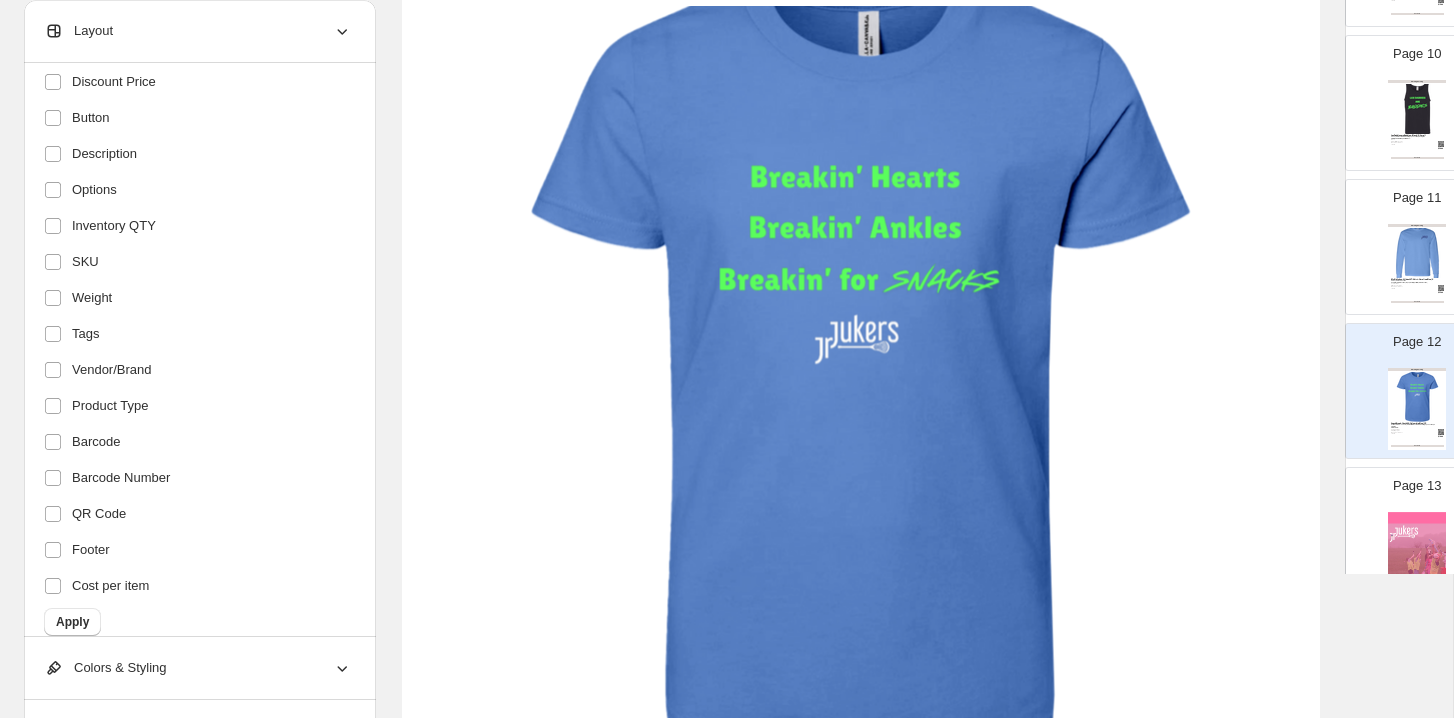 scroll, scrollTop: 0, scrollLeft: 0, axis: both 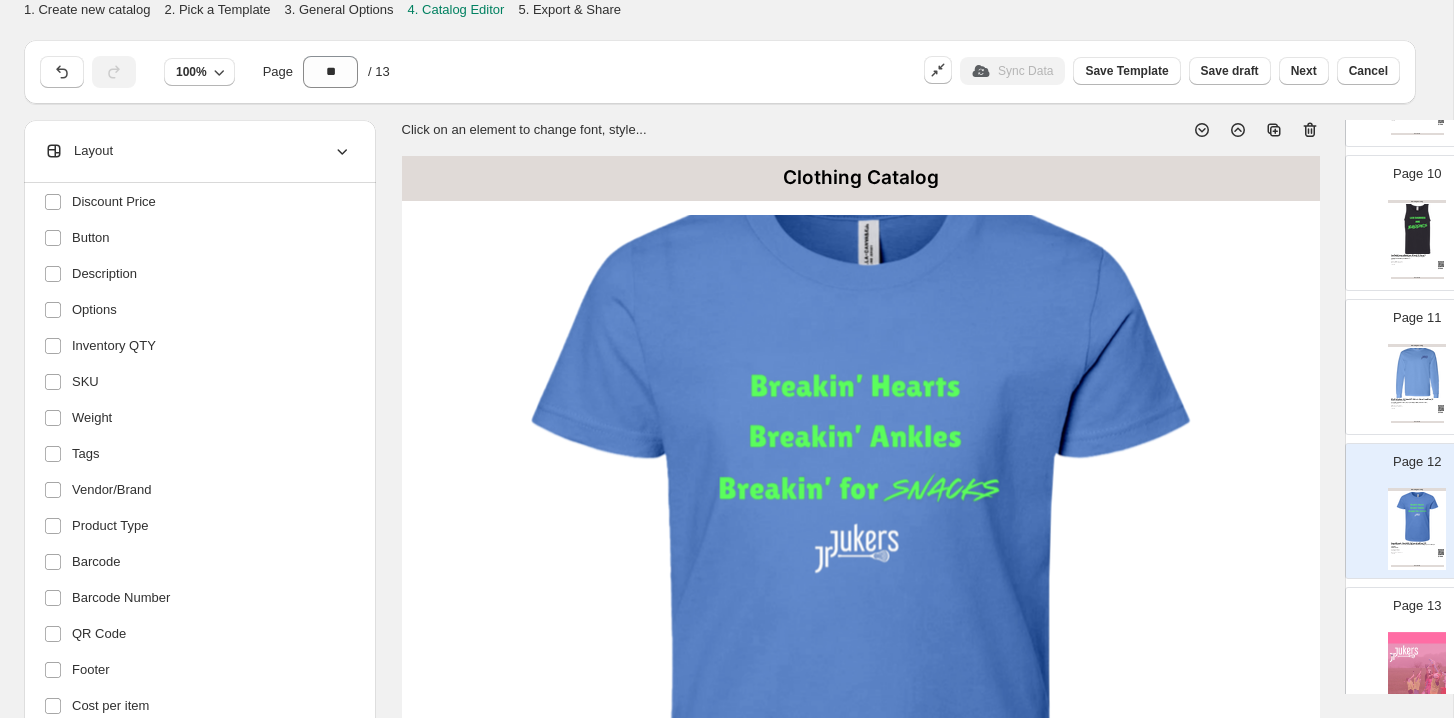 click at bounding box center [1417, 228] 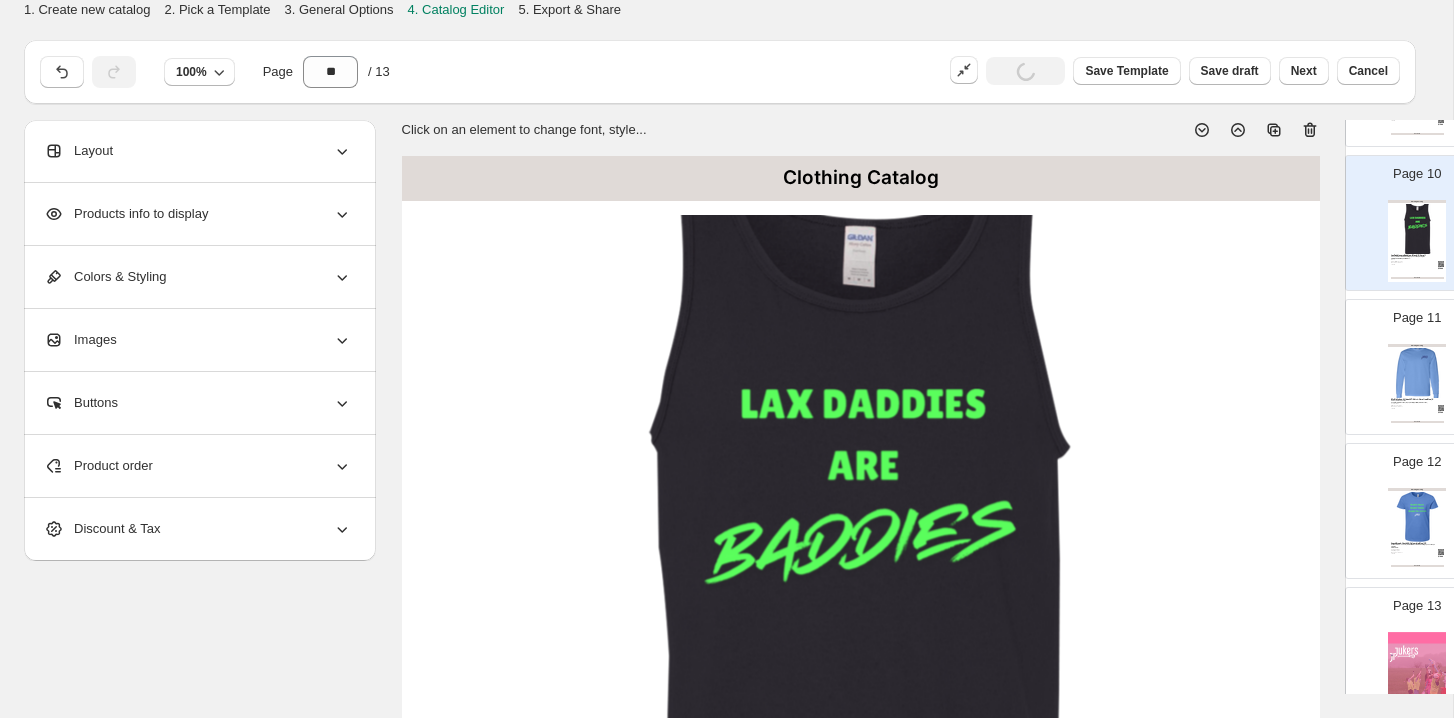 scroll, scrollTop: 0, scrollLeft: 0, axis: both 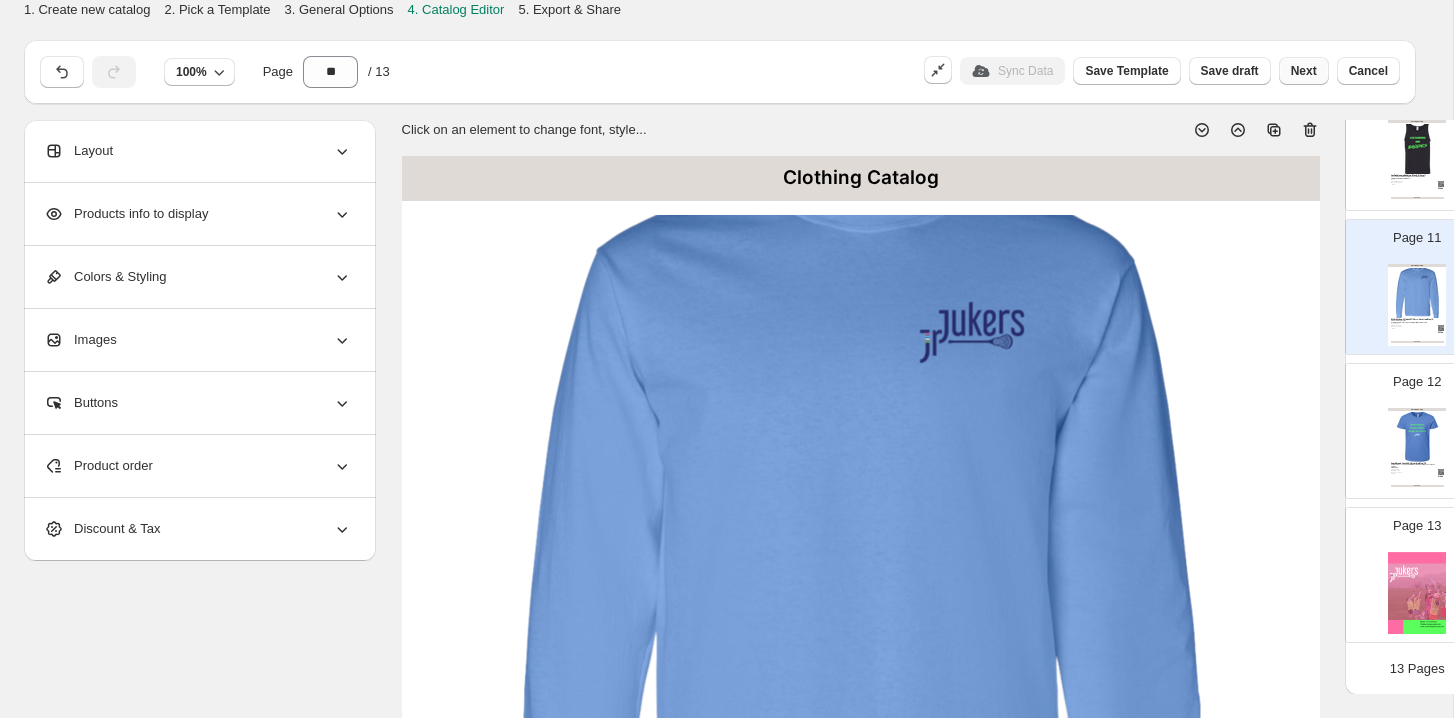 click on "Next" at bounding box center (1304, 71) 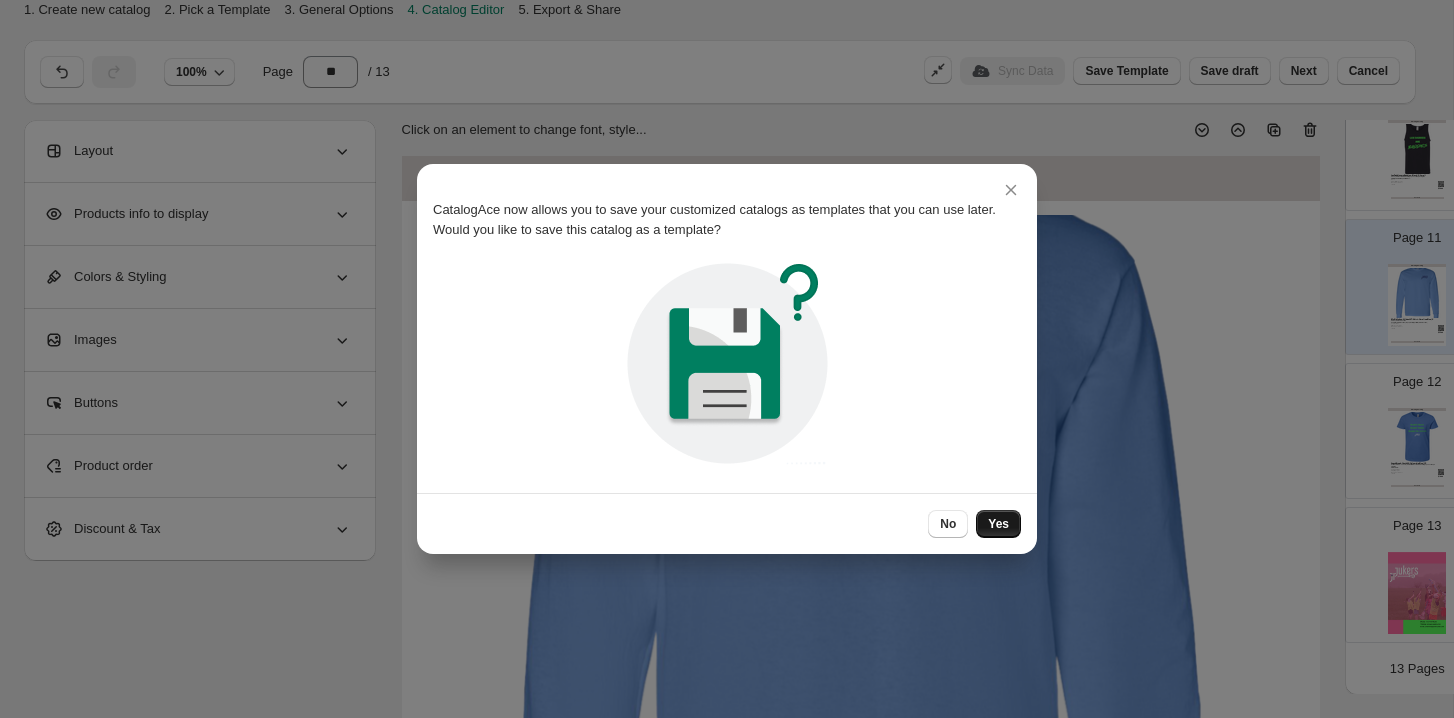 click on "Yes" at bounding box center (998, 524) 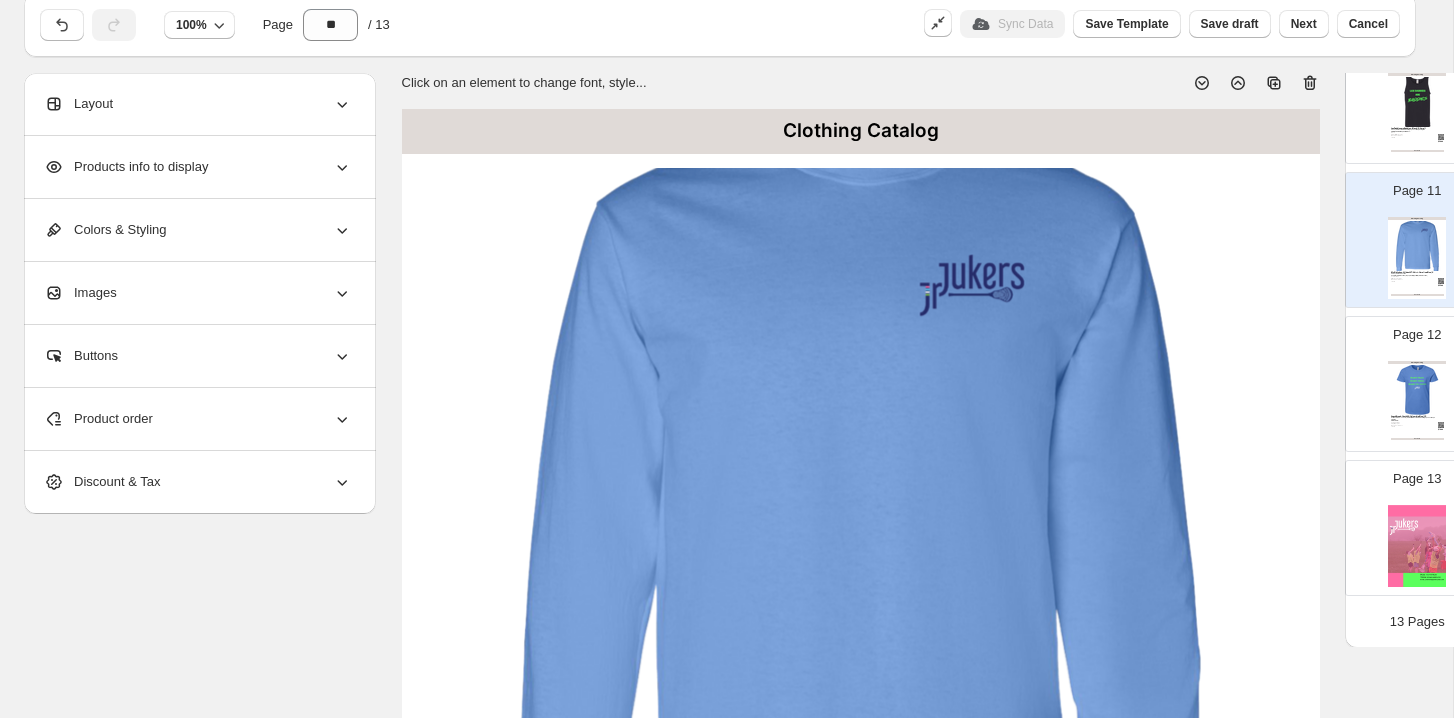 scroll, scrollTop: 0, scrollLeft: 0, axis: both 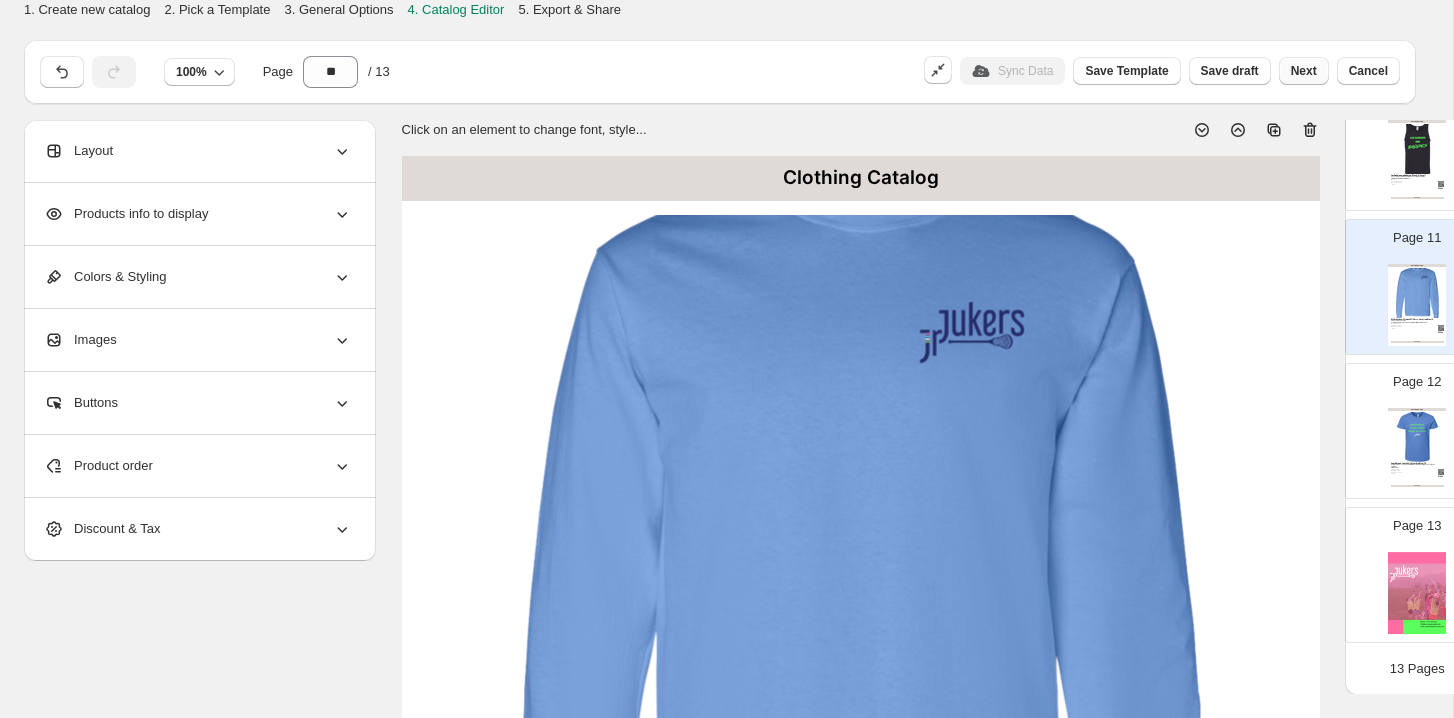 click on "Next" at bounding box center [1304, 71] 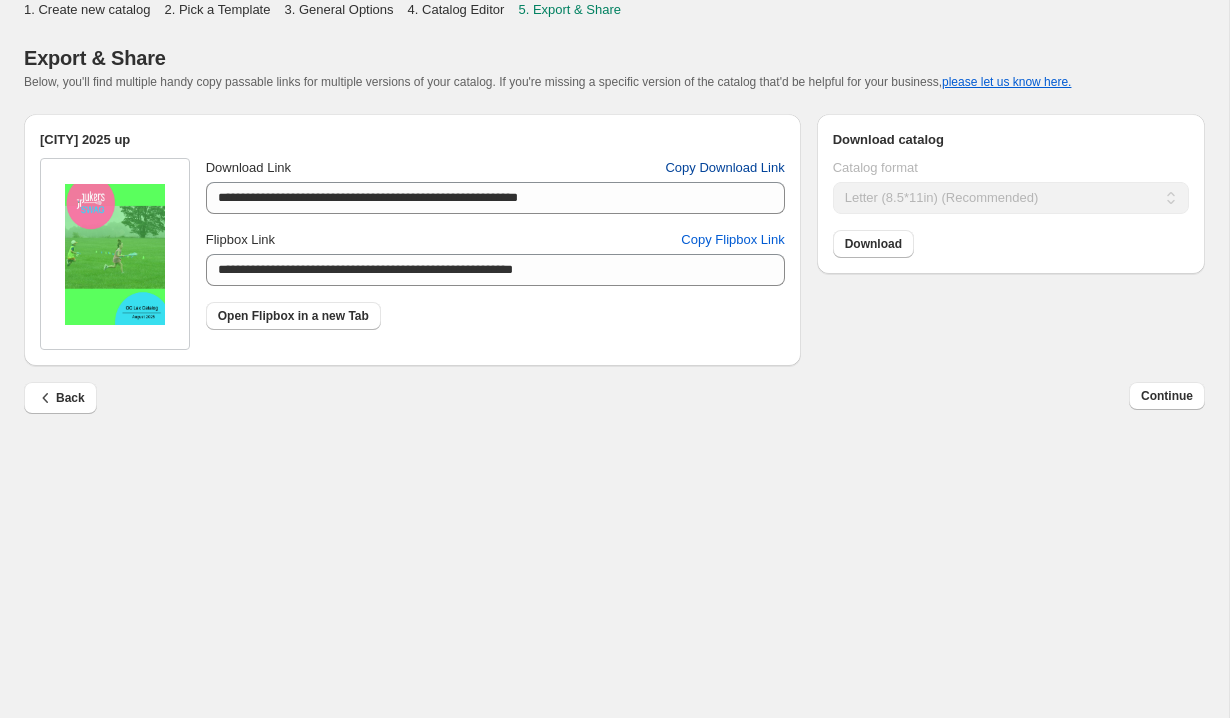 click on "Copy Download Link" at bounding box center [724, 168] 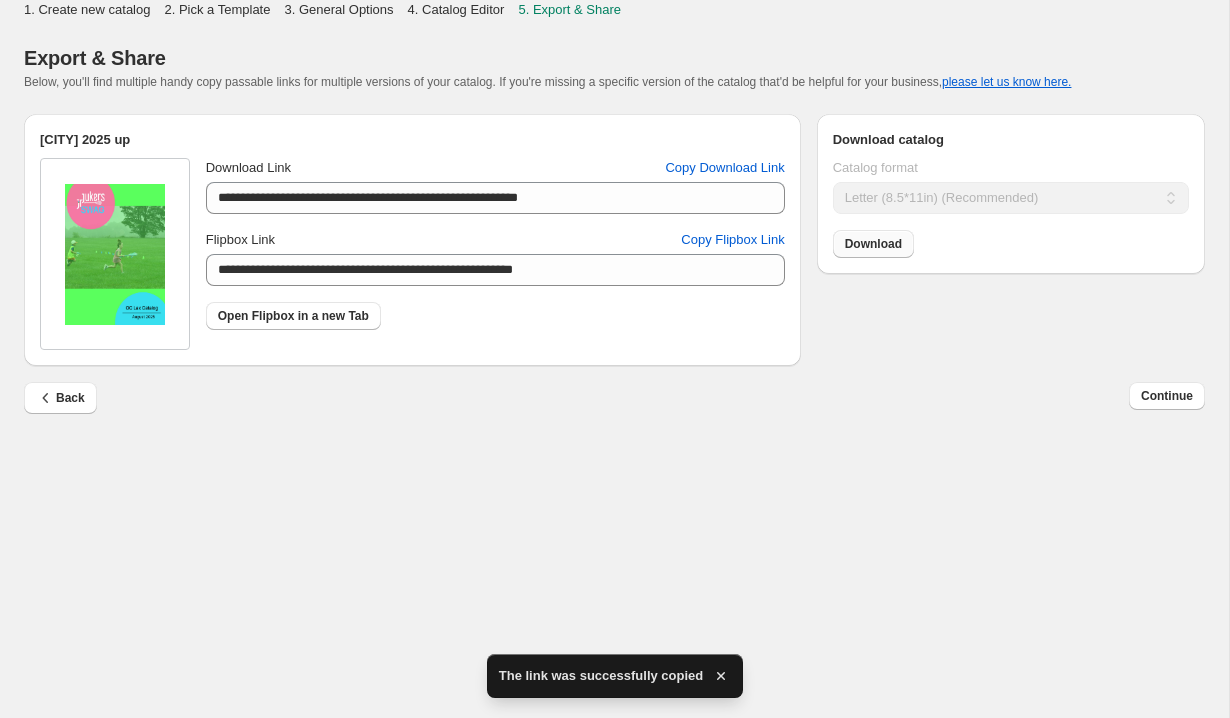 click on "Download" at bounding box center [873, 244] 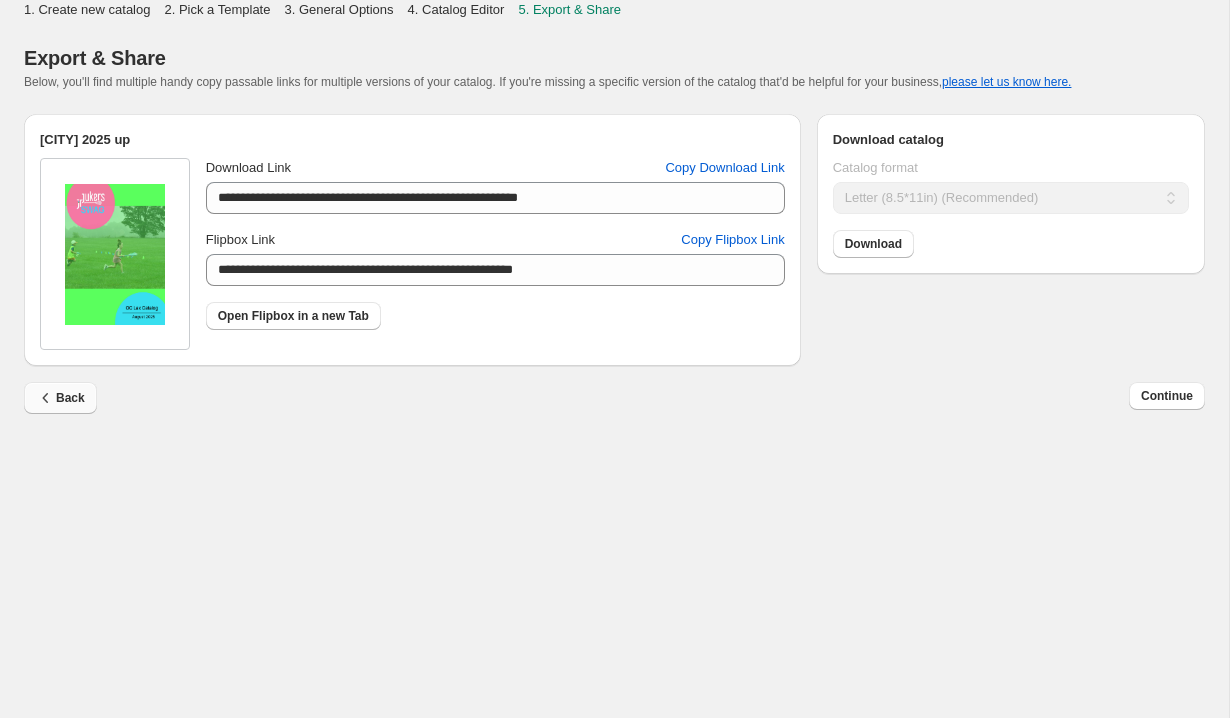 click on "Back" at bounding box center (60, 398) 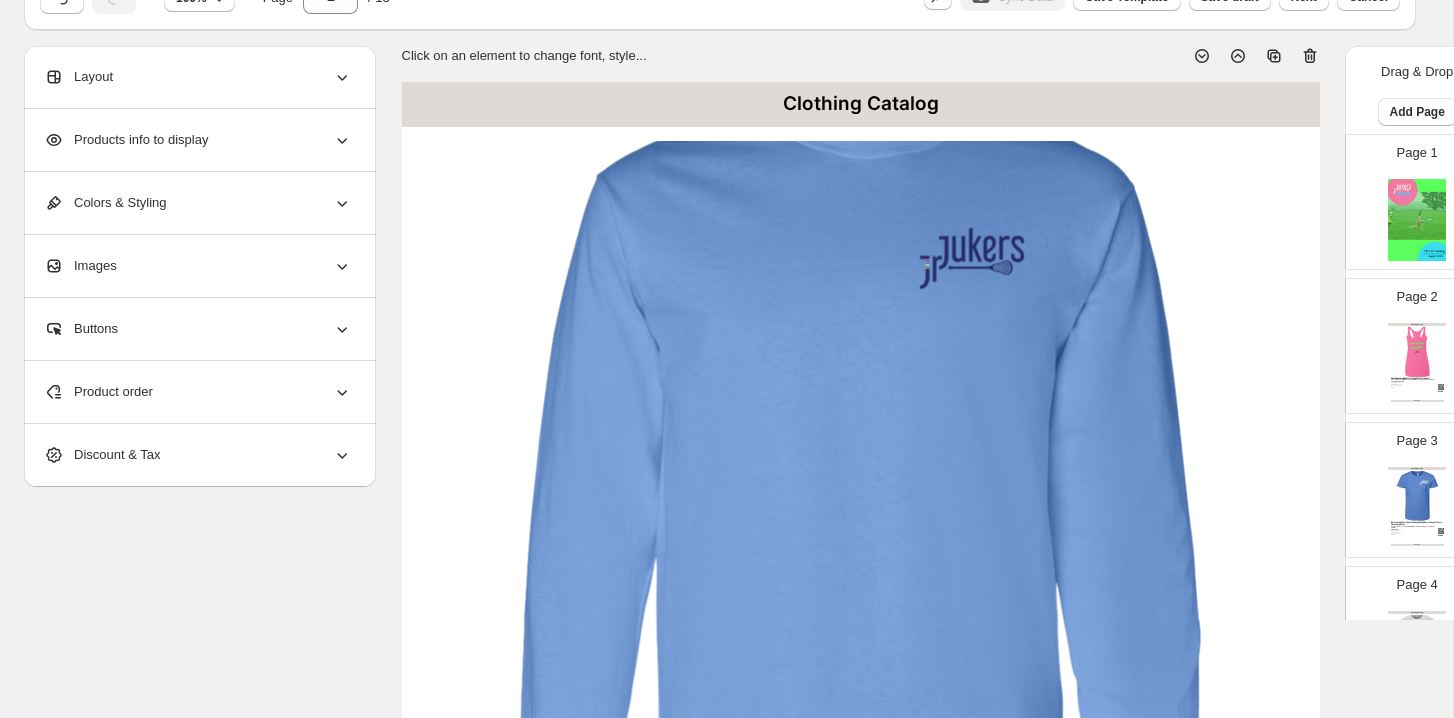 scroll, scrollTop: 0, scrollLeft: 0, axis: both 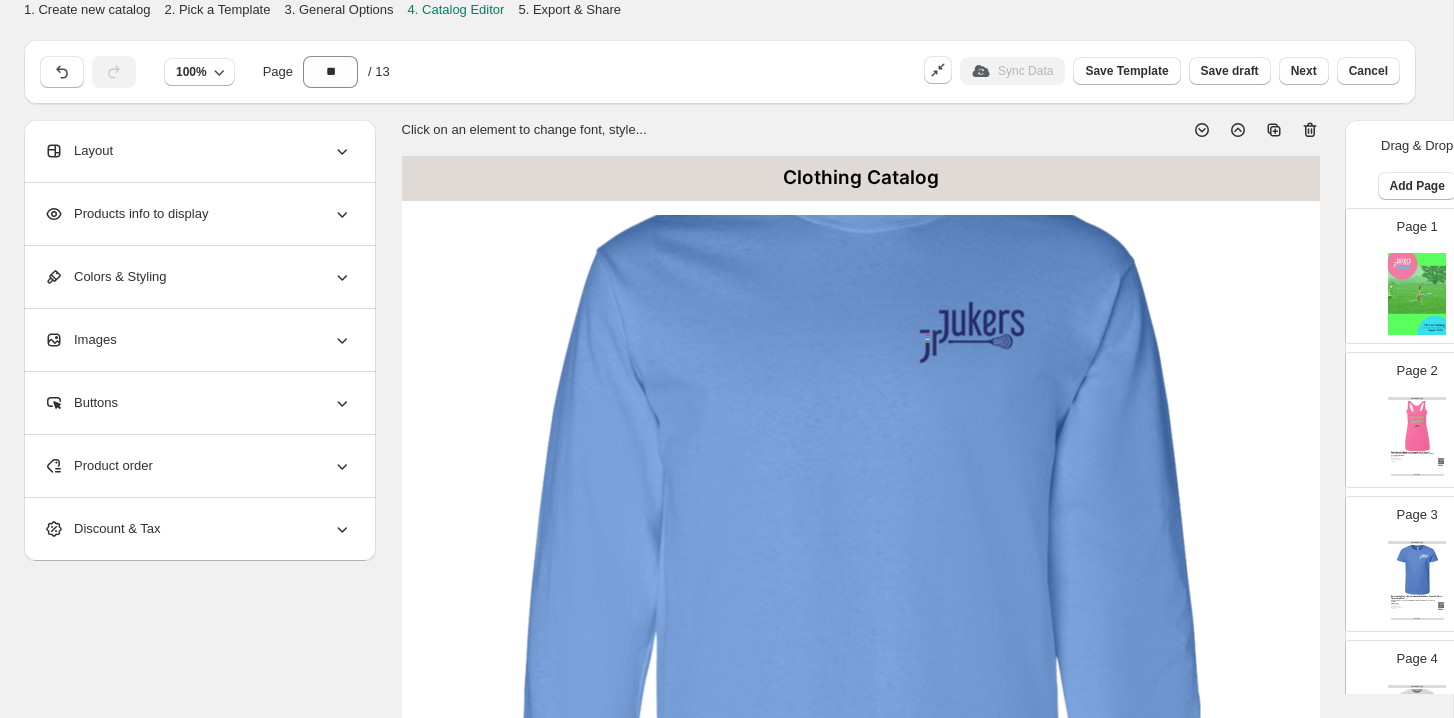 click on "Products info to display" at bounding box center (198, 214) 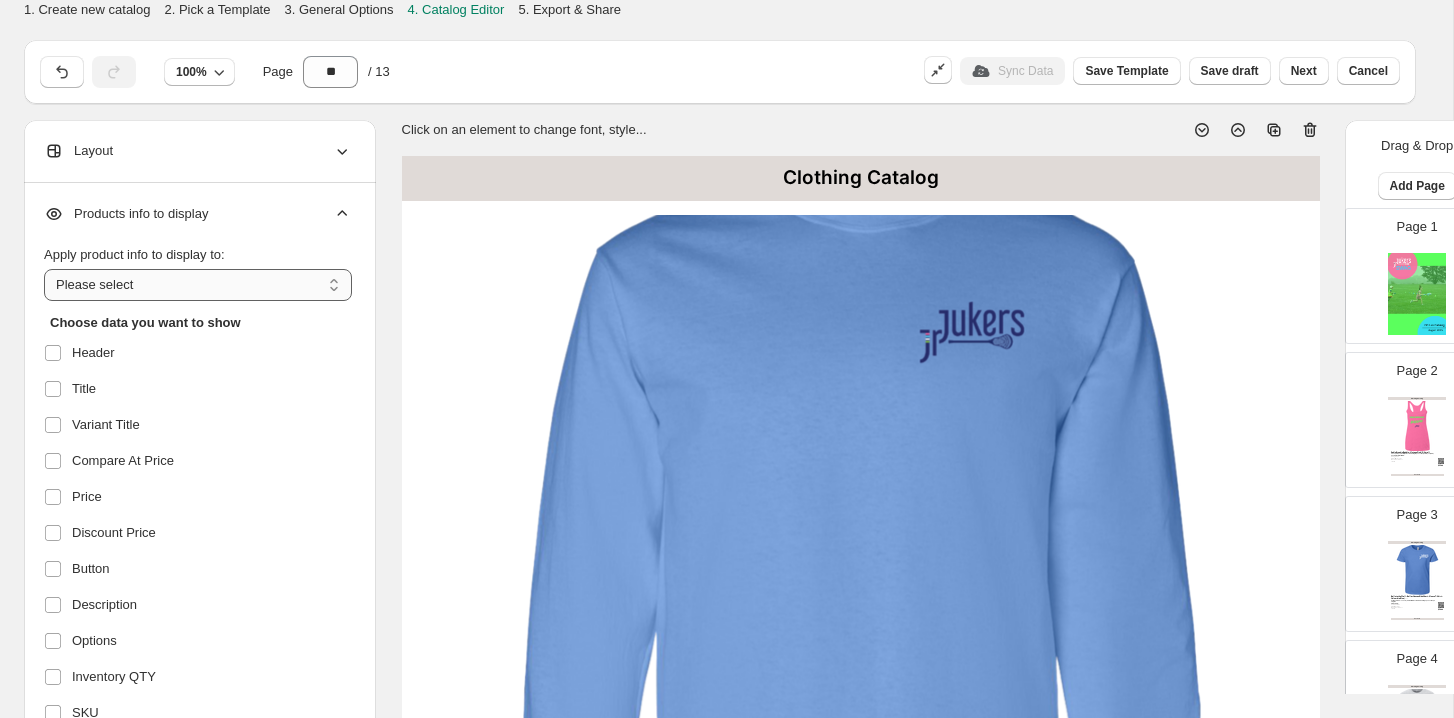 click on "**********" at bounding box center (198, 285) 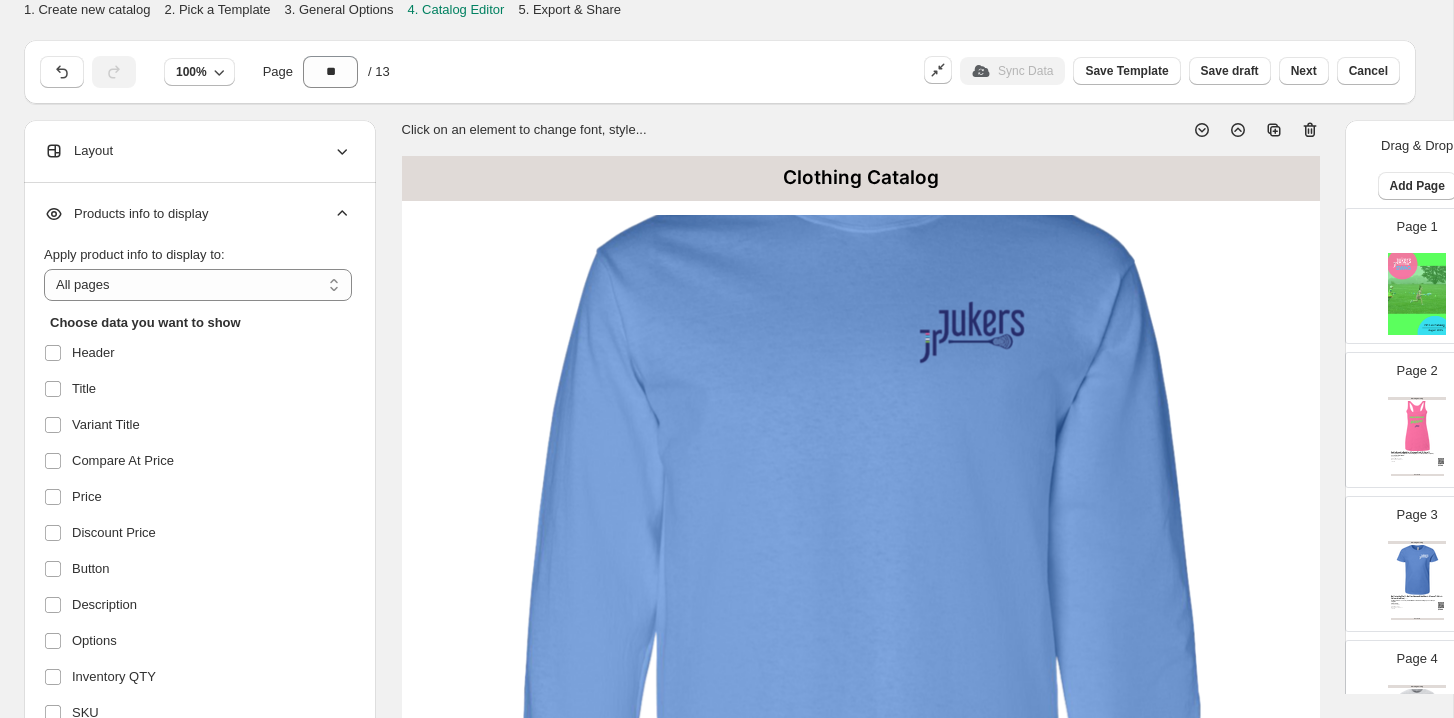 click 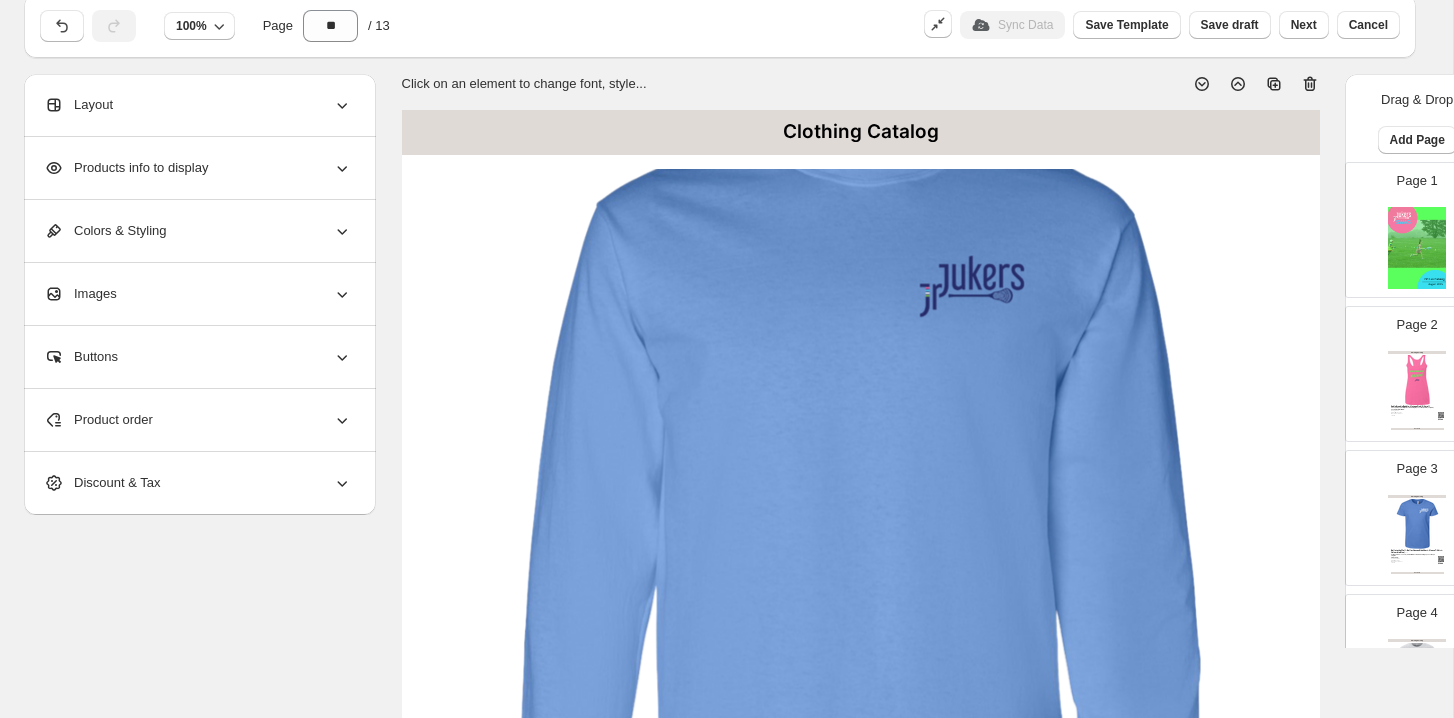 scroll, scrollTop: 41, scrollLeft: 0, axis: vertical 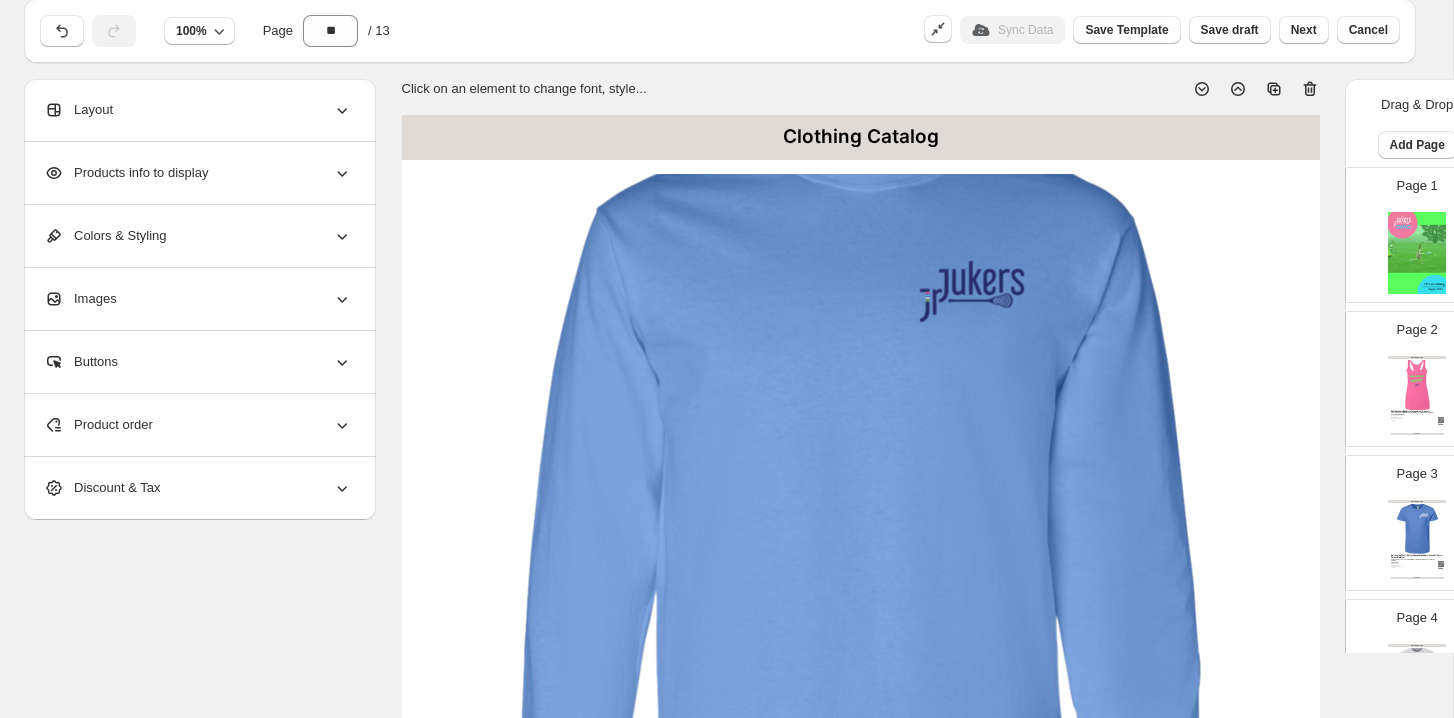 click on "Images" at bounding box center [198, 299] 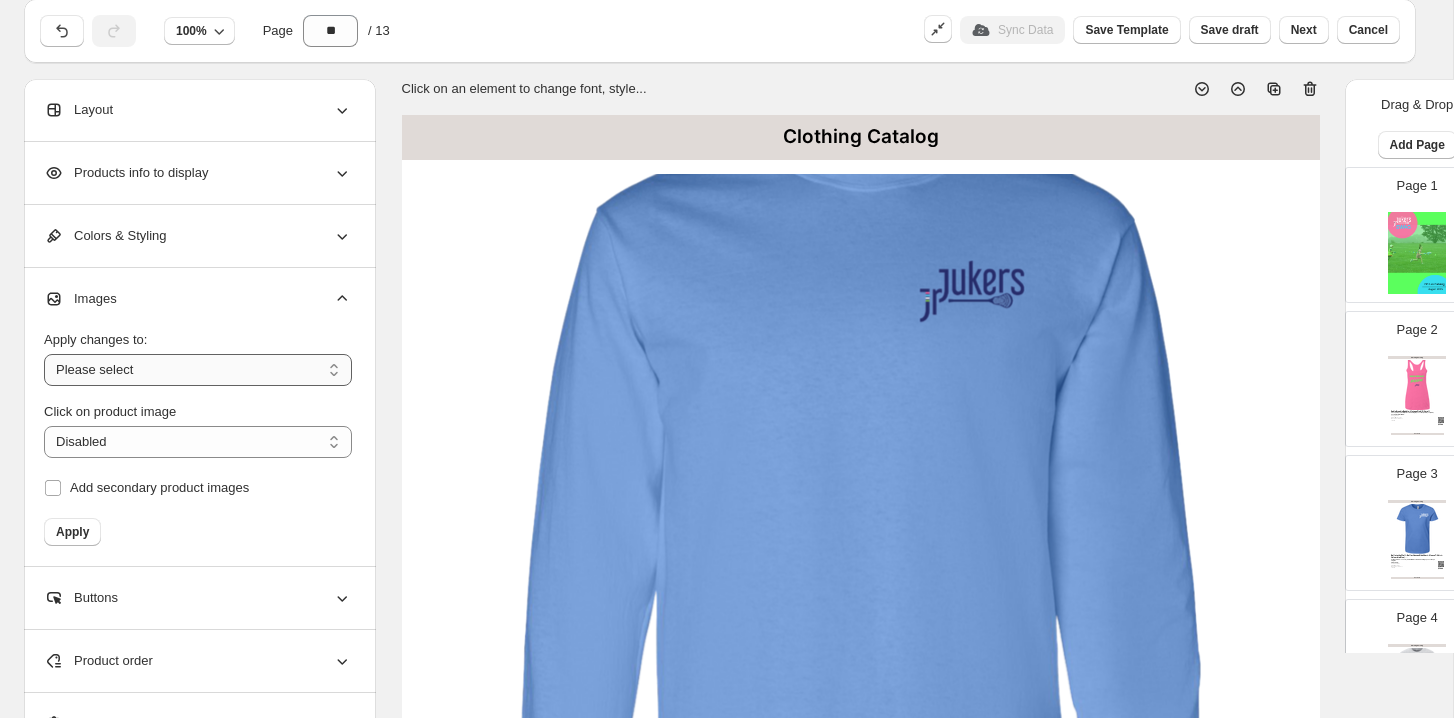 click on "**********" at bounding box center [198, 370] 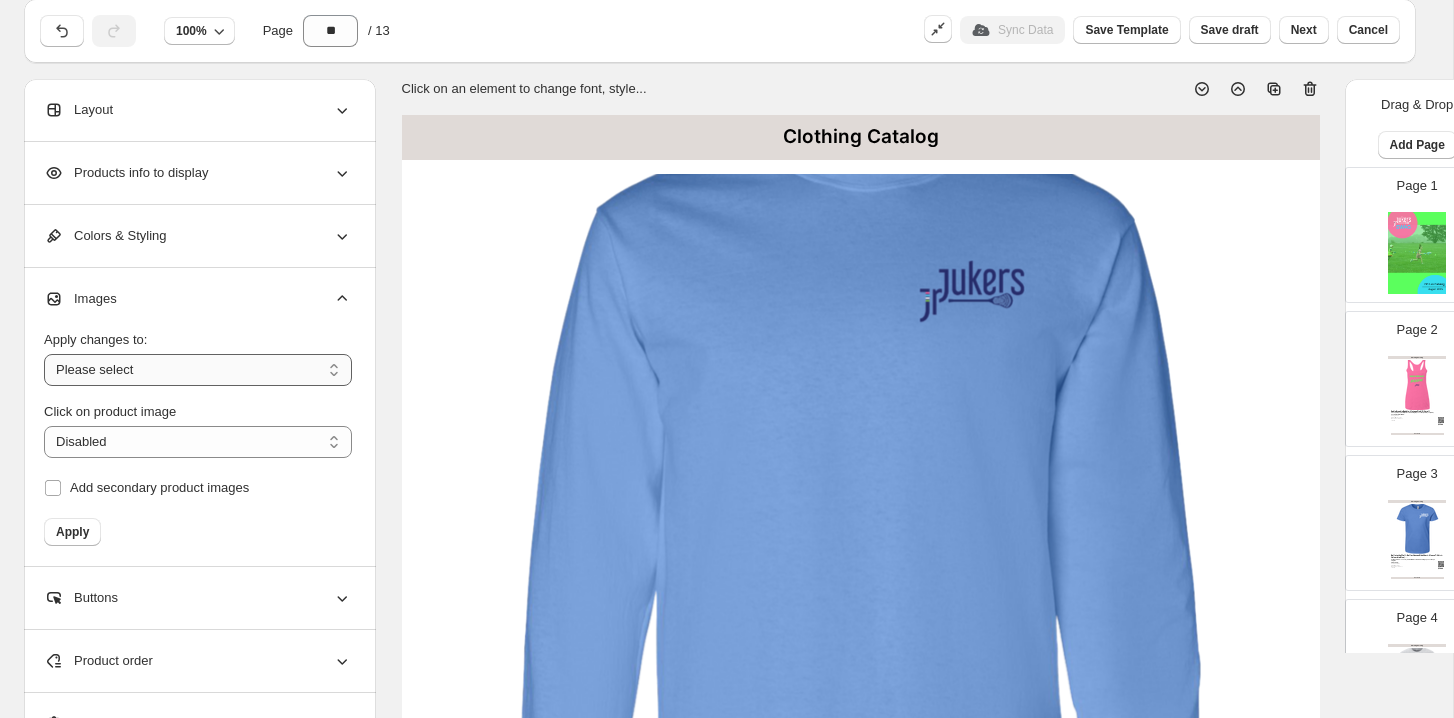 select on "**********" 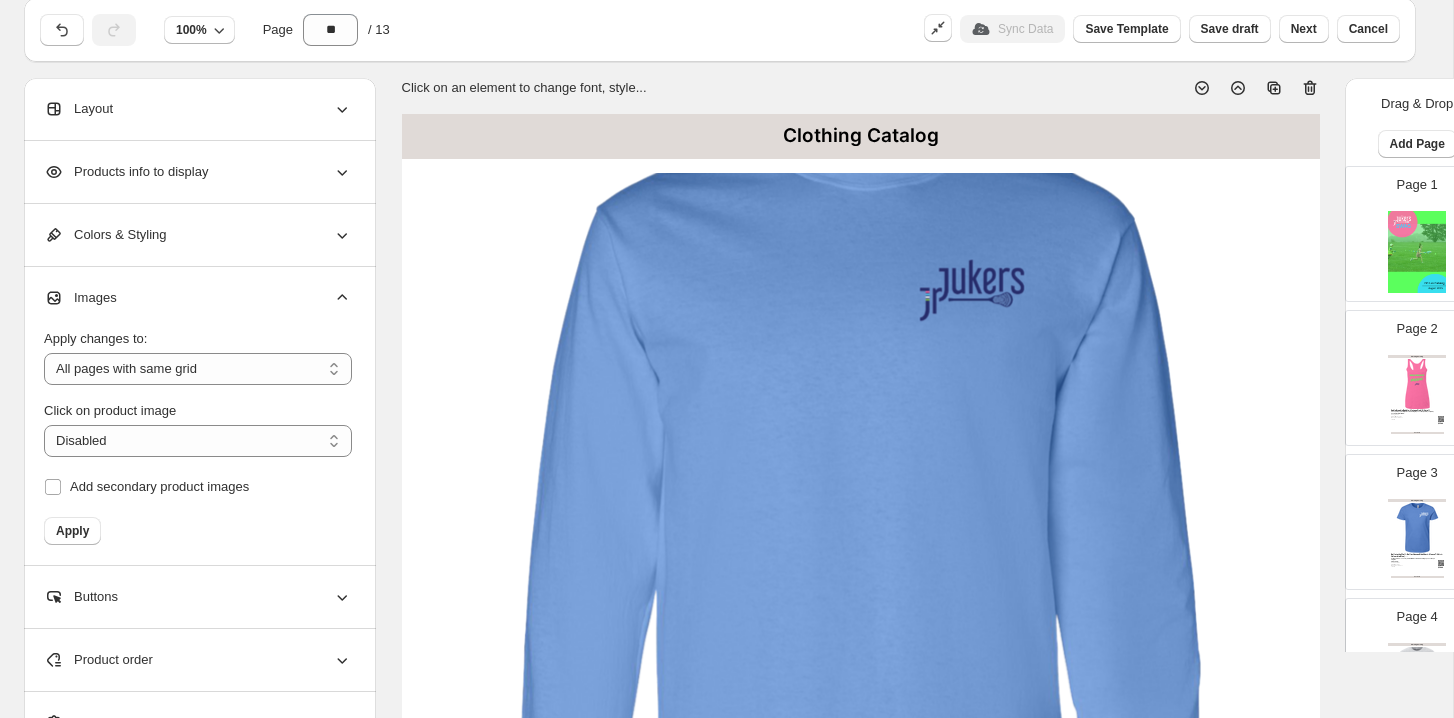 scroll, scrollTop: 0, scrollLeft: 0, axis: both 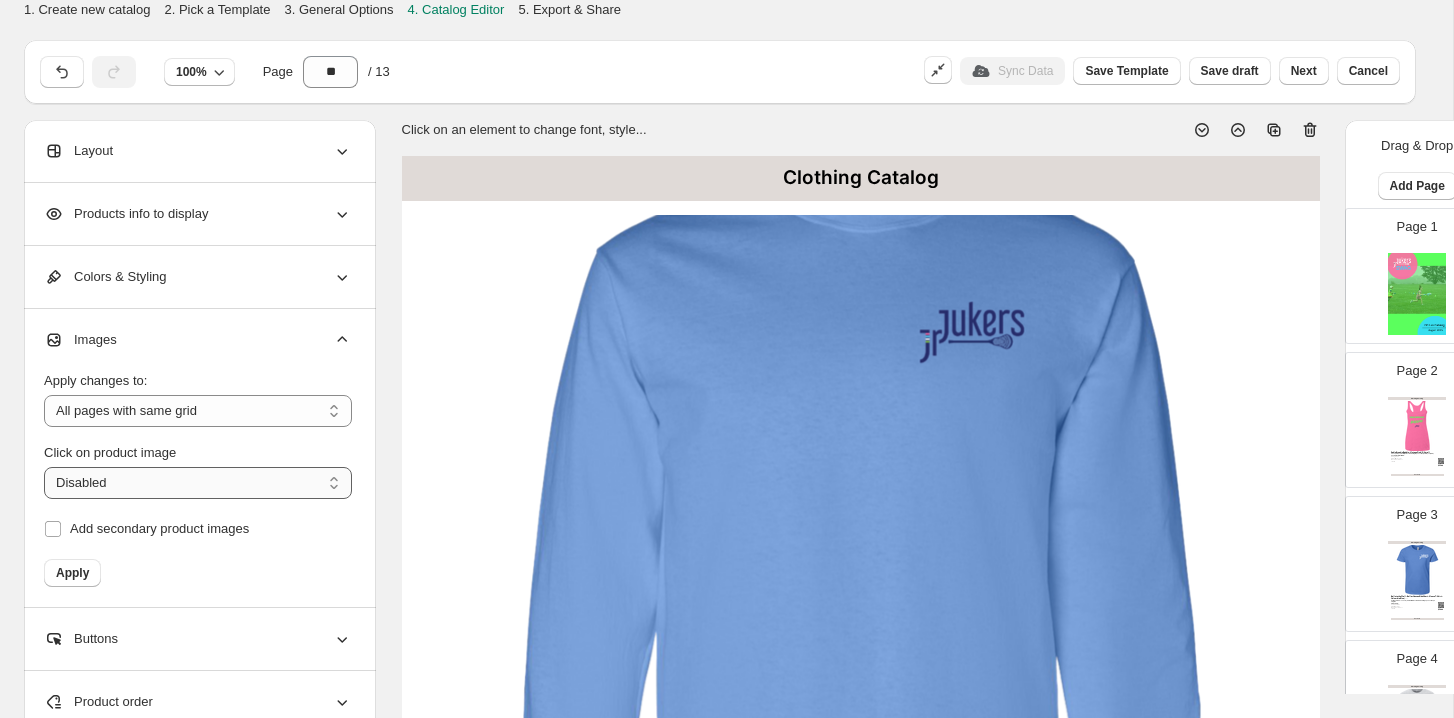 click on "**********" at bounding box center (198, 483) 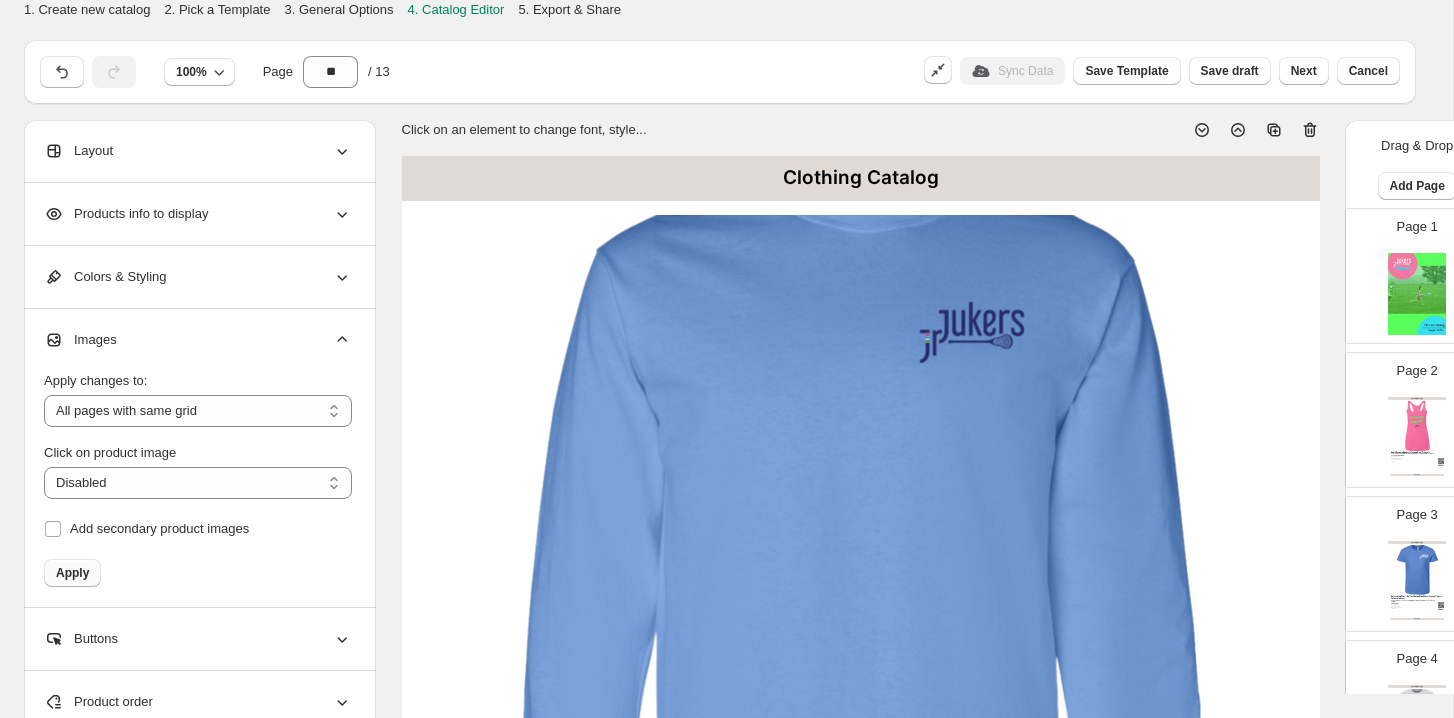 click on "Apply" at bounding box center (72, 573) 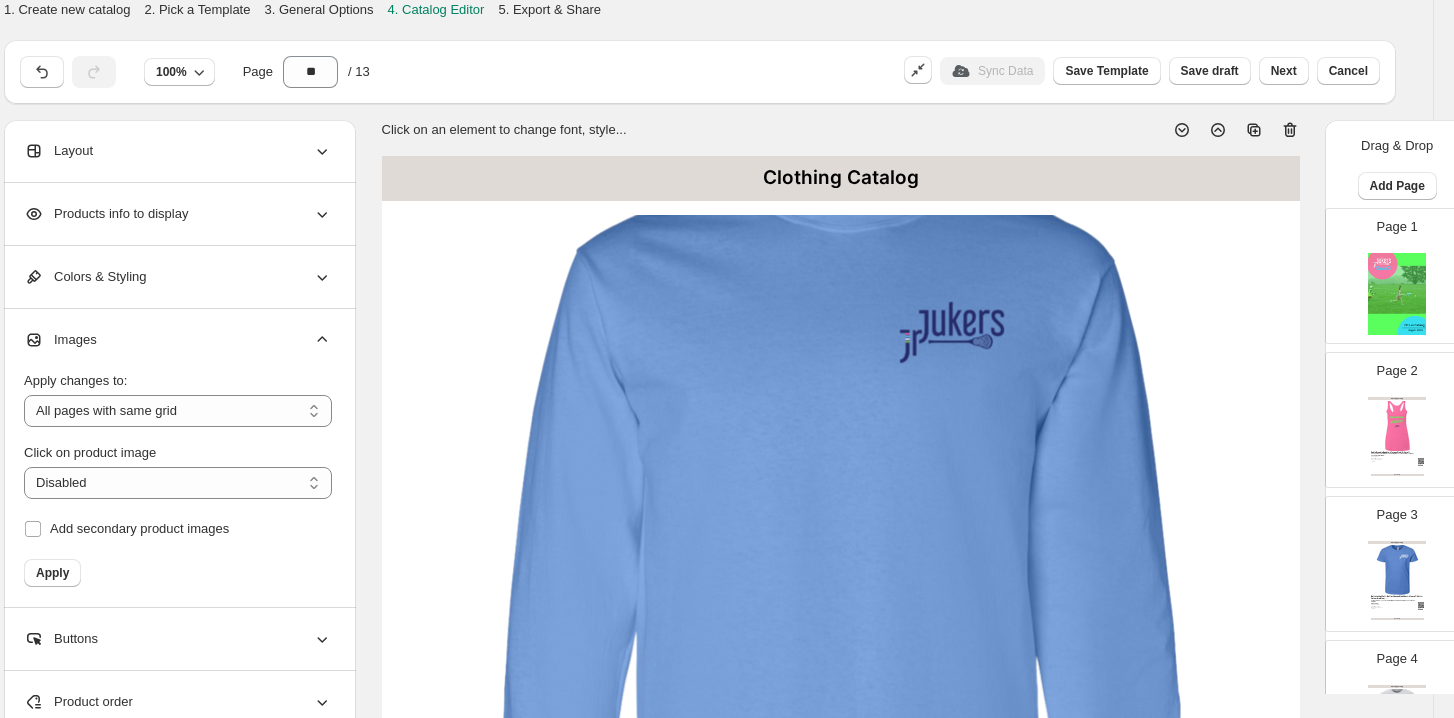 scroll, scrollTop: 0, scrollLeft: 9, axis: horizontal 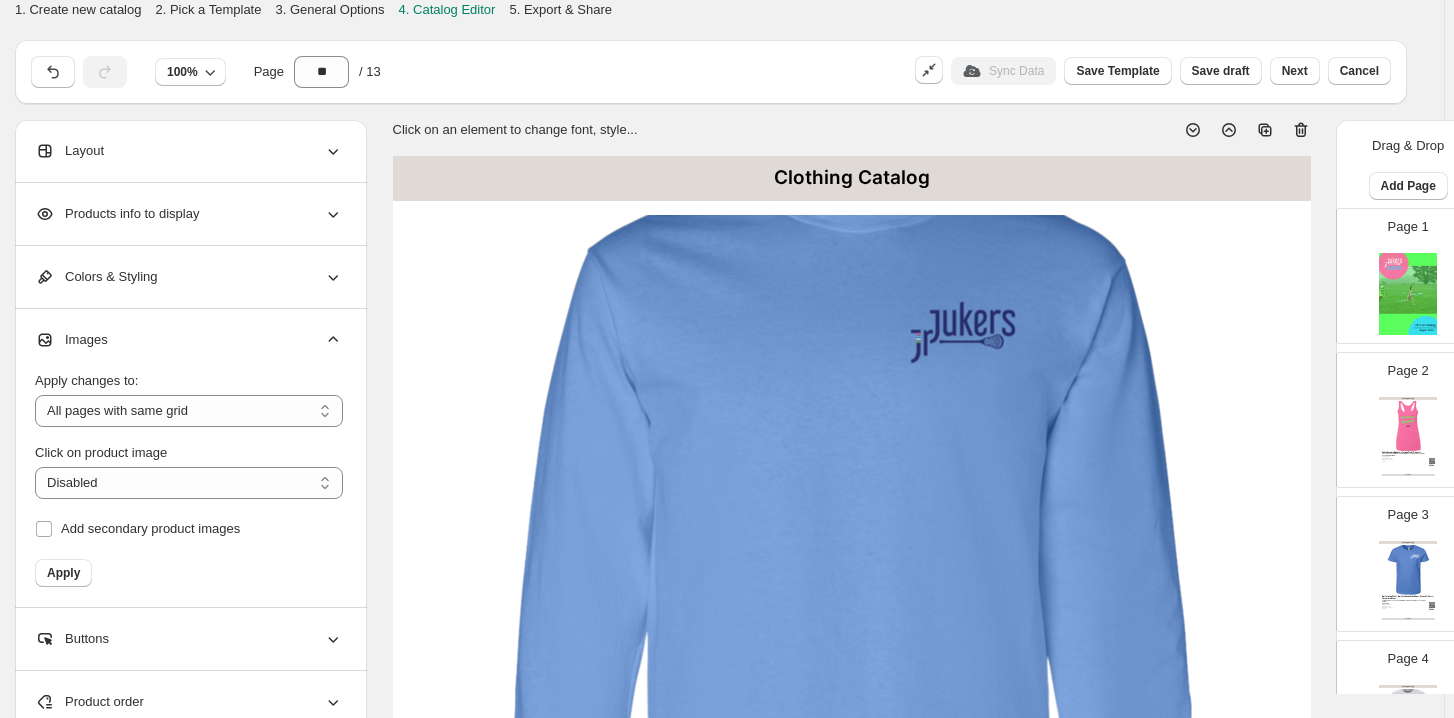 click on "Click on an element to change font, style... Clothing Catalog My Kid Jukes- Gildan LS T-Shirt - Carolina Blue / S
5.3 oz., 100% USA cotton
Ash Grey is 99% cotton, 1% polyester; Sport Grey is 90% cotton,... Carolina Blue S, M, L, XL, 2XL, 3XL Brand:  CustomCat T-Shirts $ 22.00 BUY NOW" at bounding box center (852, 724) 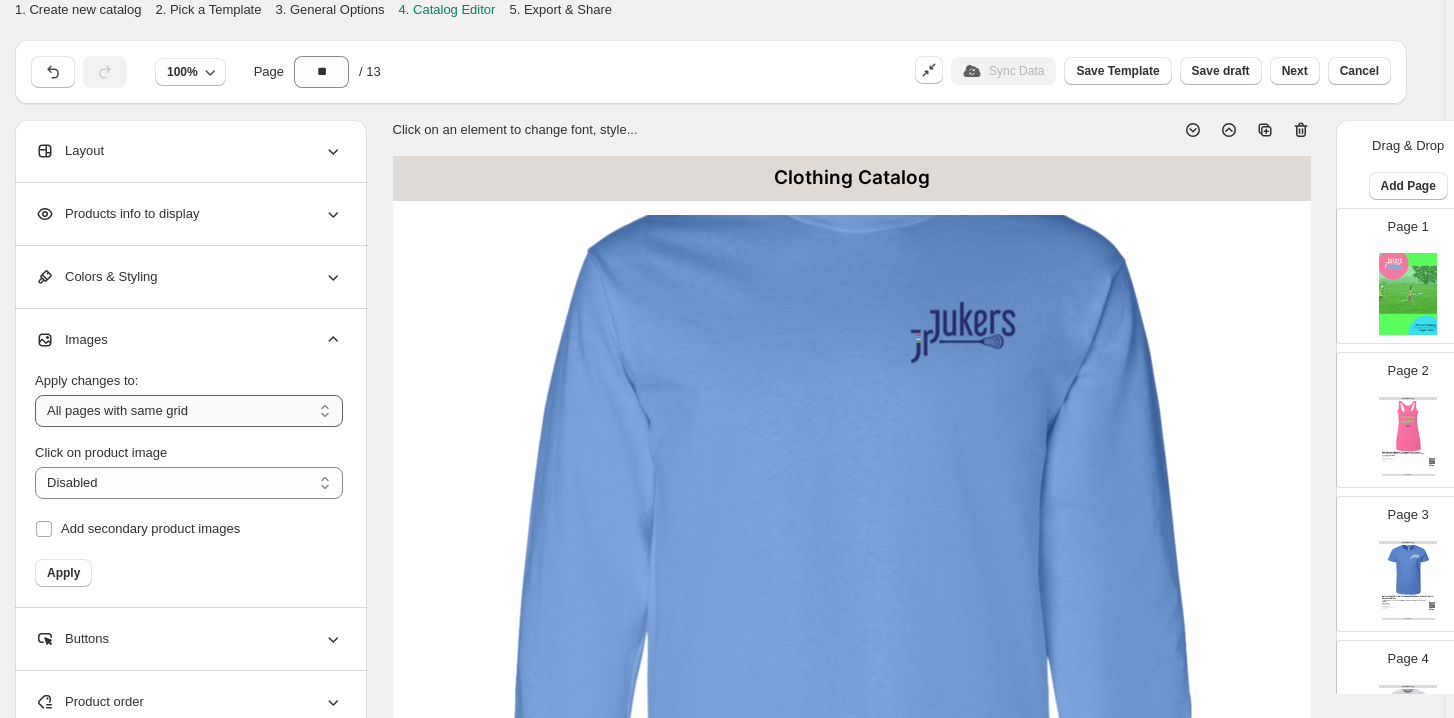 click on "**********" at bounding box center (189, 411) 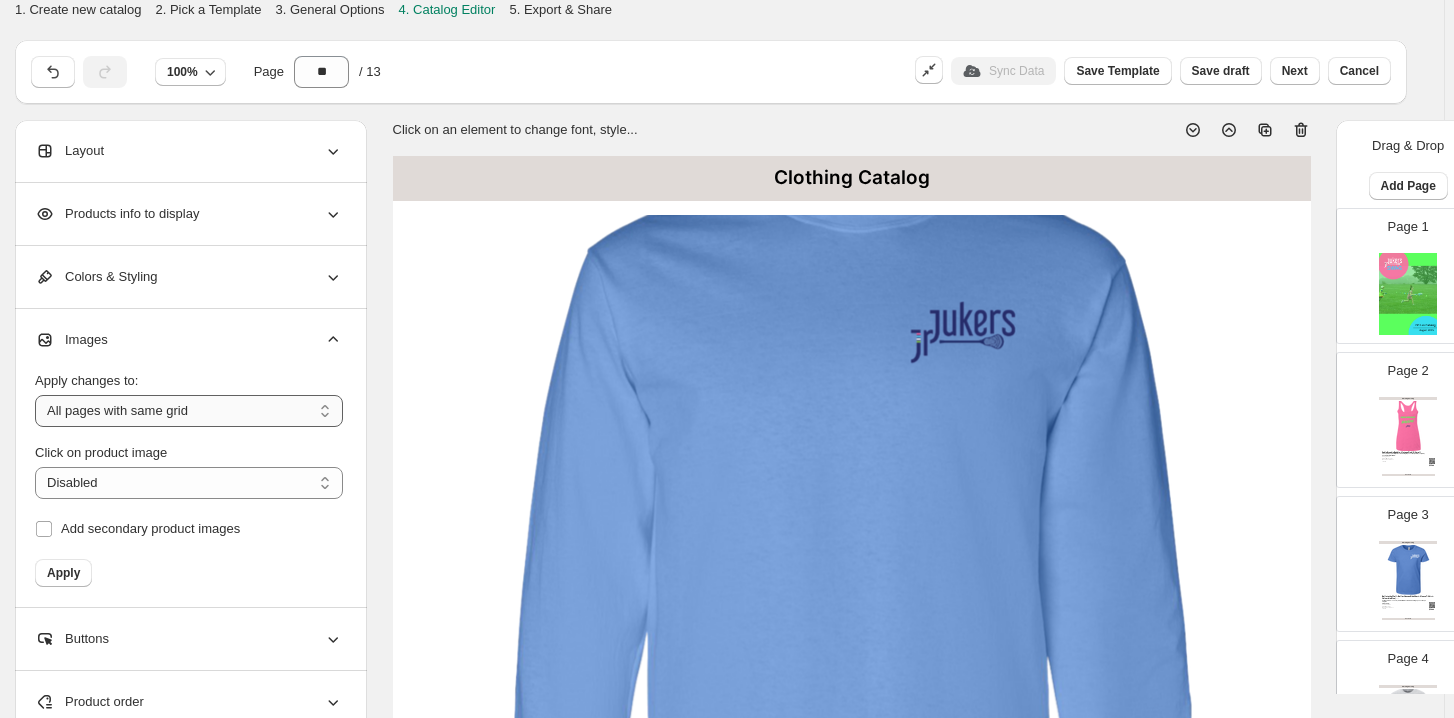 select on "**********" 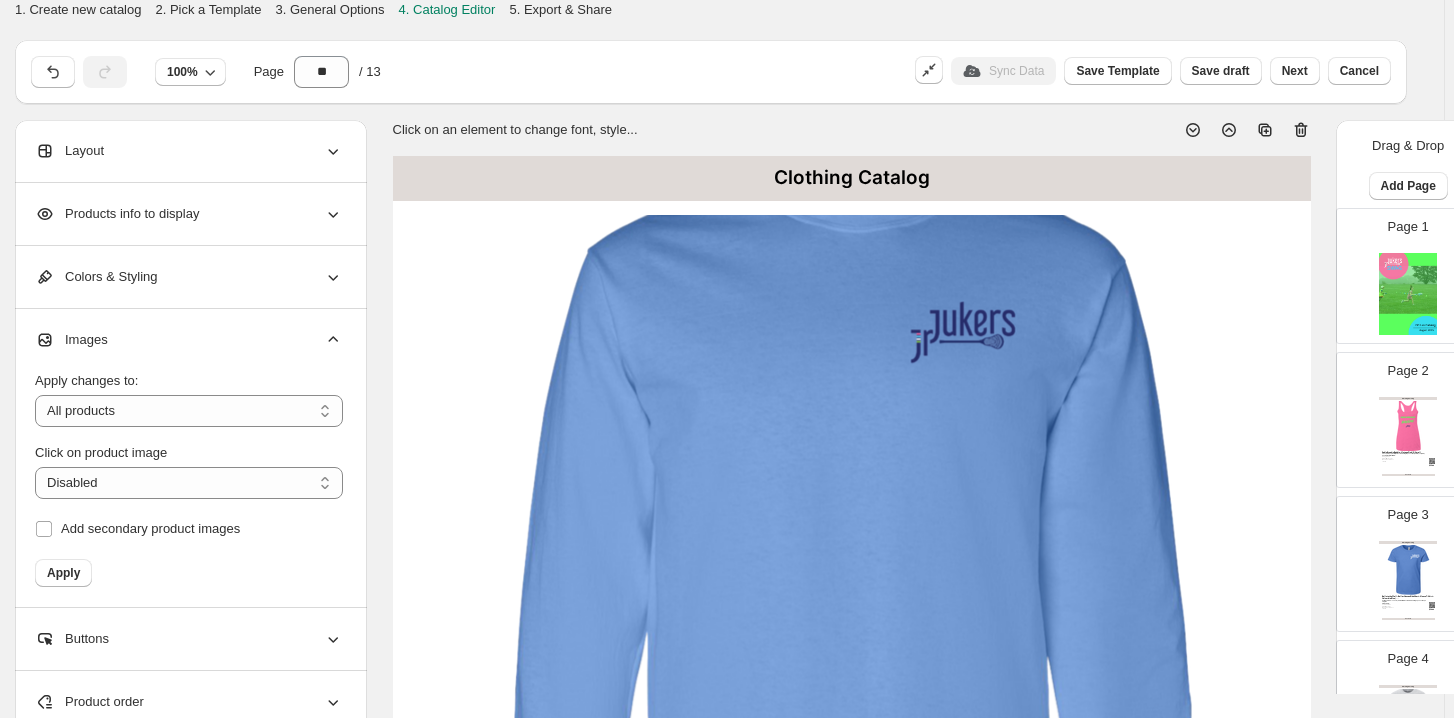 click on "Images" at bounding box center [189, 340] 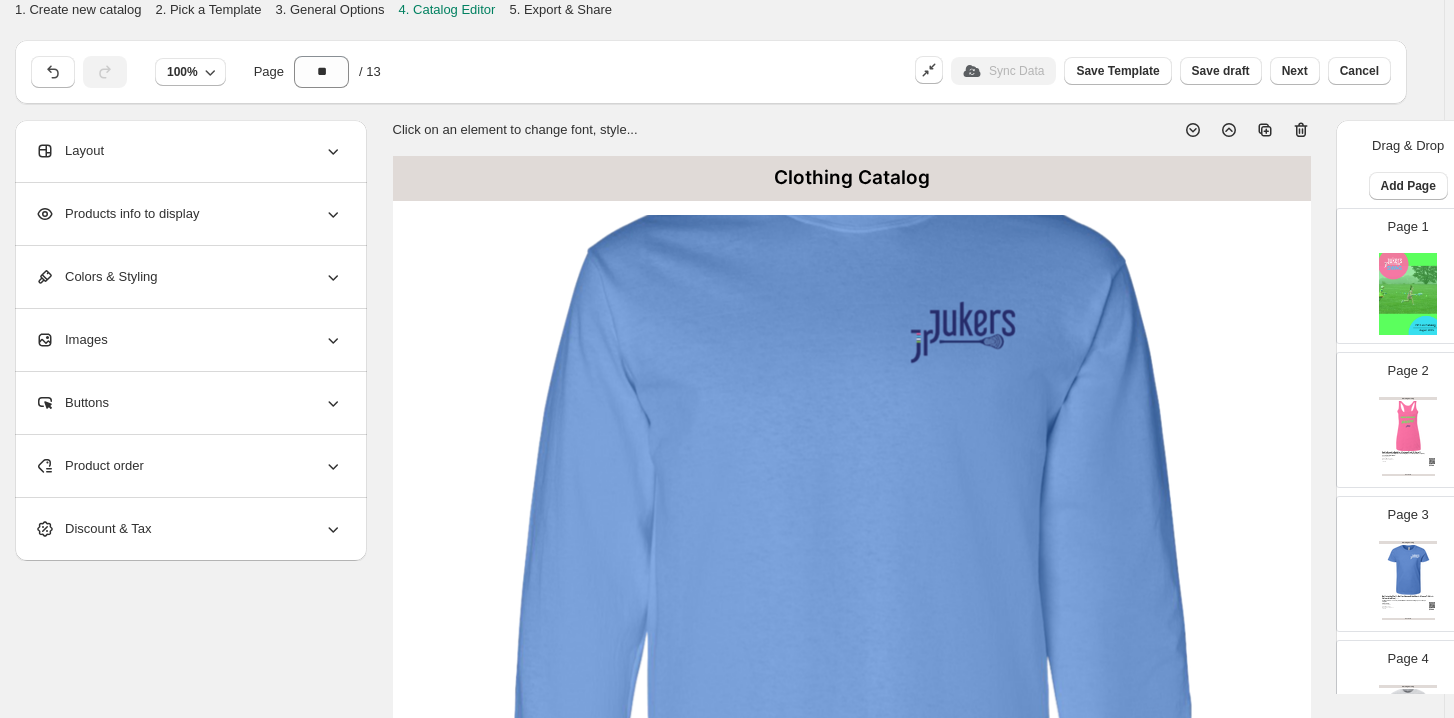 click on "Images" at bounding box center [189, 340] 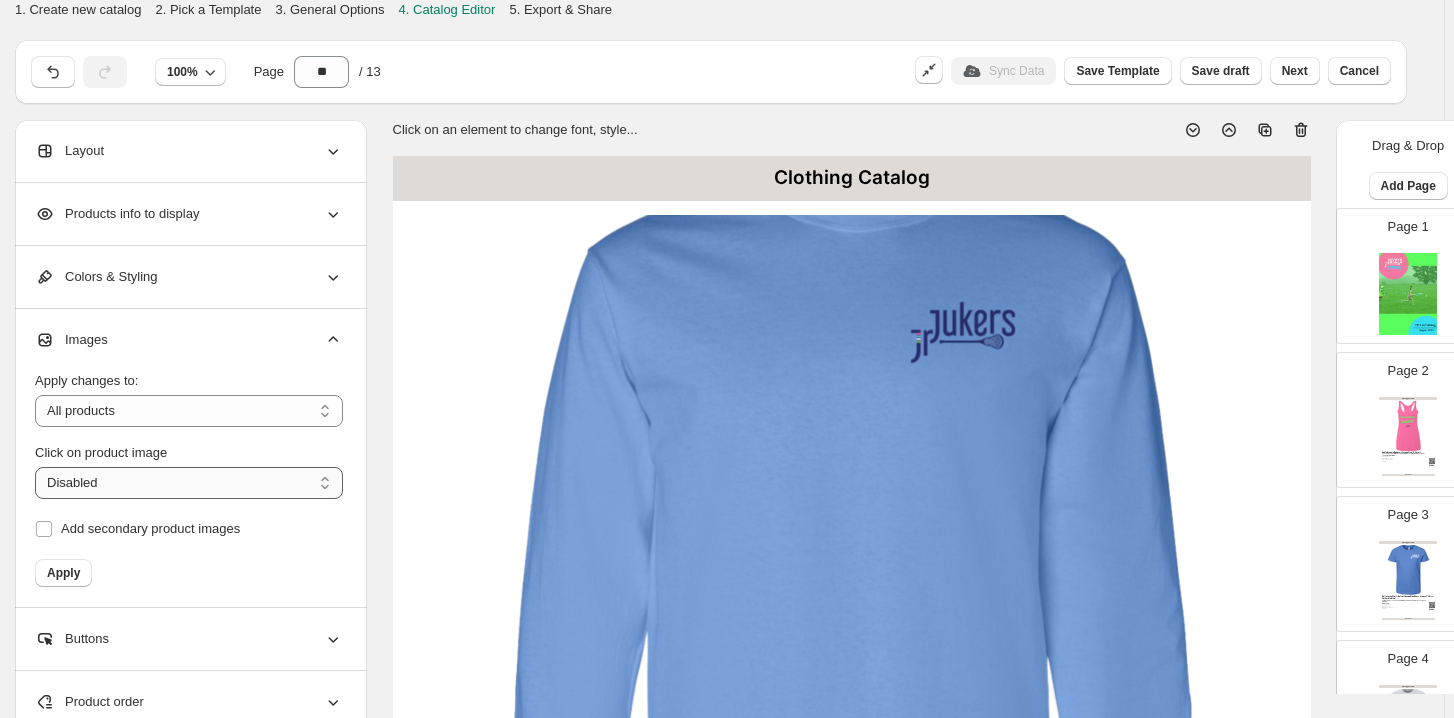 click on "**********" at bounding box center (189, 483) 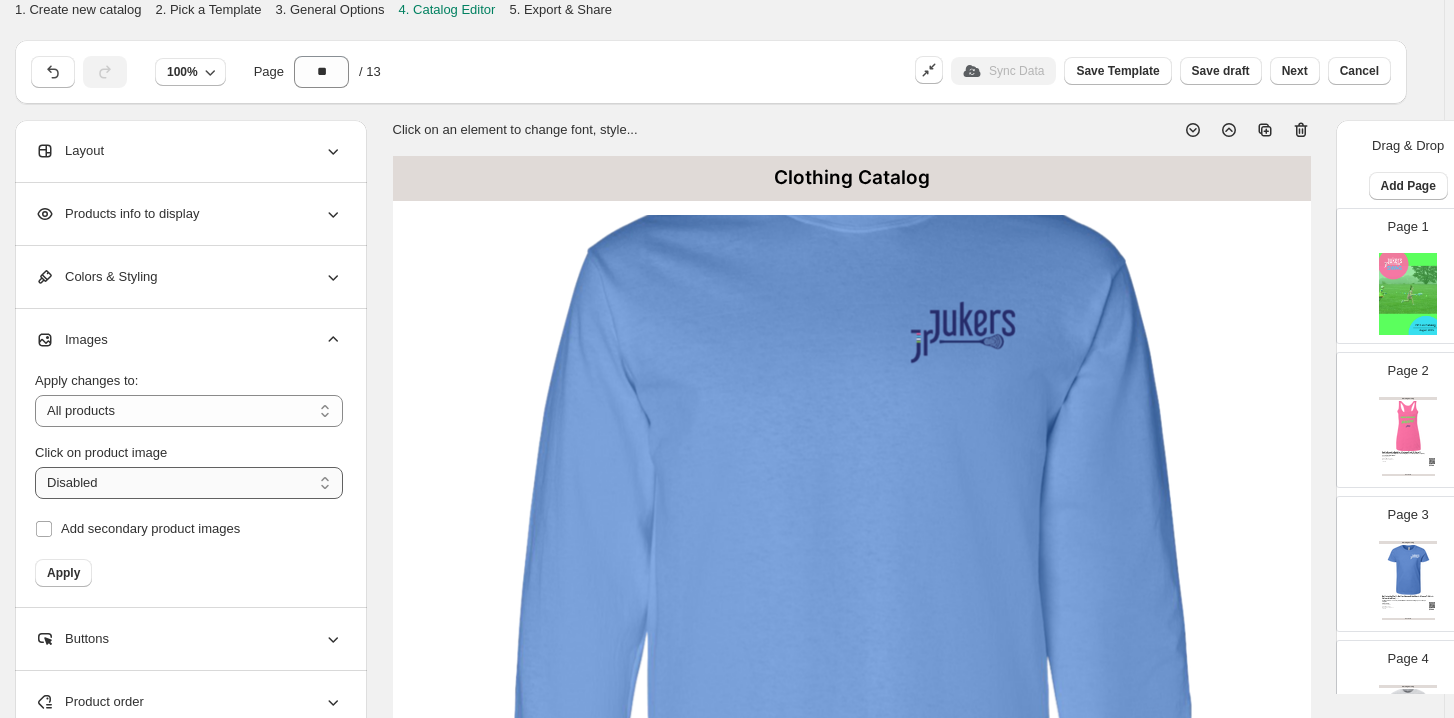click on "**********" at bounding box center (189, 483) 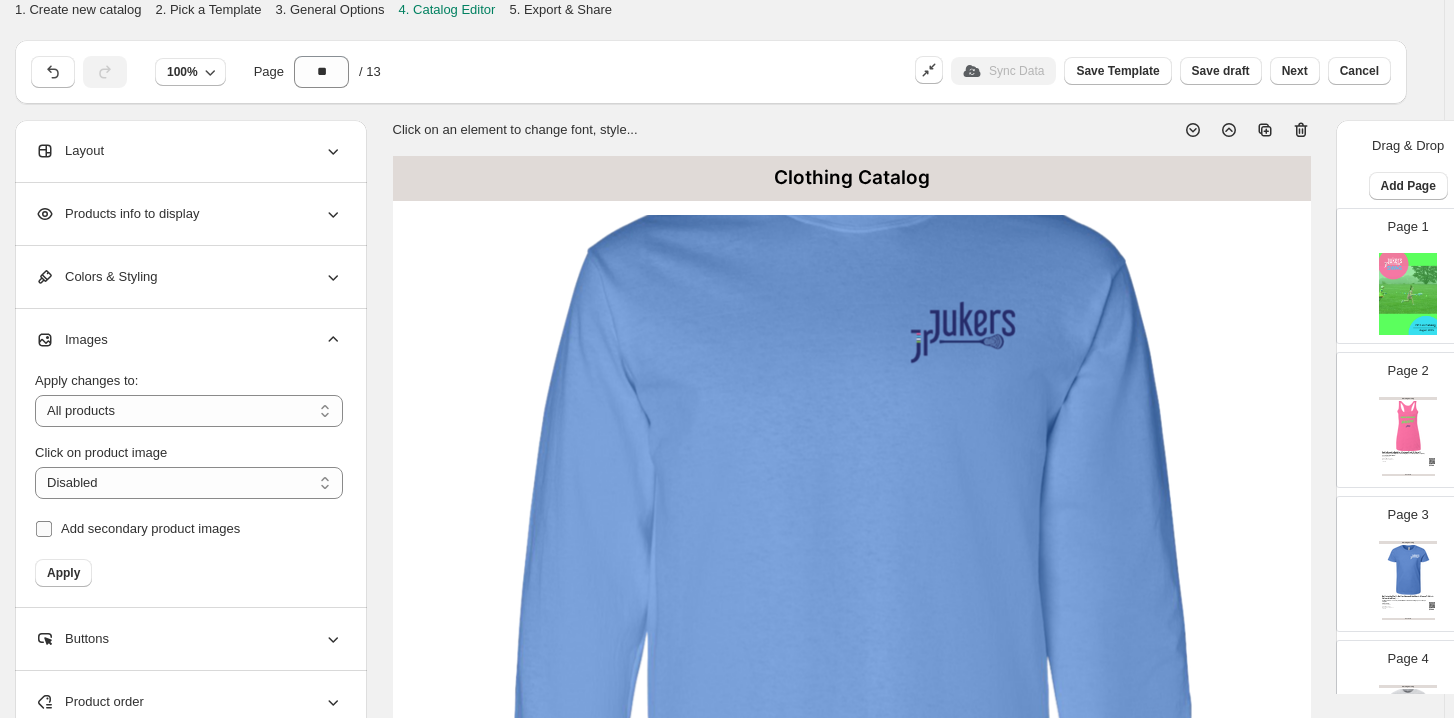 click on "Add secondary product images" at bounding box center [137, 529] 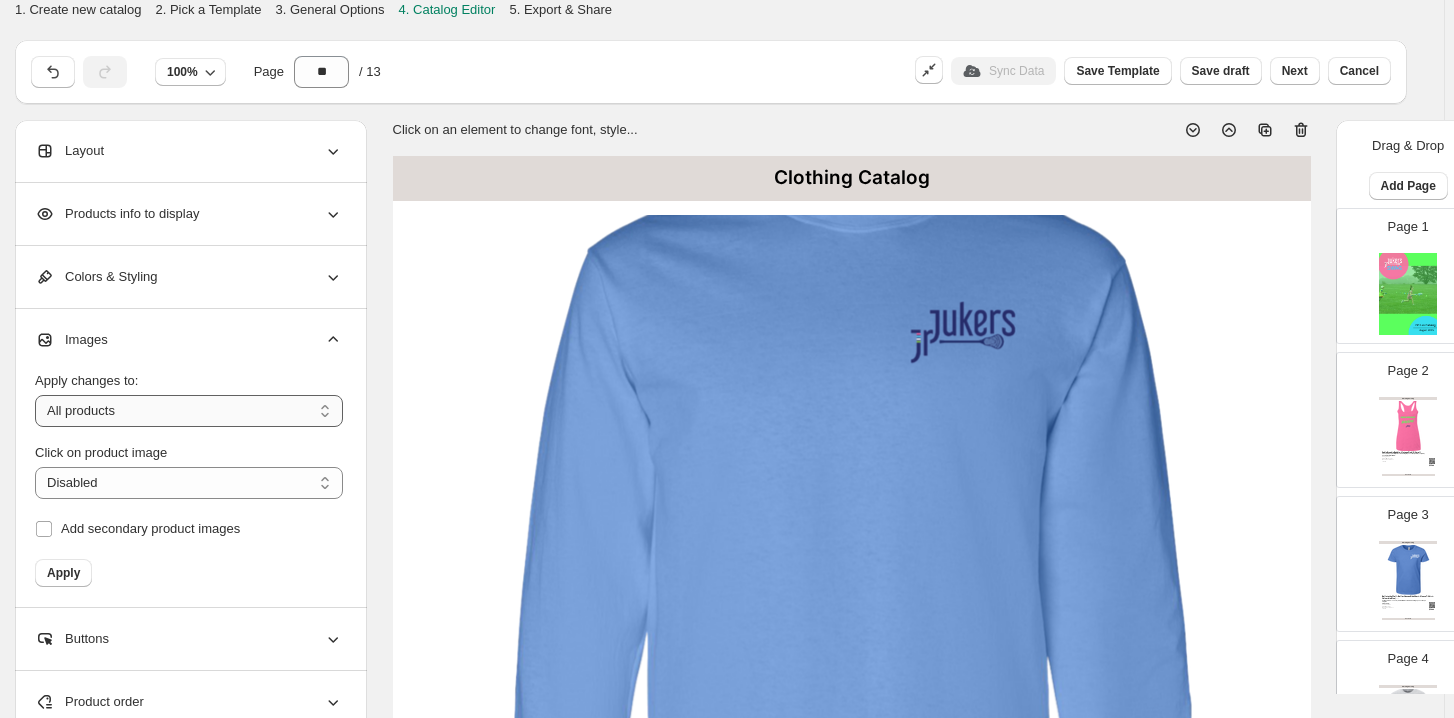 click on "**********" at bounding box center [189, 411] 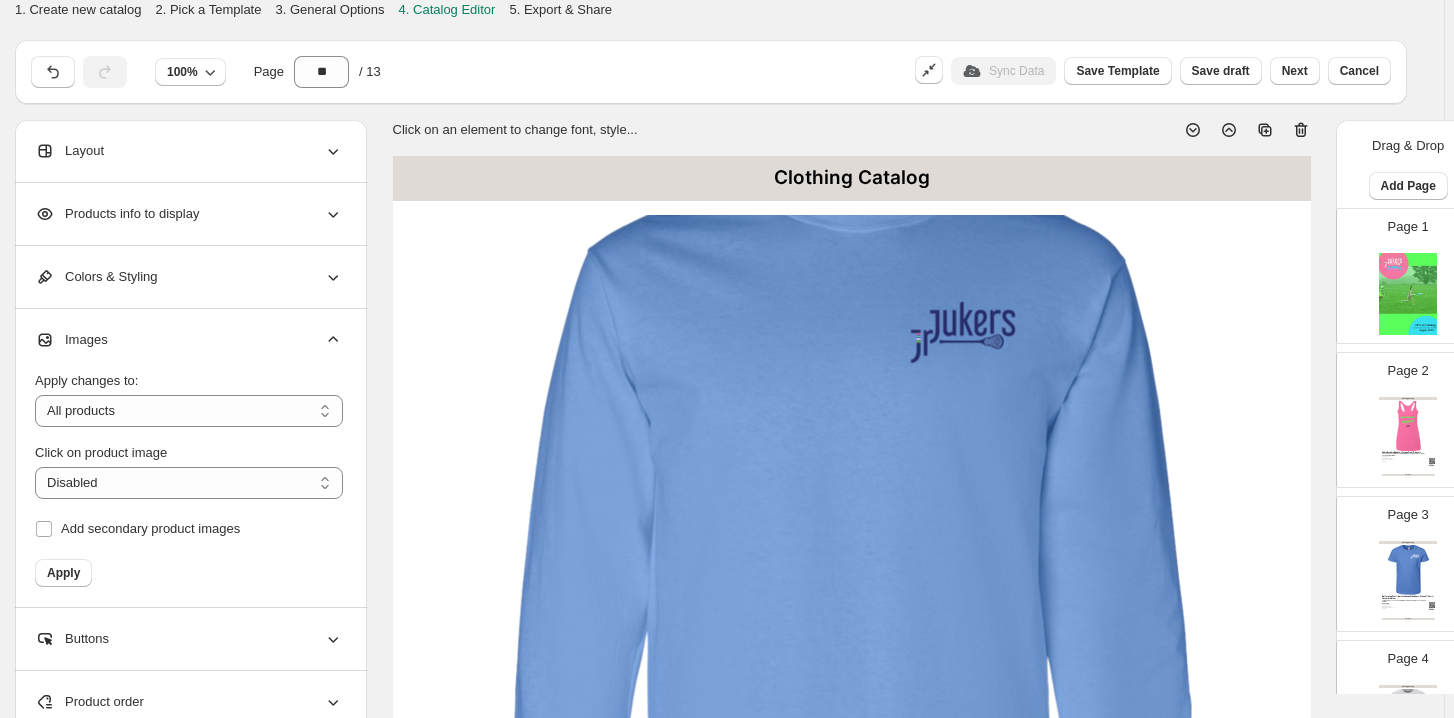 click on "**********" at bounding box center (189, 471) 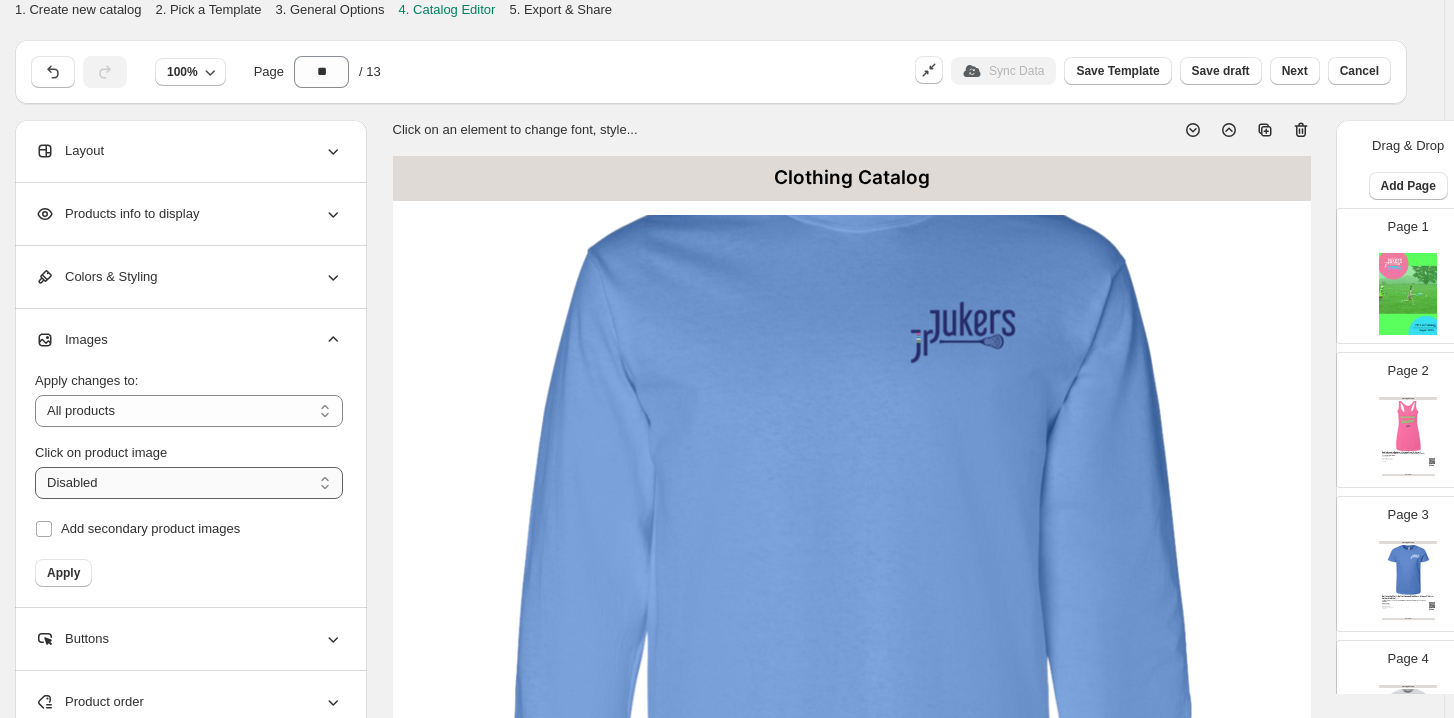 click on "**********" at bounding box center [189, 483] 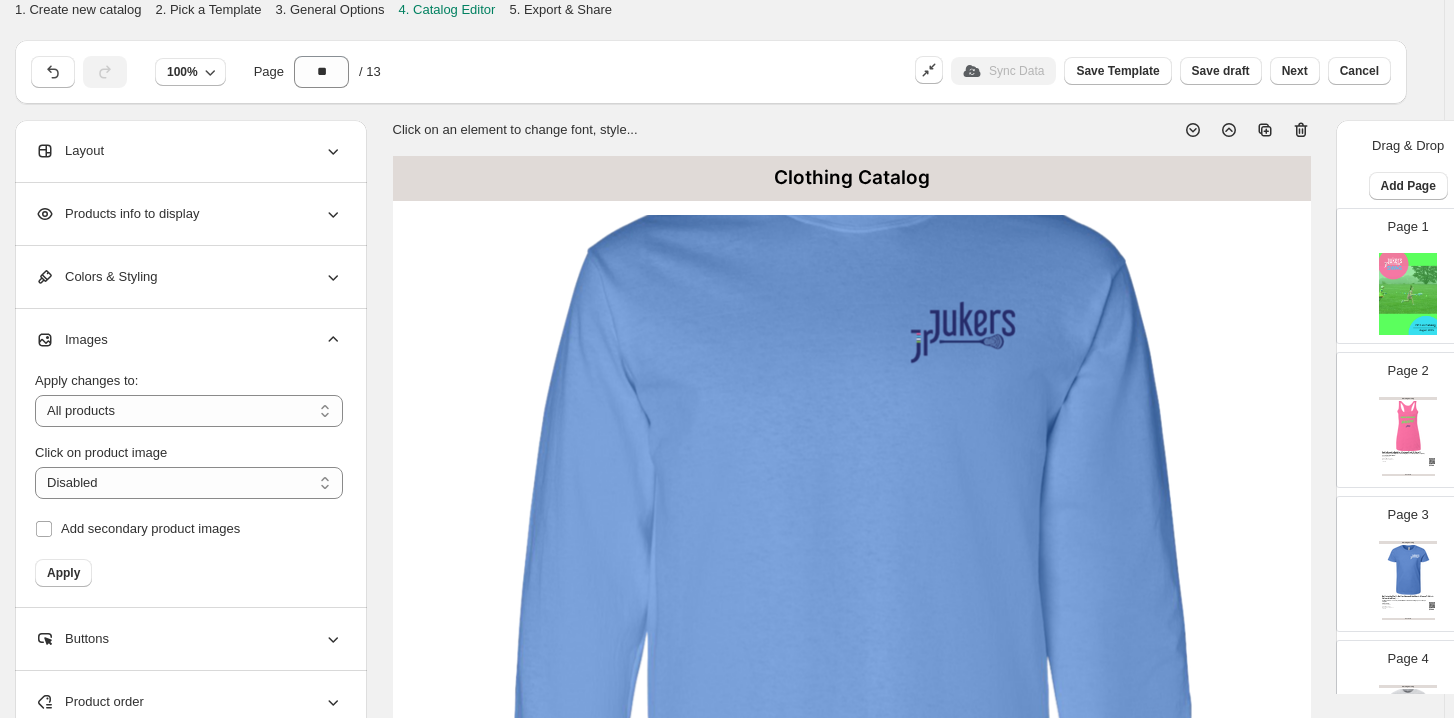 click 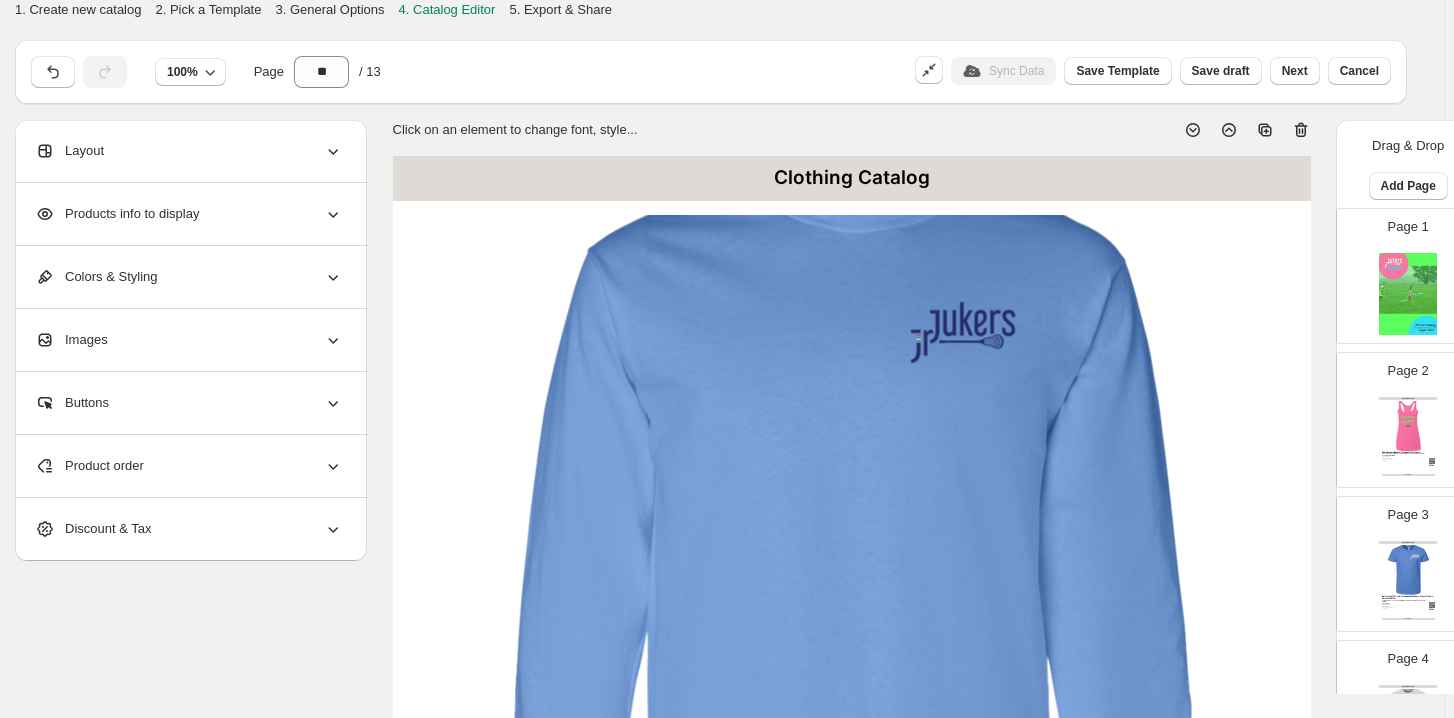 click on "Layout" at bounding box center [189, 151] 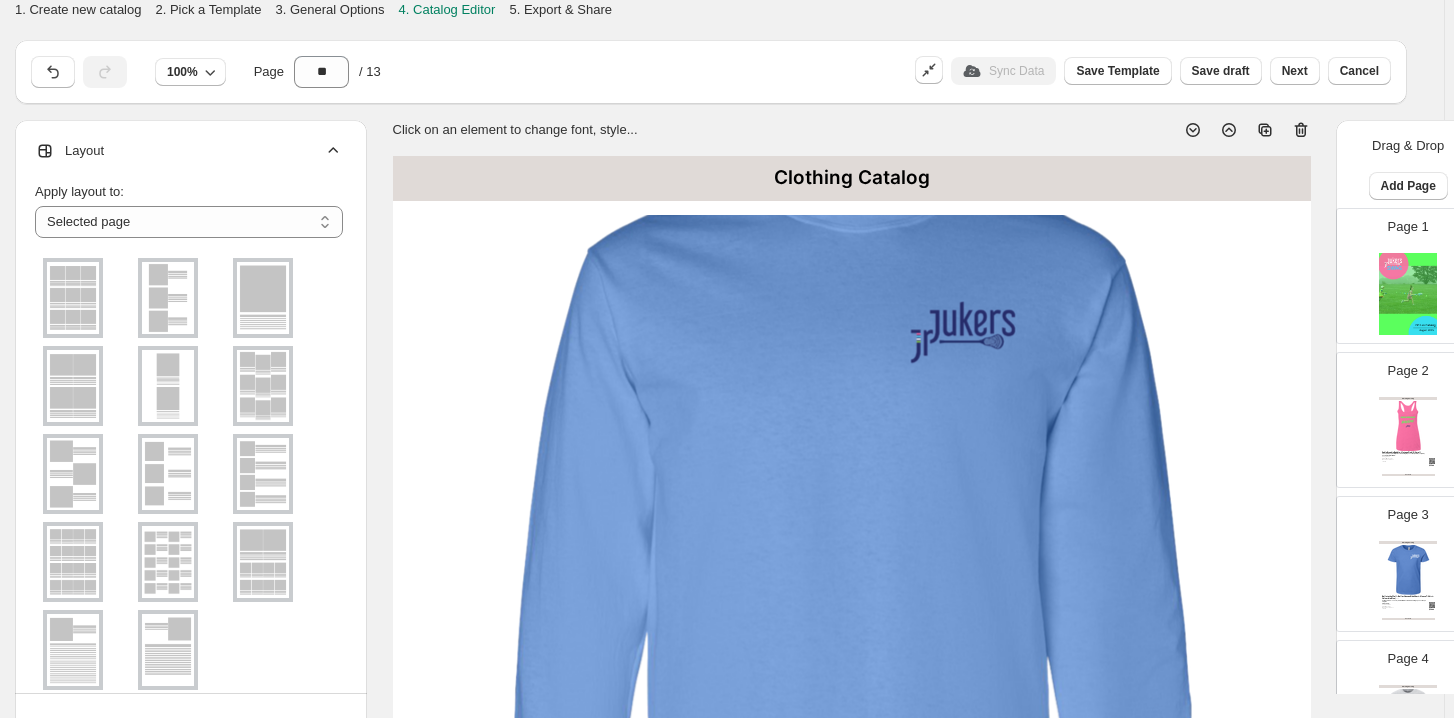 click at bounding box center [168, 386] 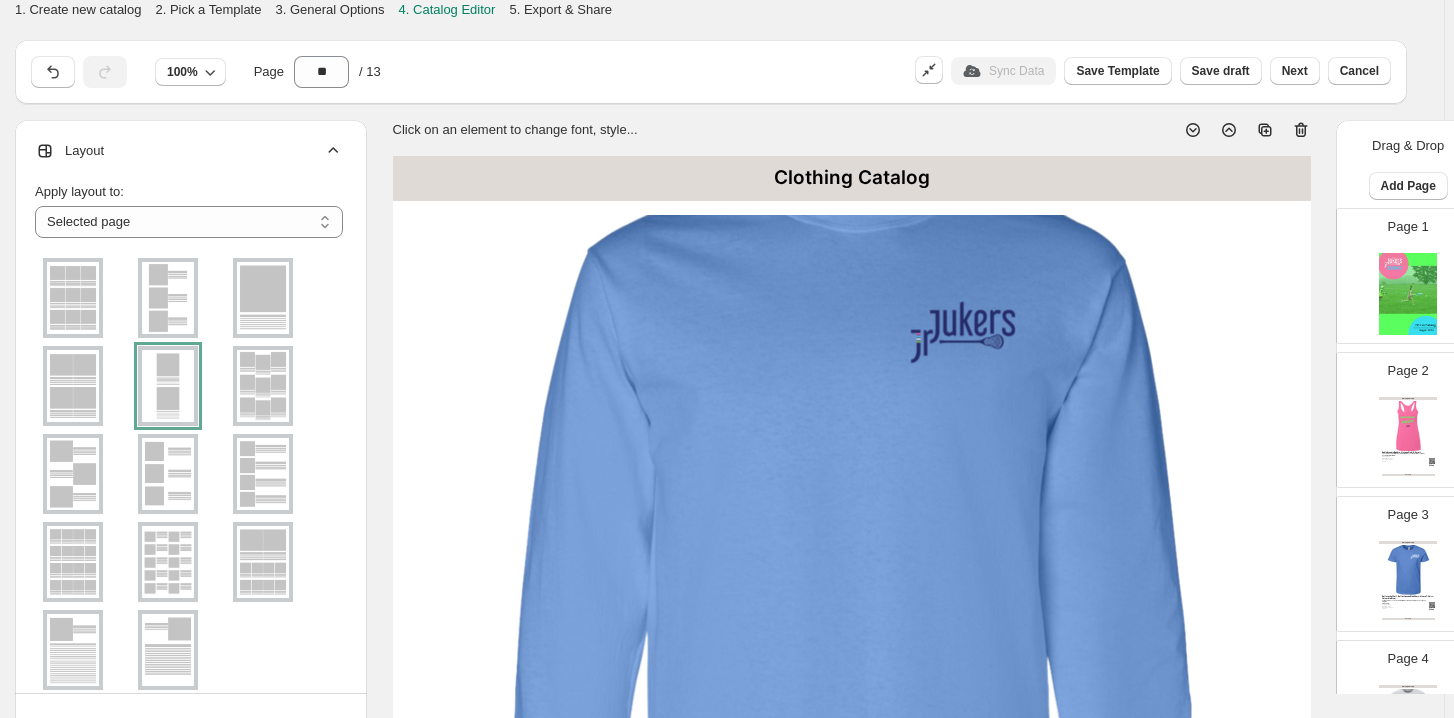 click at bounding box center [263, 298] 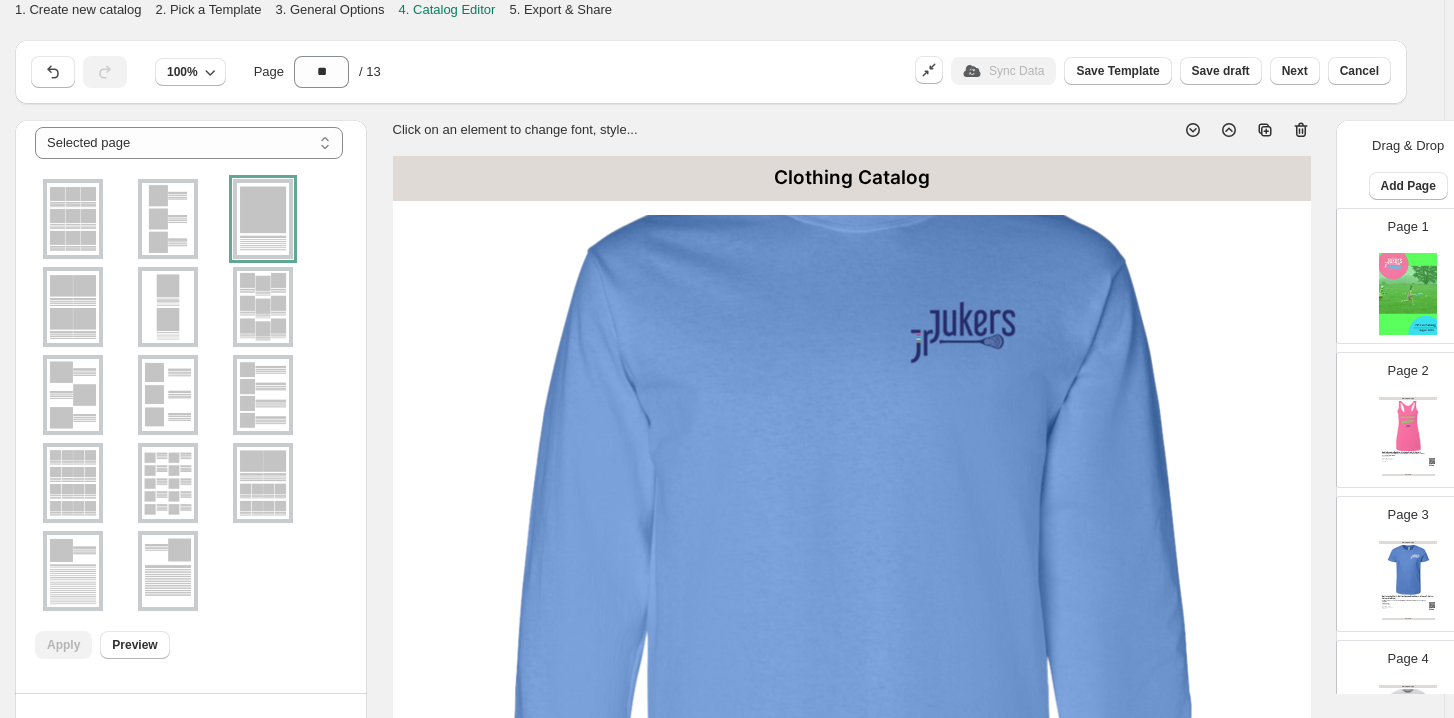 scroll, scrollTop: 0, scrollLeft: 0, axis: both 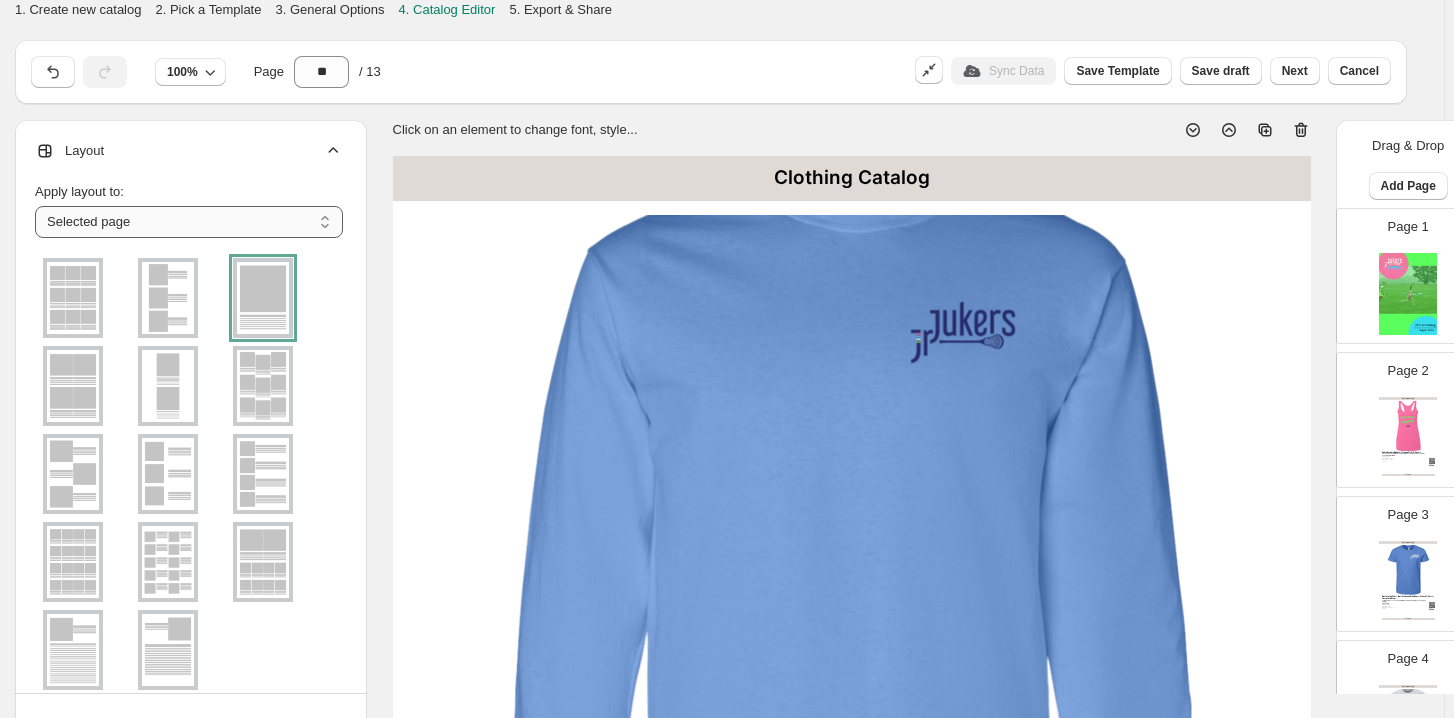 click on "**********" at bounding box center [189, 222] 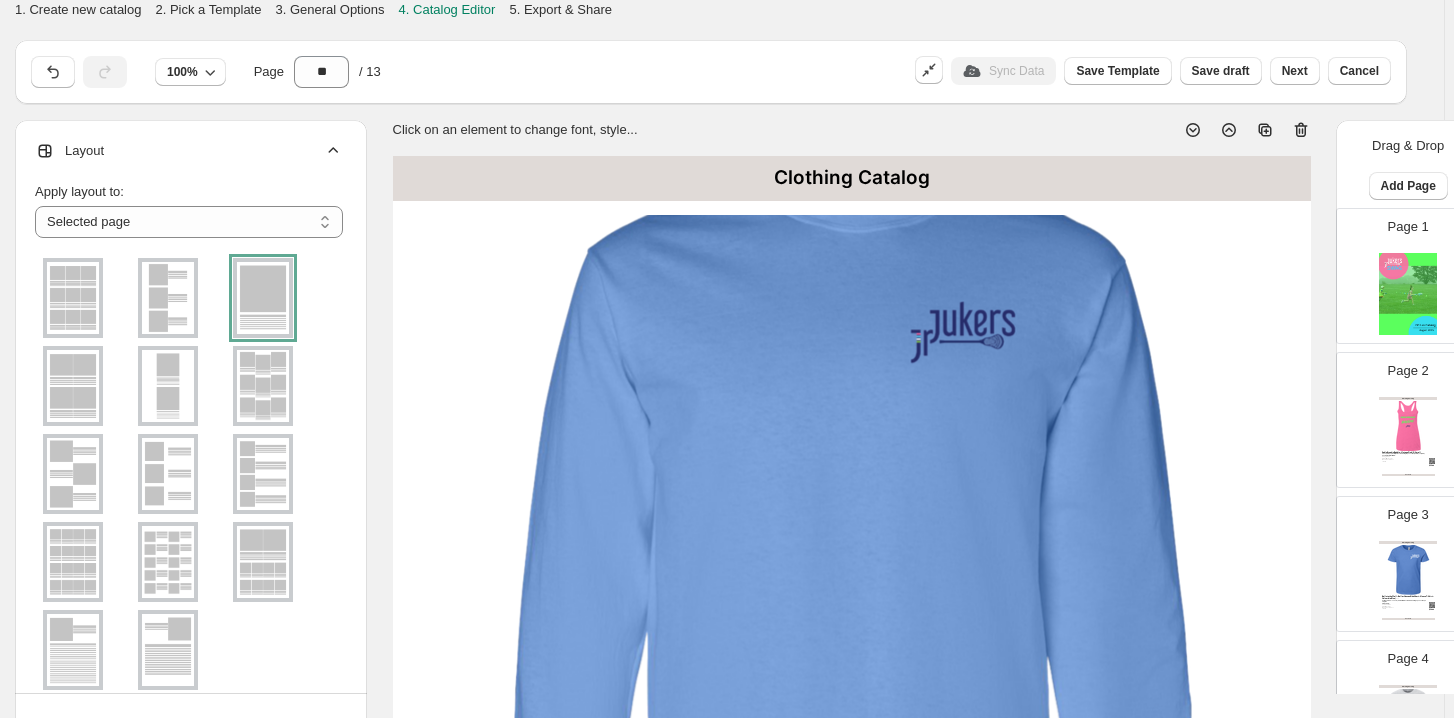click 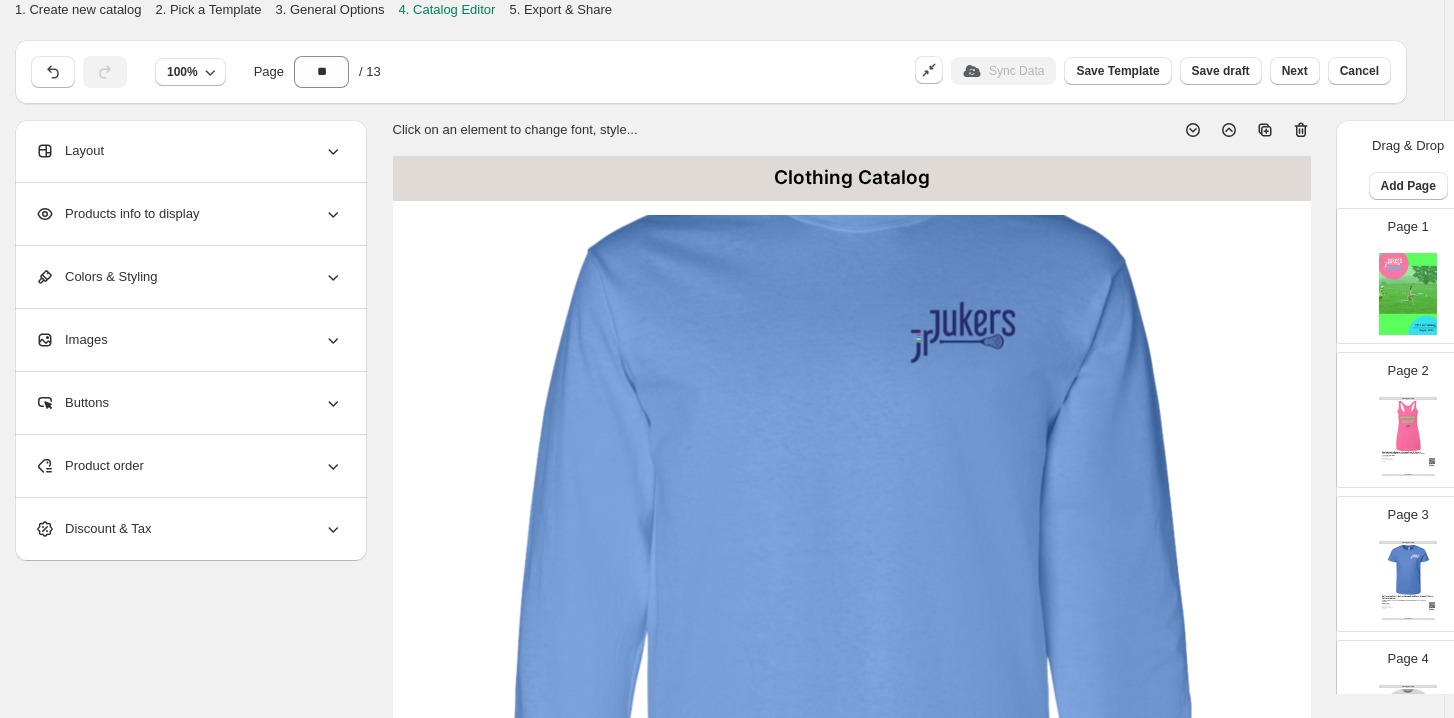 click on "Products info to display" at bounding box center [189, 214] 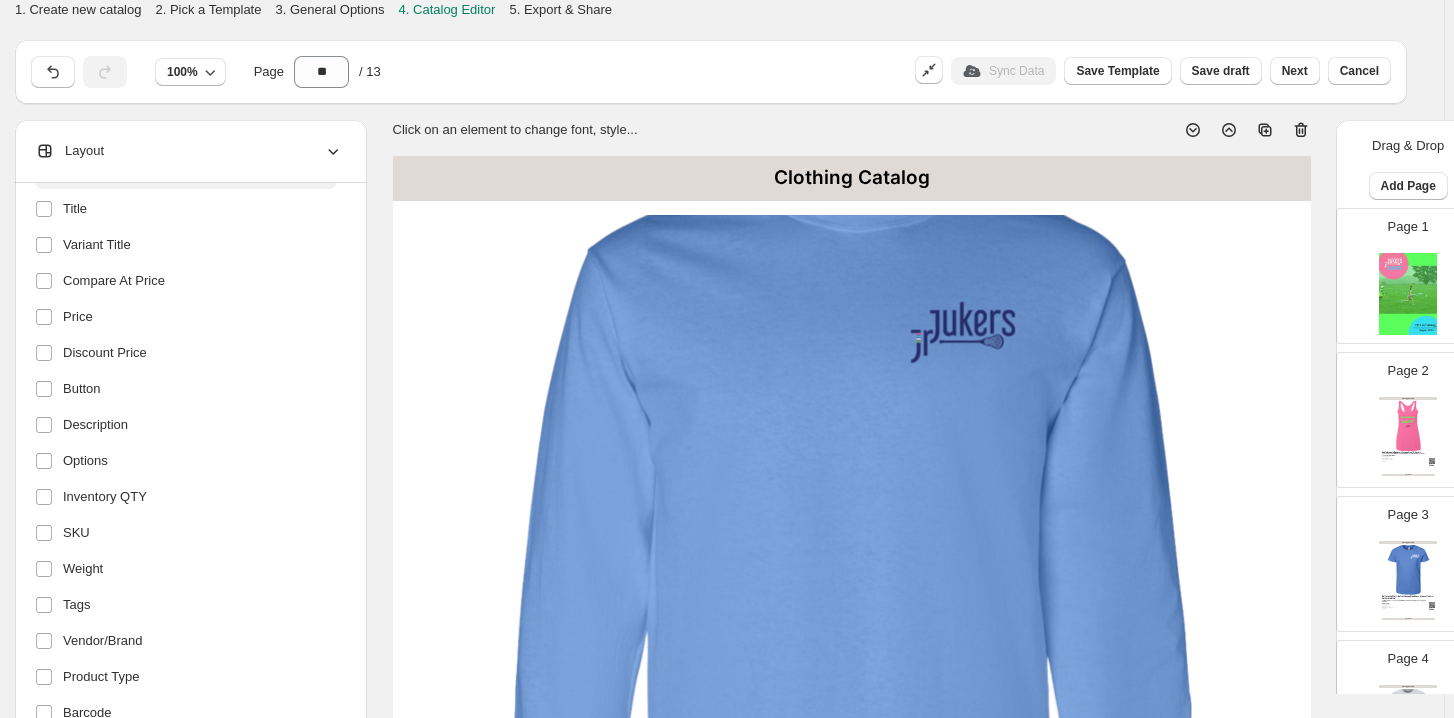 scroll, scrollTop: 350, scrollLeft: 0, axis: vertical 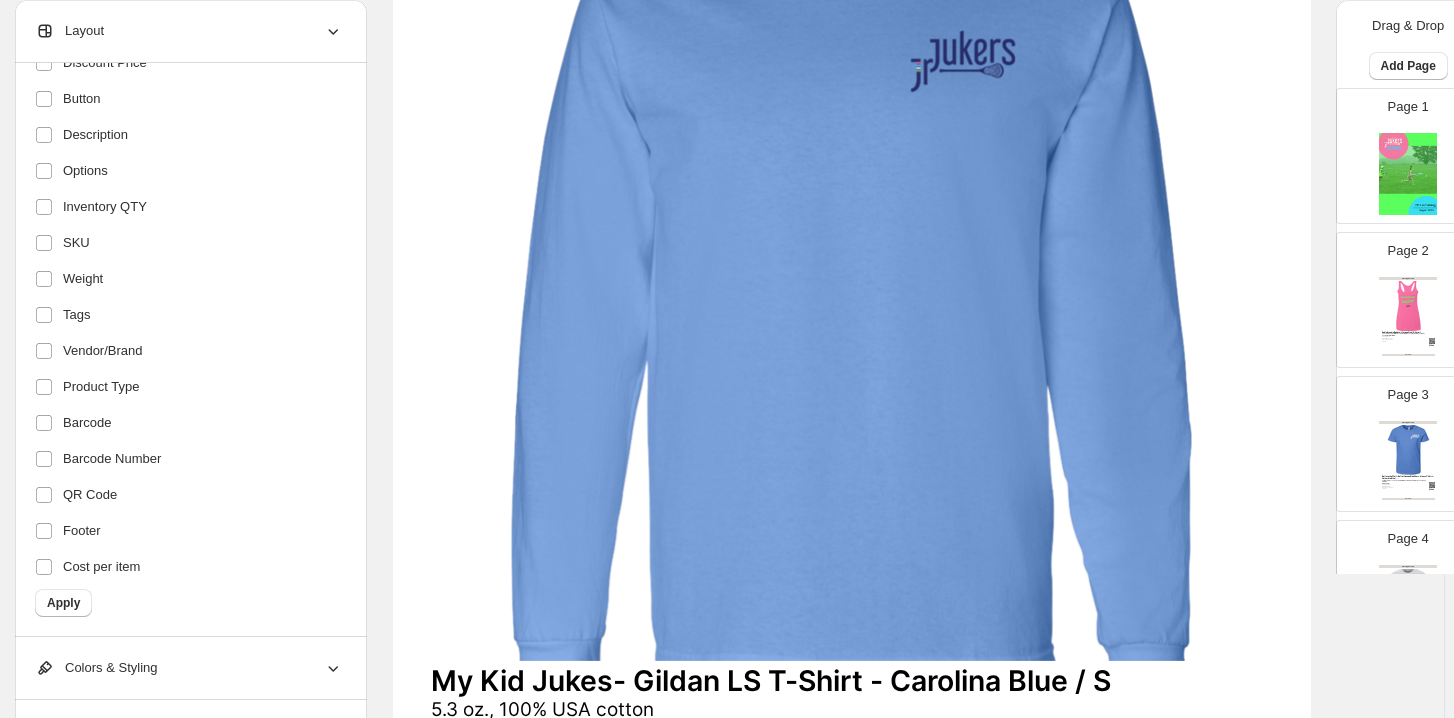 click on "Colors & Styling" at bounding box center [189, 668] 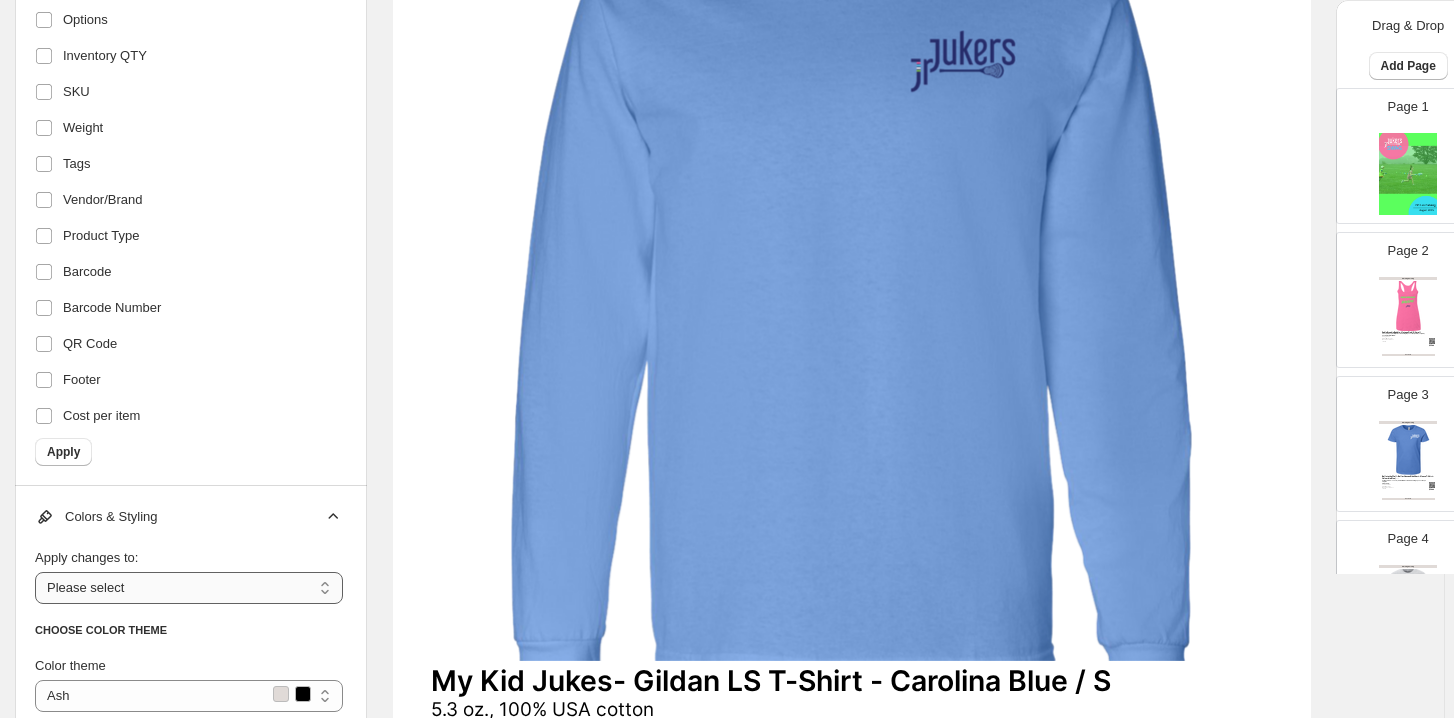 click on "**********" at bounding box center (189, 588) 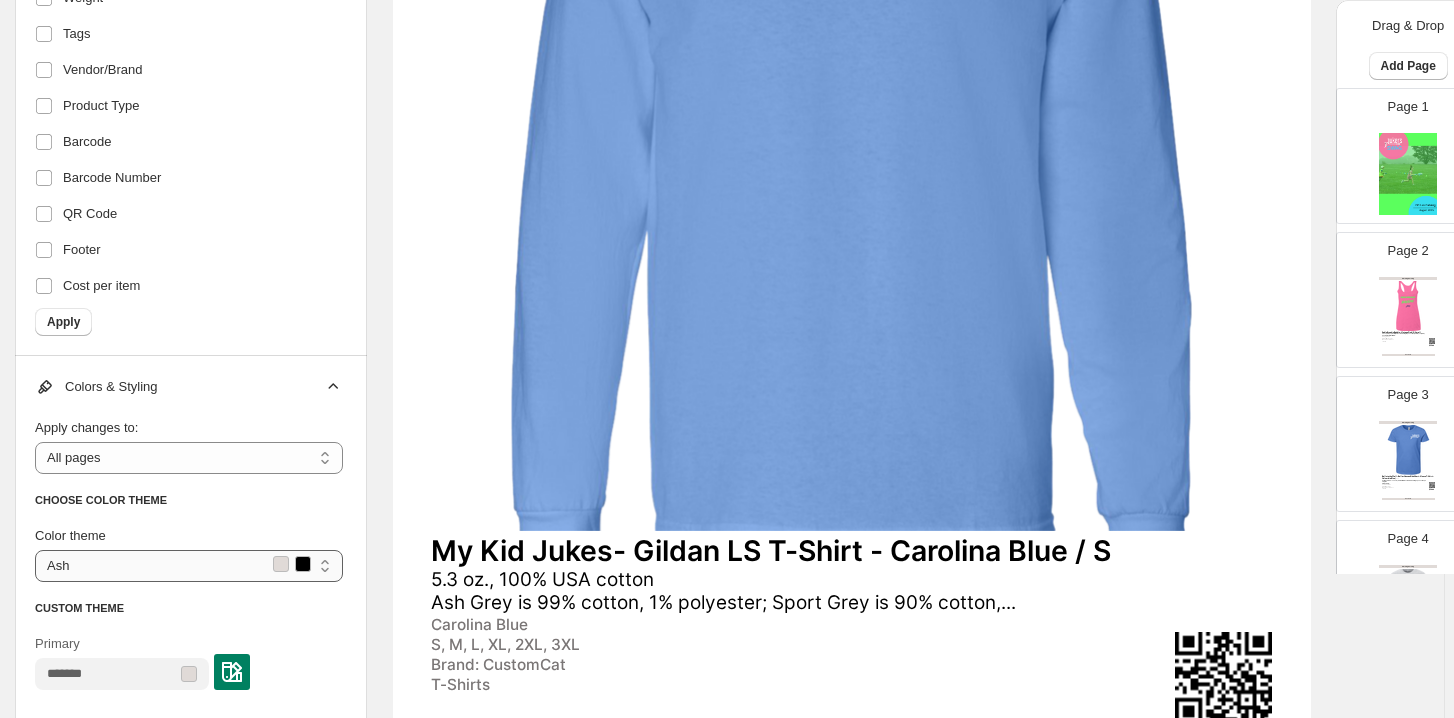 scroll, scrollTop: 409, scrollLeft: 9, axis: both 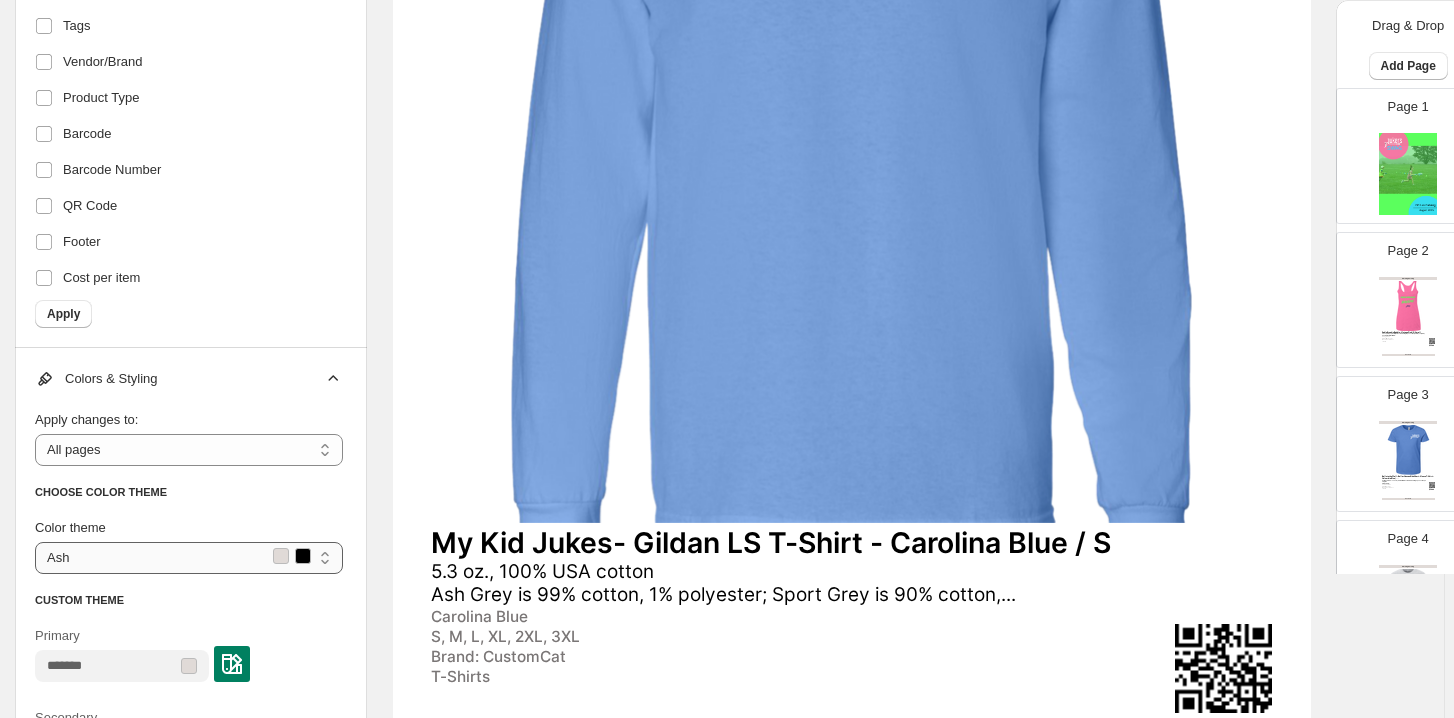click on "**********" at bounding box center (189, 558) 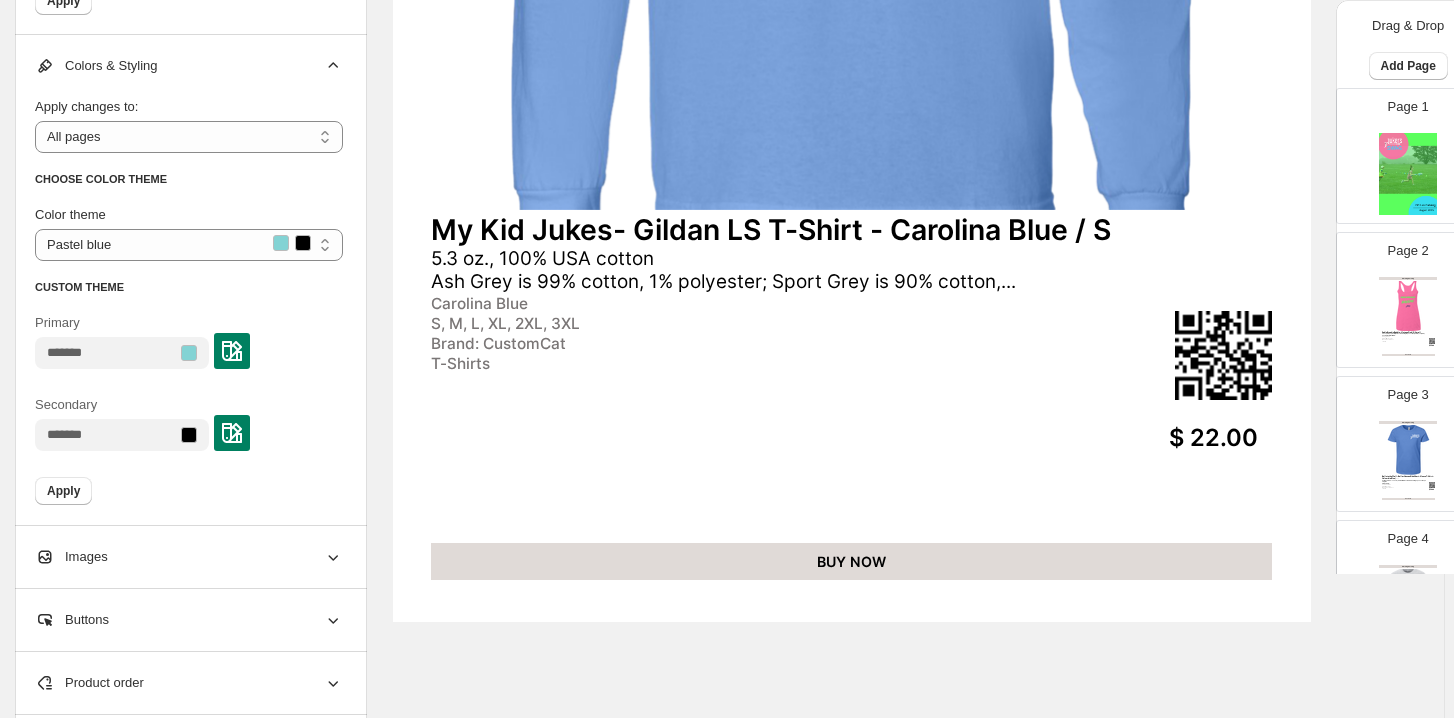 scroll, scrollTop: 726, scrollLeft: 9, axis: both 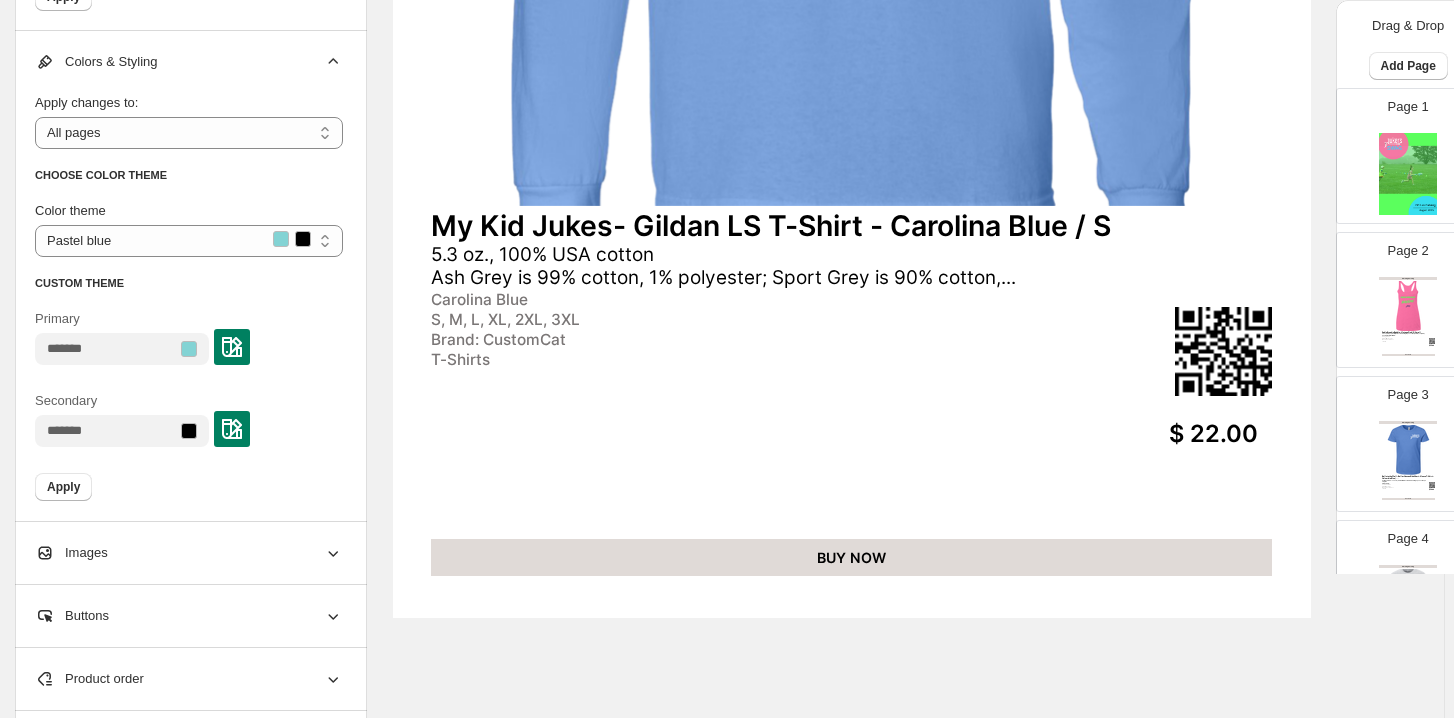 click at bounding box center [232, 347] 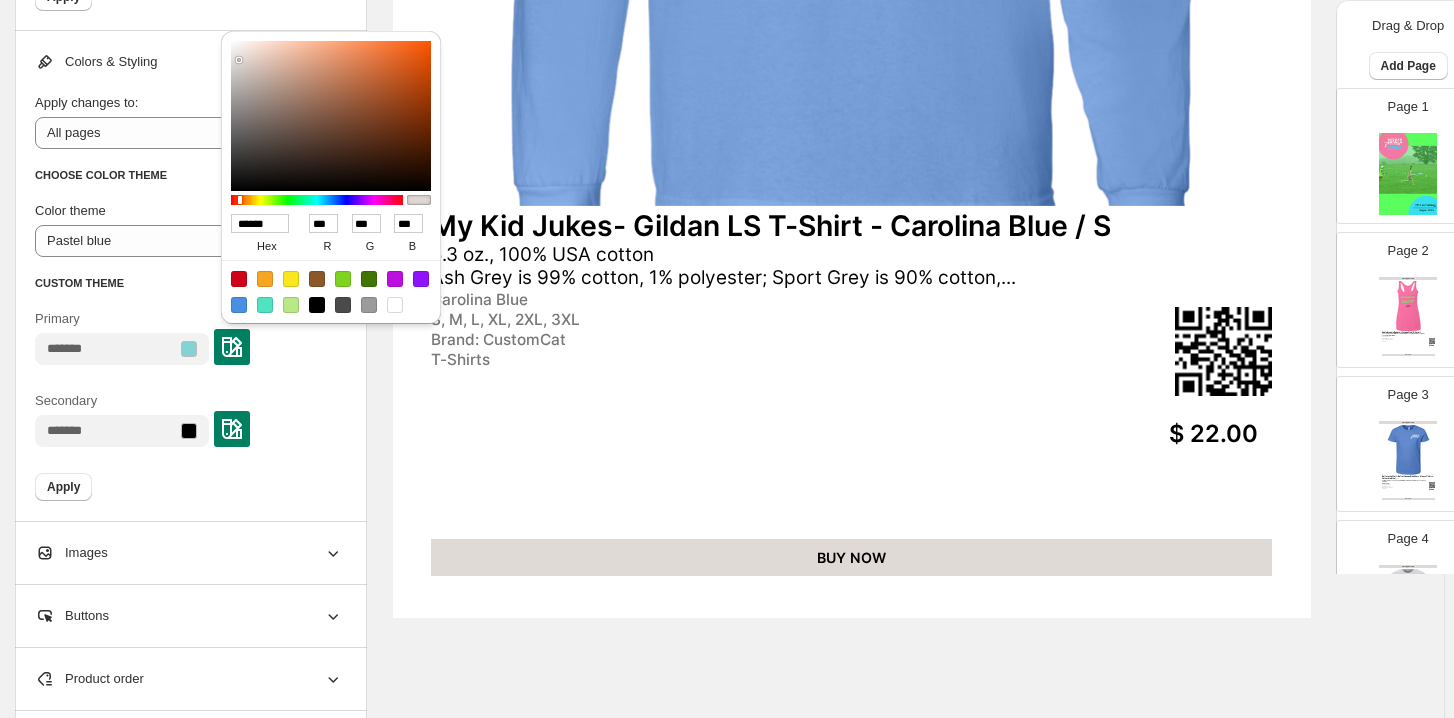 click on "Secondary" at bounding box center [189, 424] 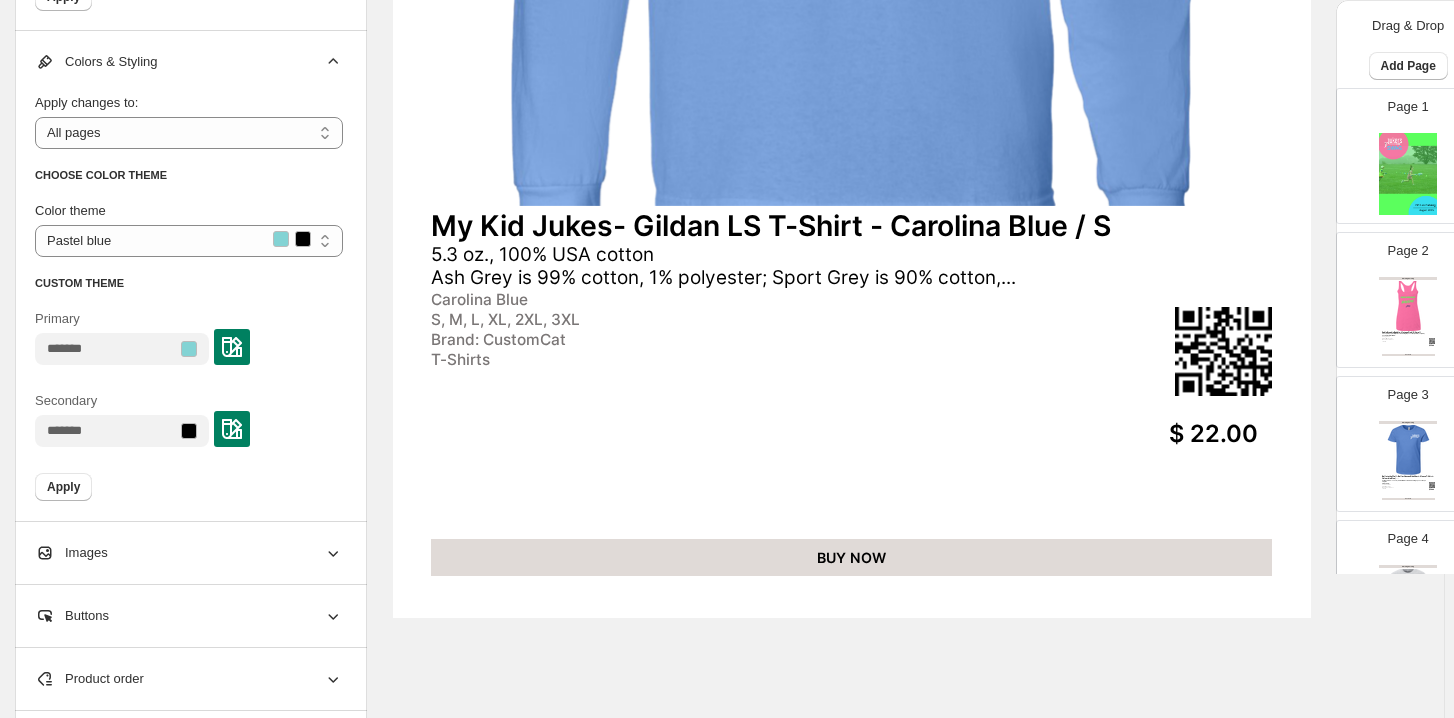 click on "Images" at bounding box center (189, 553) 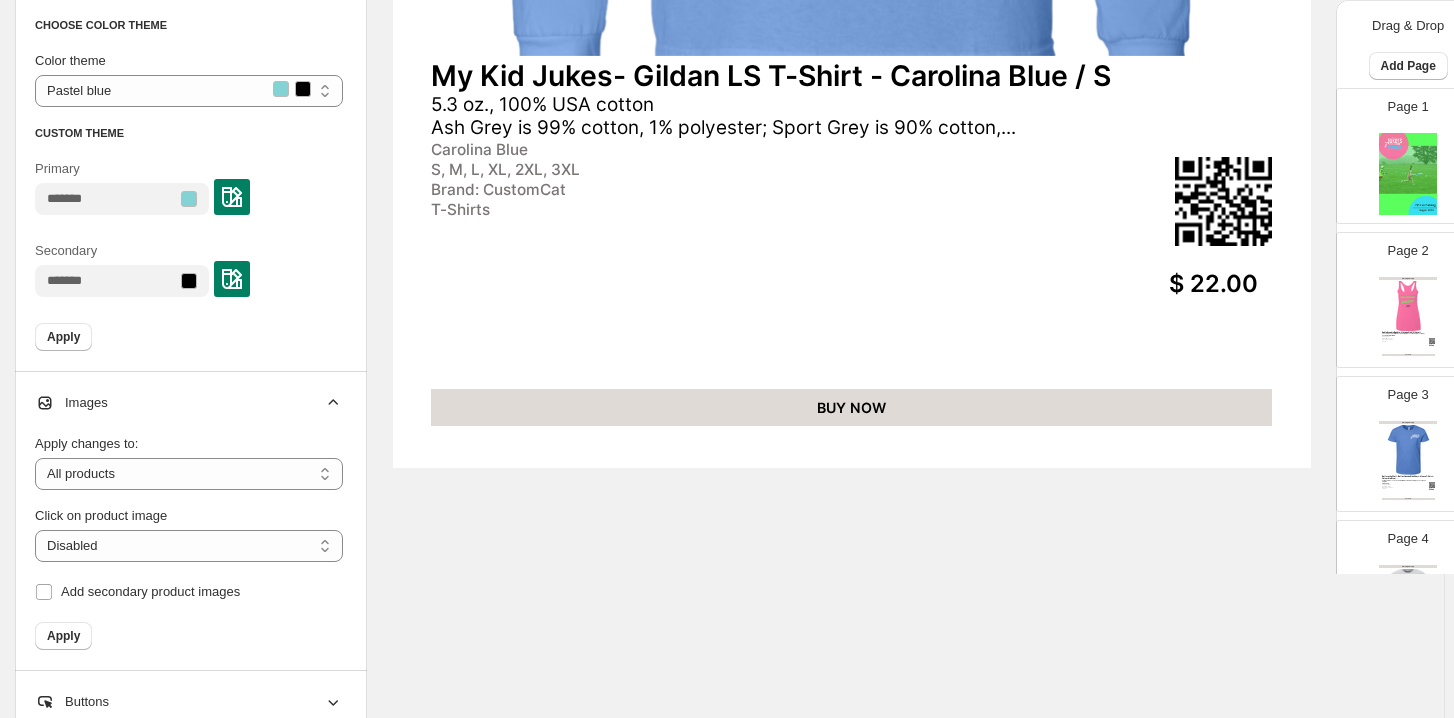 scroll, scrollTop: 878, scrollLeft: 9, axis: both 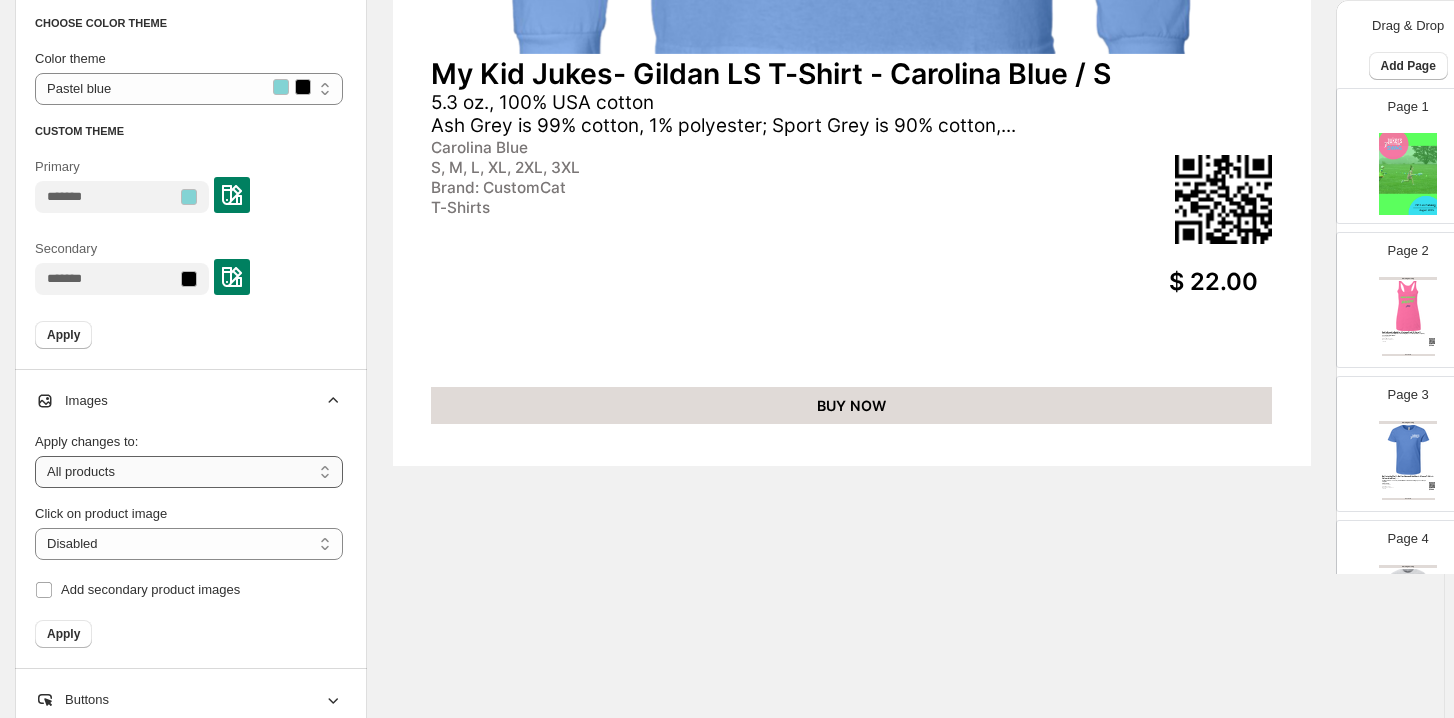 click on "**********" at bounding box center (189, 472) 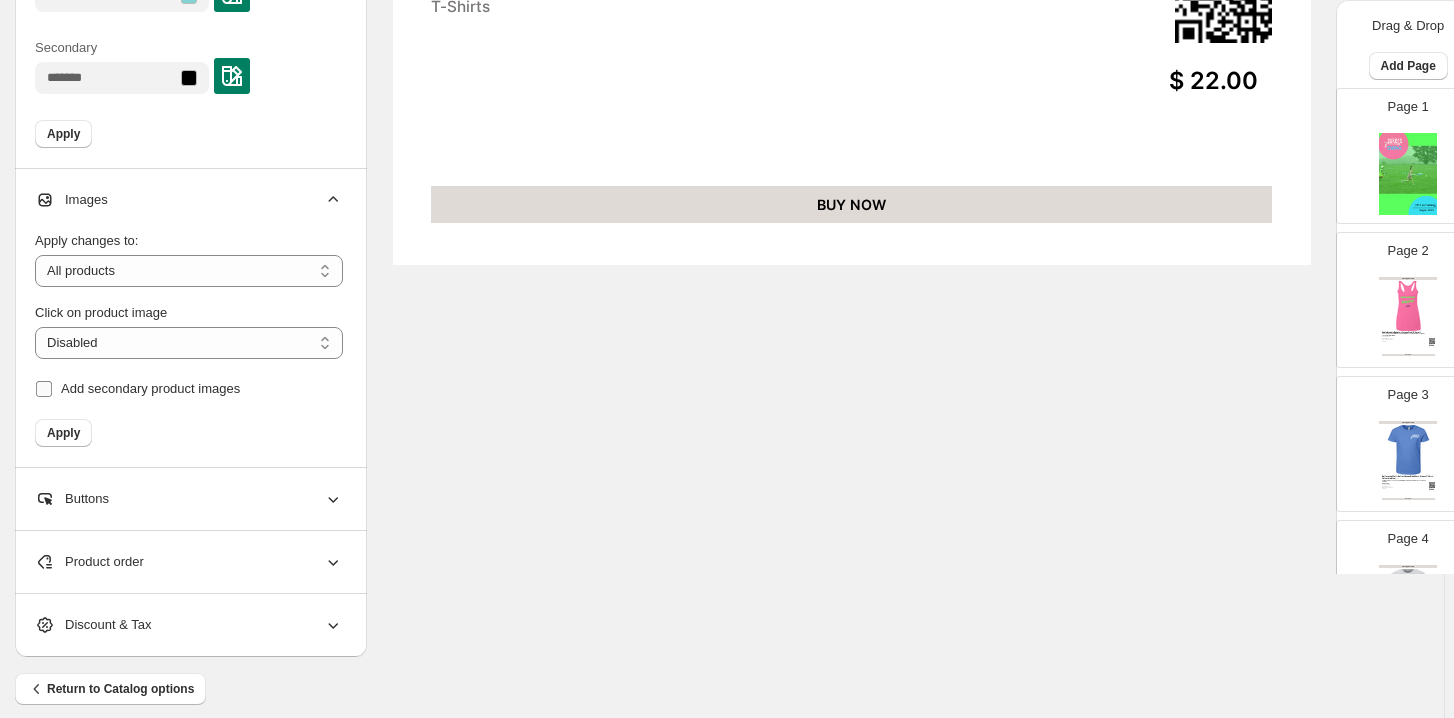 scroll, scrollTop: 1100, scrollLeft: 9, axis: both 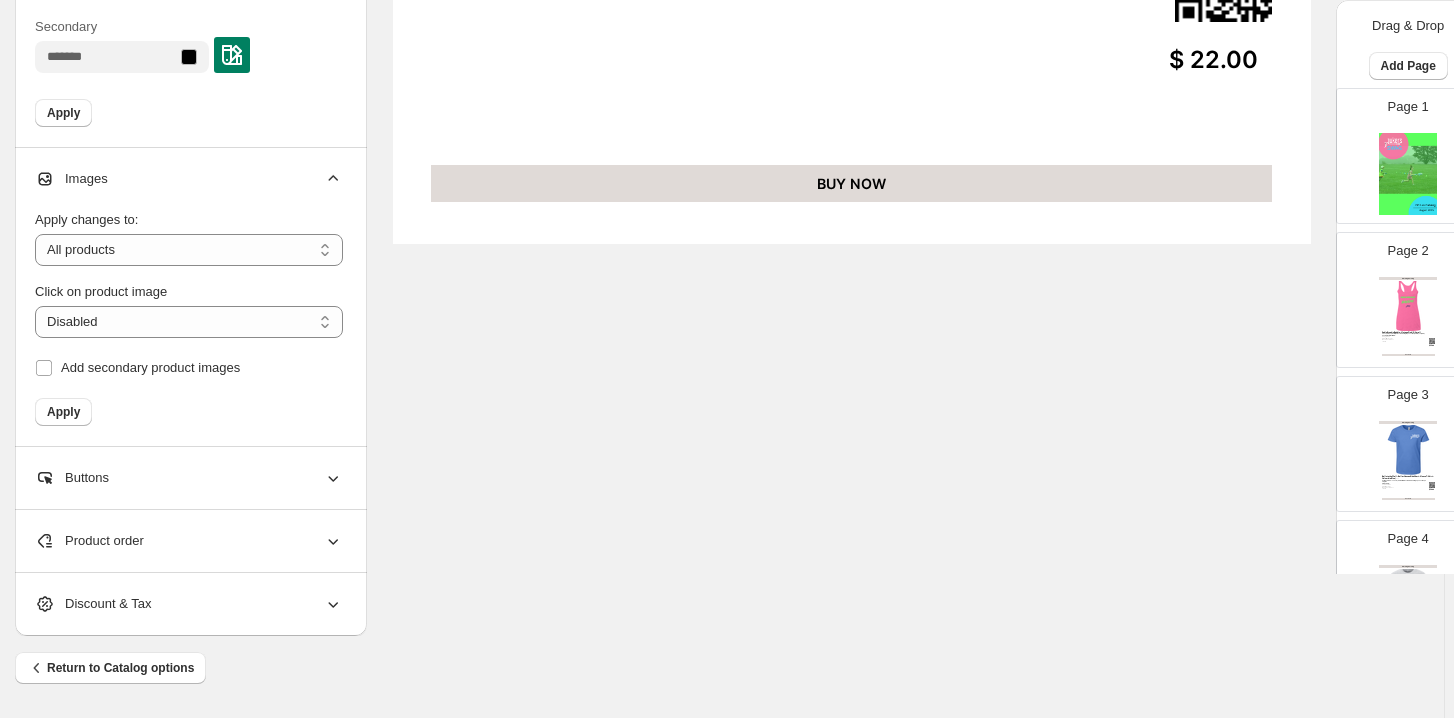 click on "Product order" at bounding box center [189, 541] 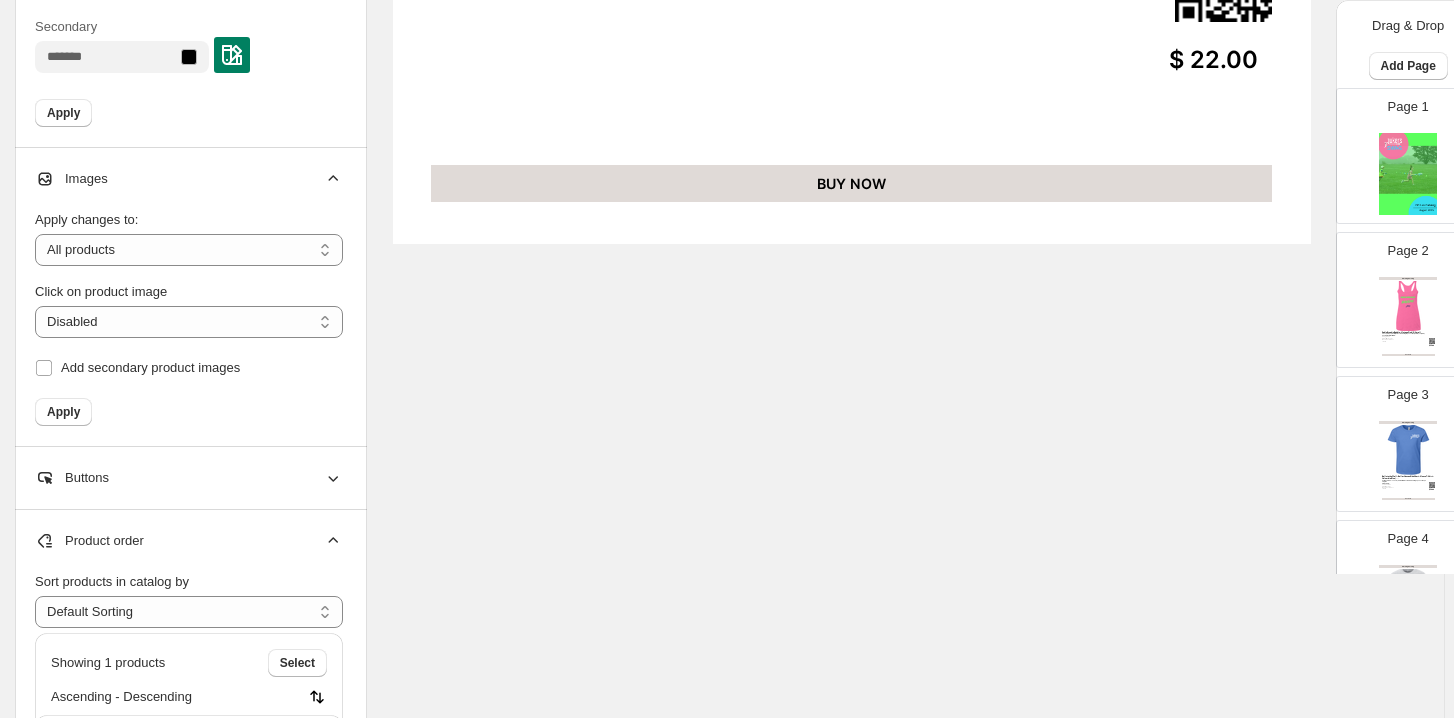click on "Product order" at bounding box center [189, 541] 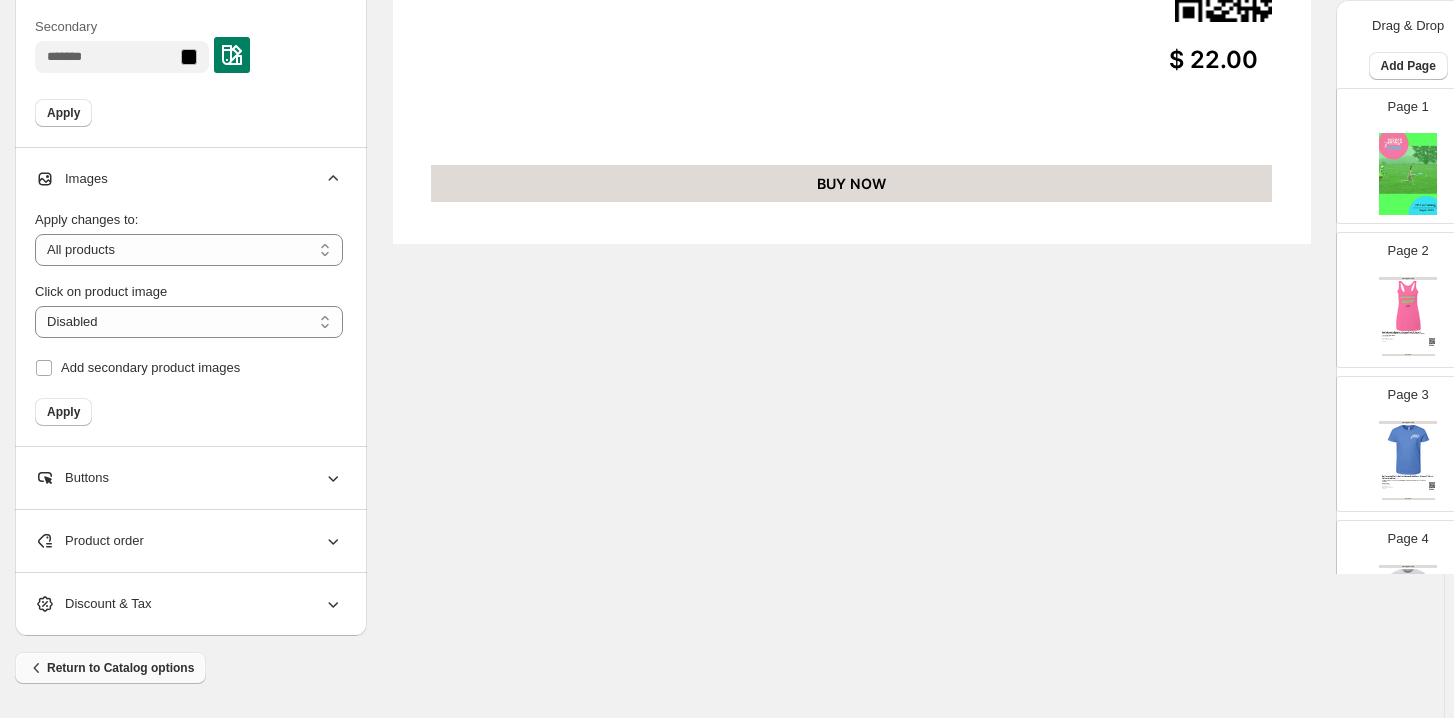 click on "Return to Catalog options" at bounding box center [110, 668] 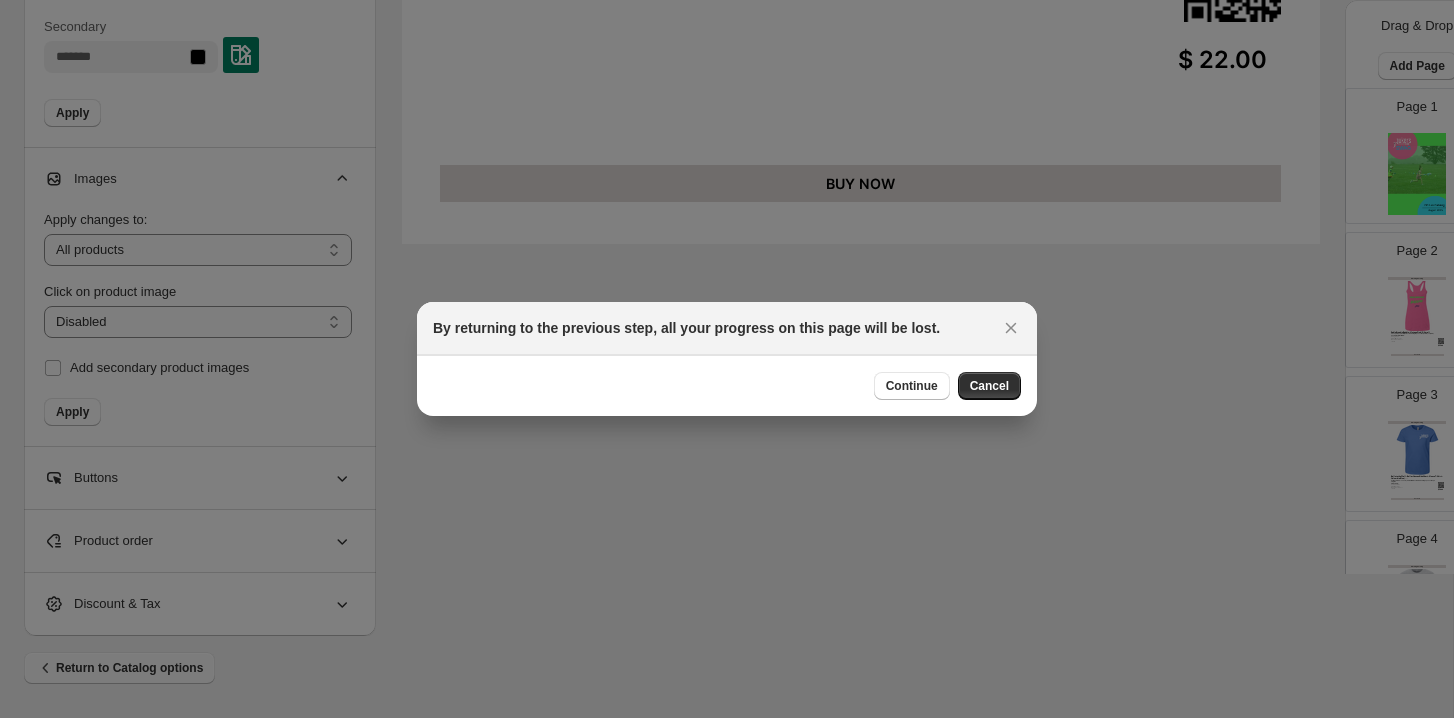 scroll, scrollTop: 0, scrollLeft: 0, axis: both 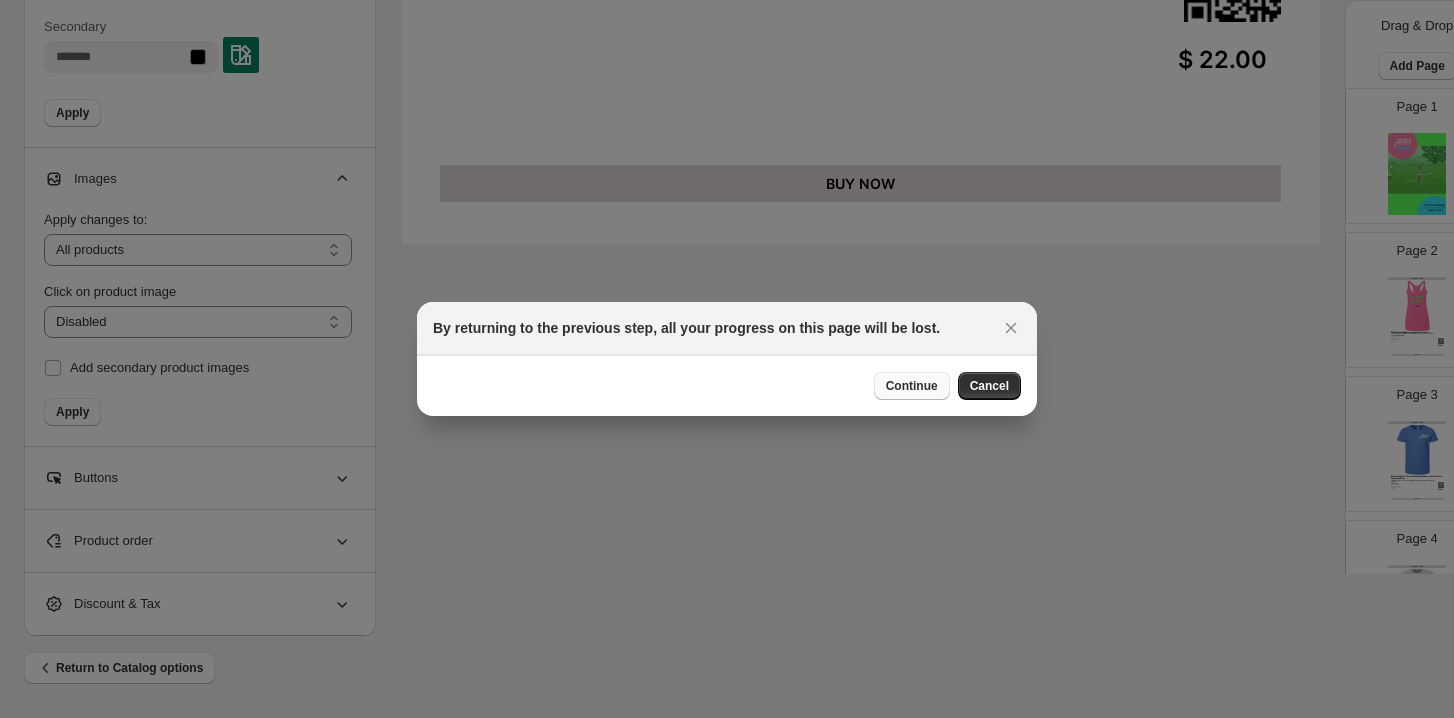 click on "Continue" at bounding box center (912, 386) 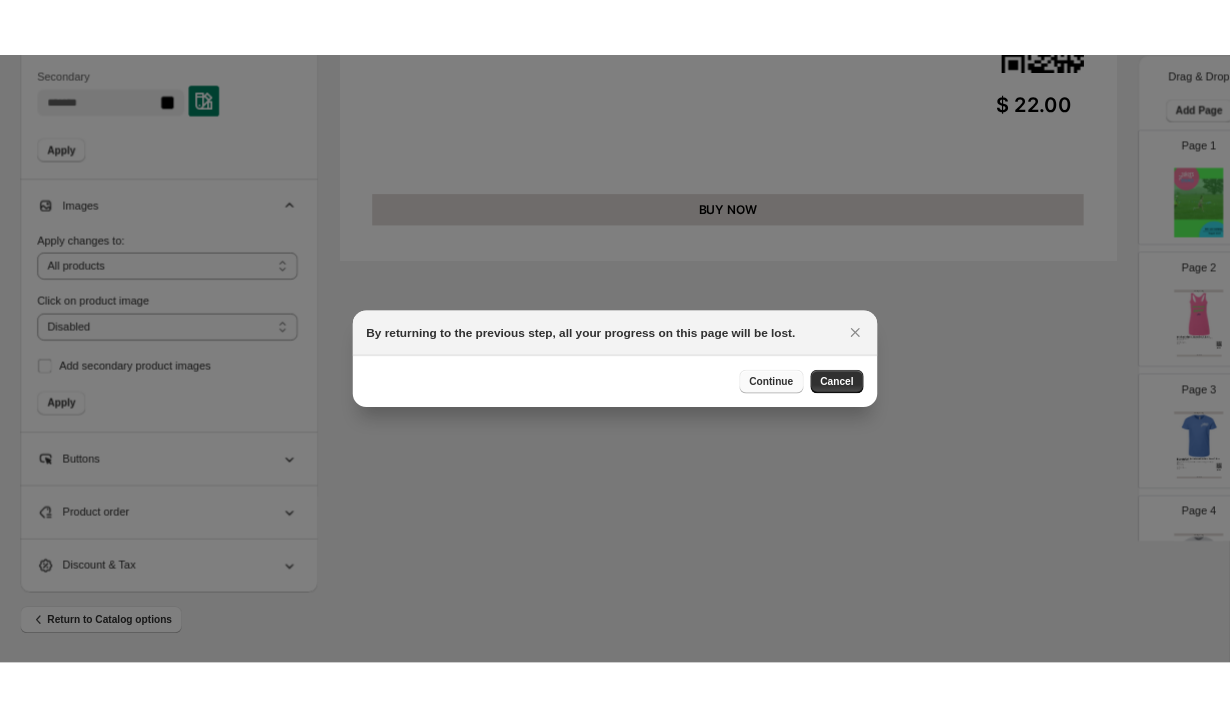 scroll, scrollTop: 17, scrollLeft: 0, axis: vertical 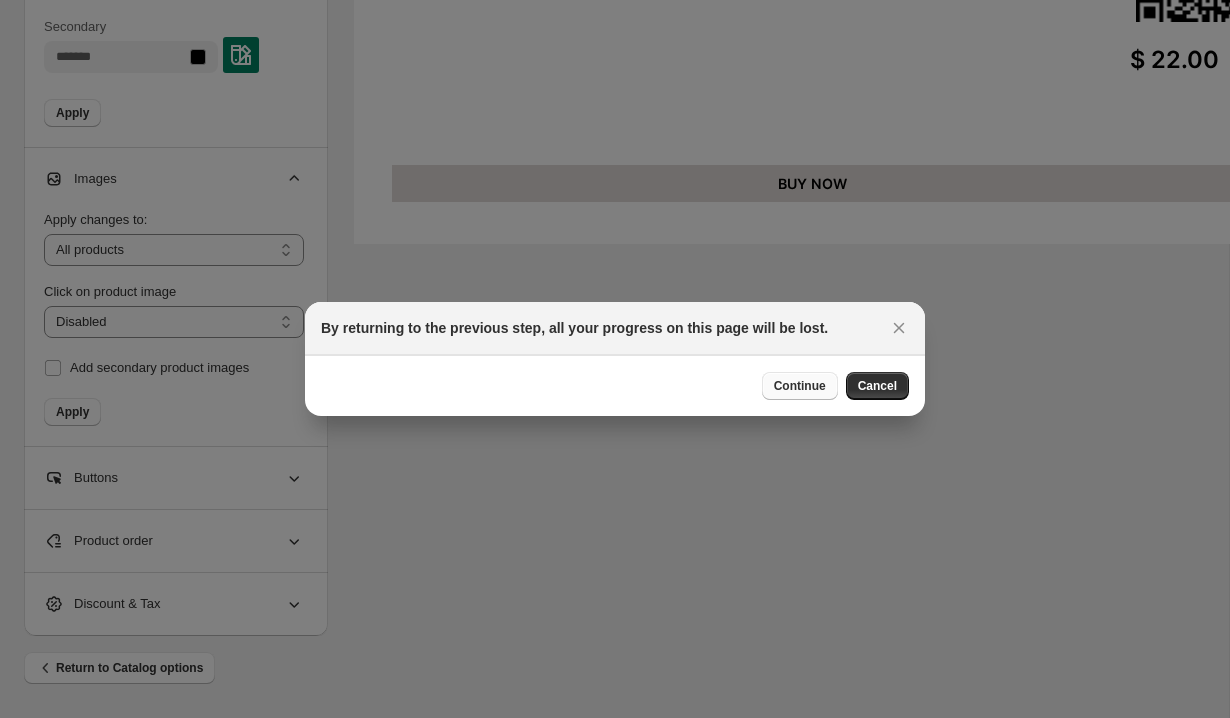 select on "**********" 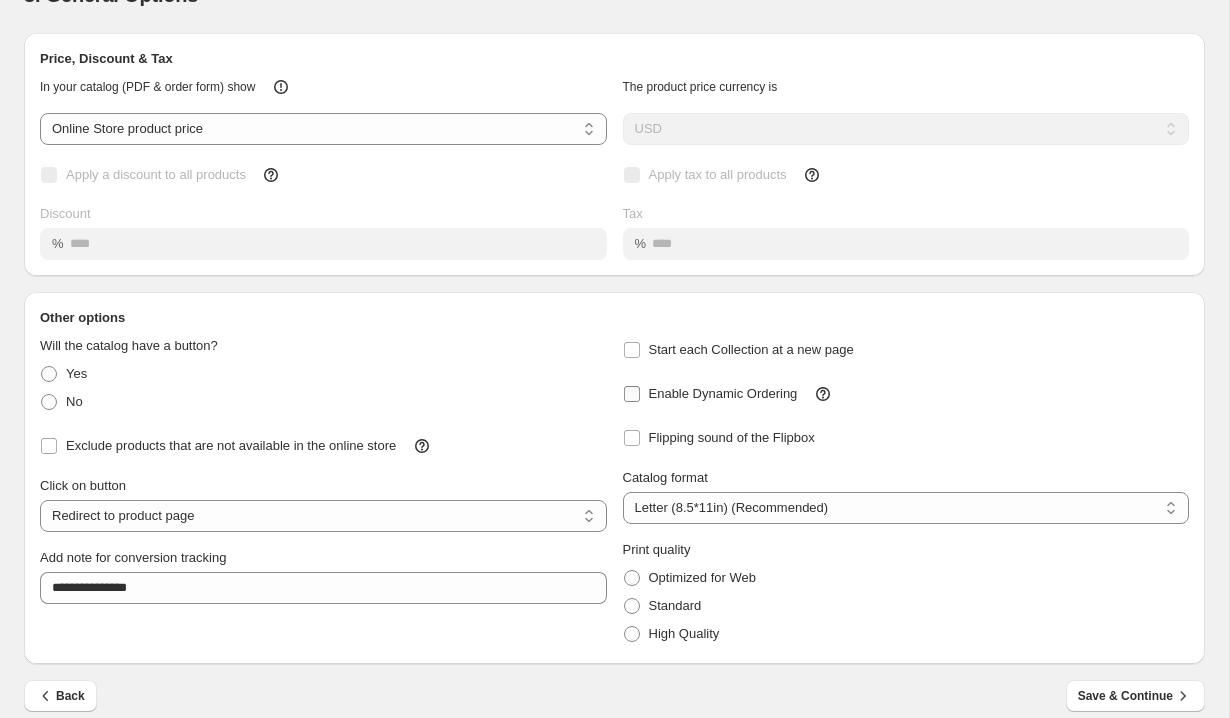 scroll, scrollTop: 83, scrollLeft: 0, axis: vertical 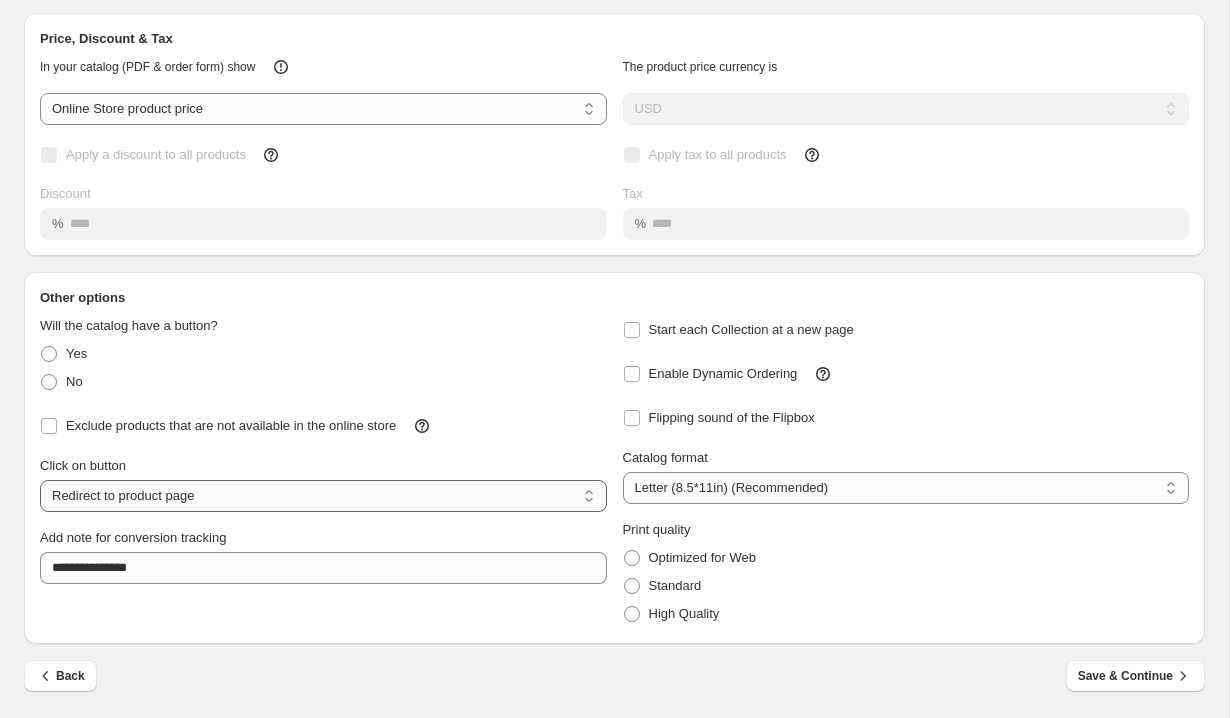 click on "**********" at bounding box center (323, 496) 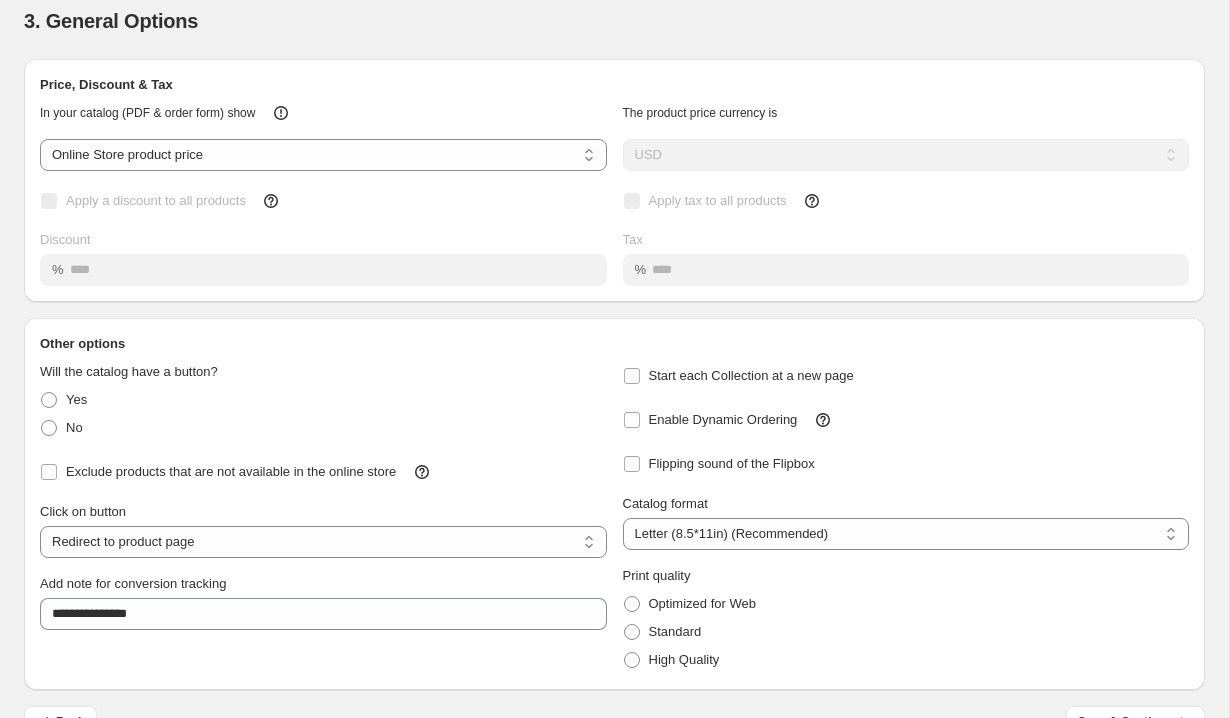 scroll, scrollTop: 0, scrollLeft: 0, axis: both 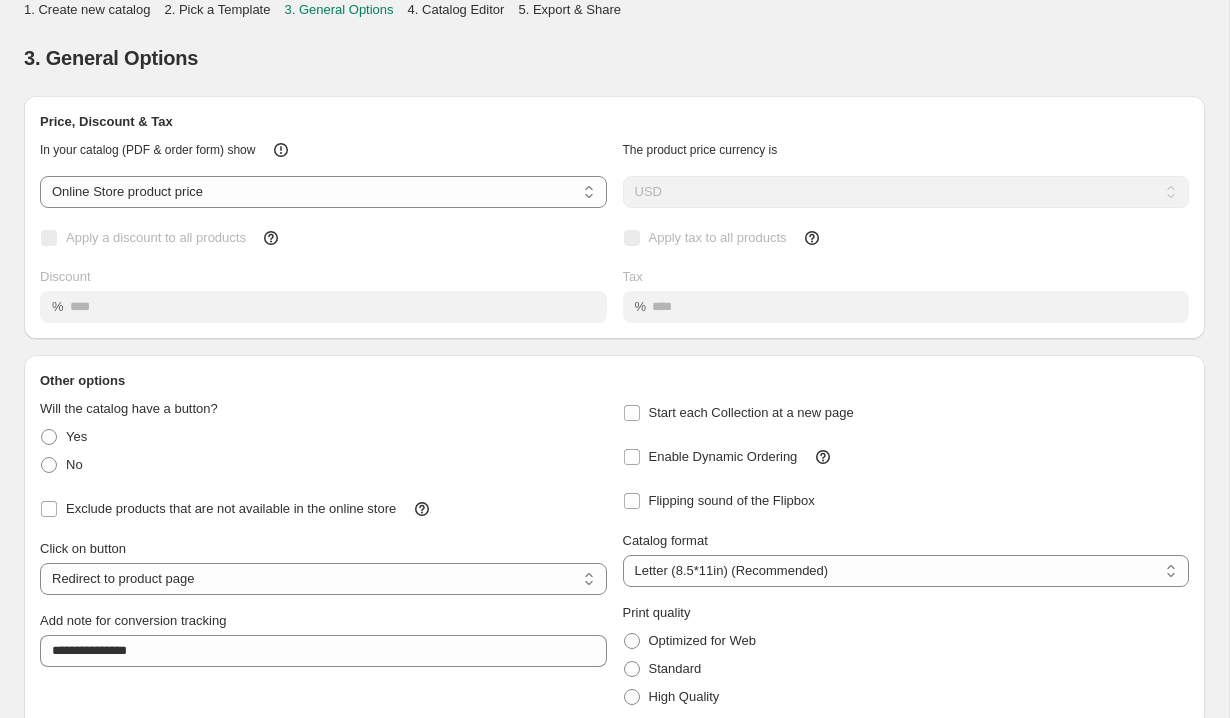 click on "2. Pick a Template" at bounding box center [217, 9] 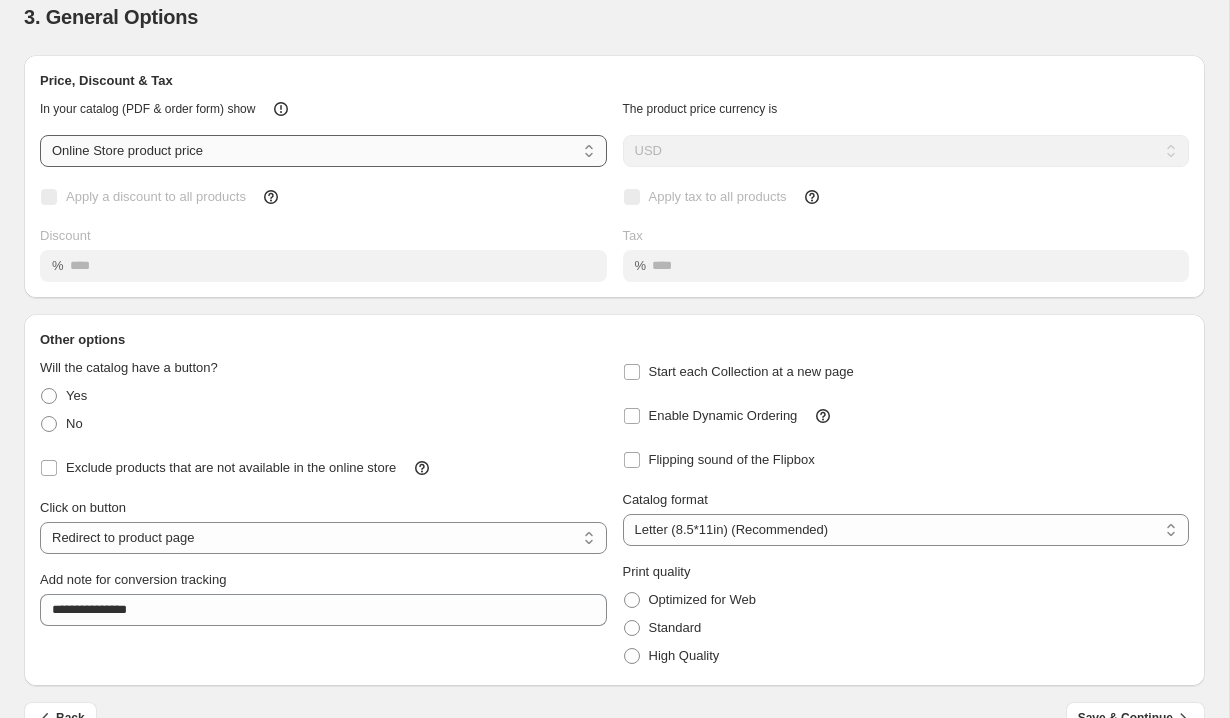 scroll, scrollTop: 83, scrollLeft: 0, axis: vertical 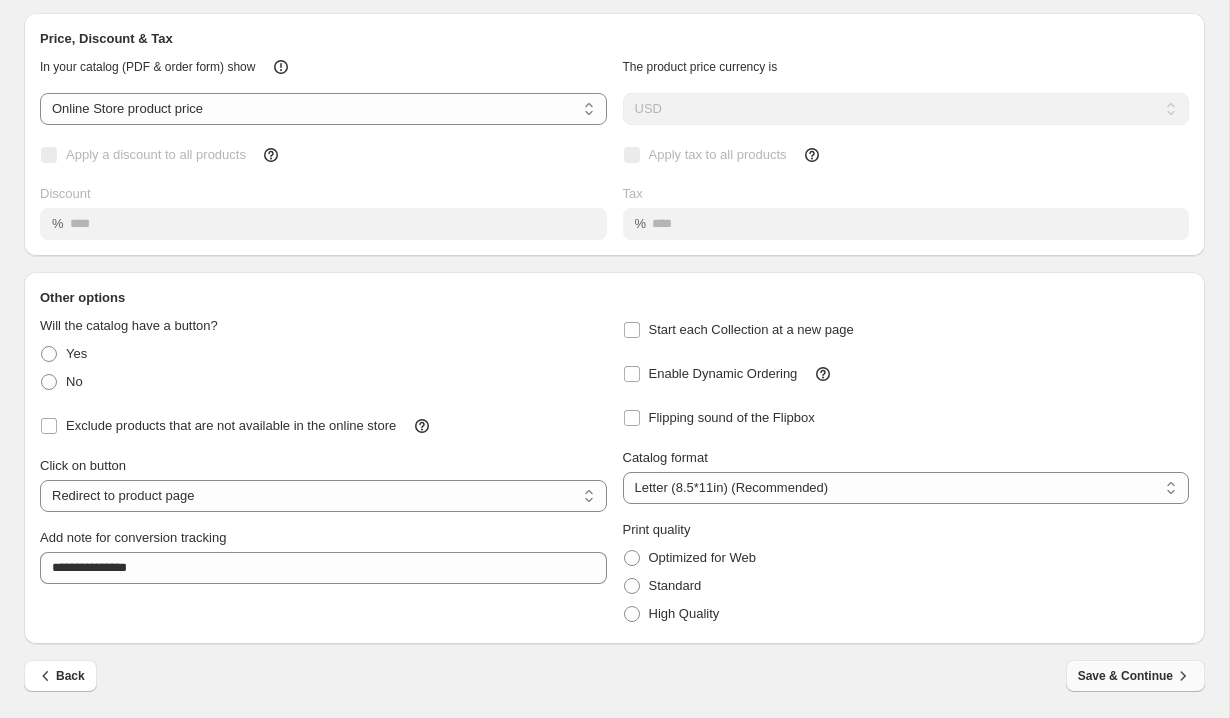 click on "Save & Continue" at bounding box center [1135, 676] 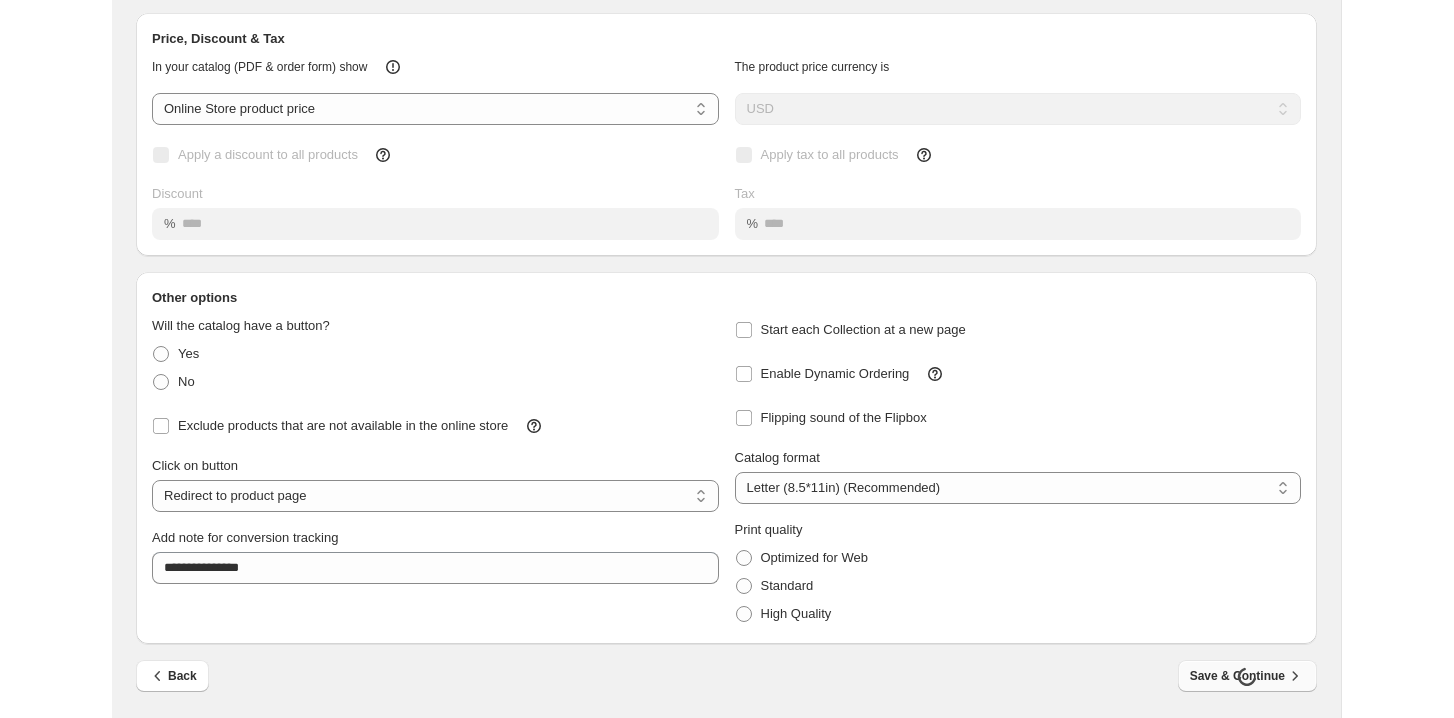 scroll, scrollTop: 0, scrollLeft: 0, axis: both 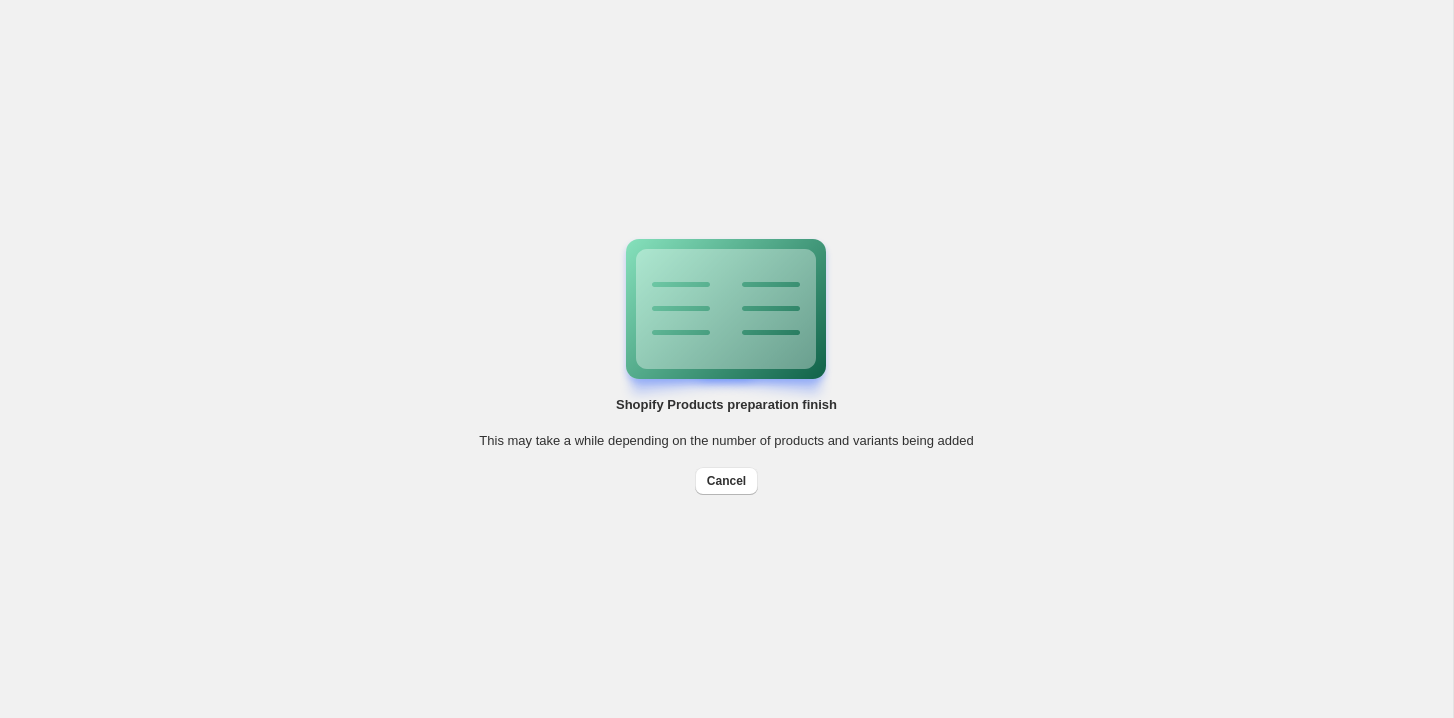 select on "**********" 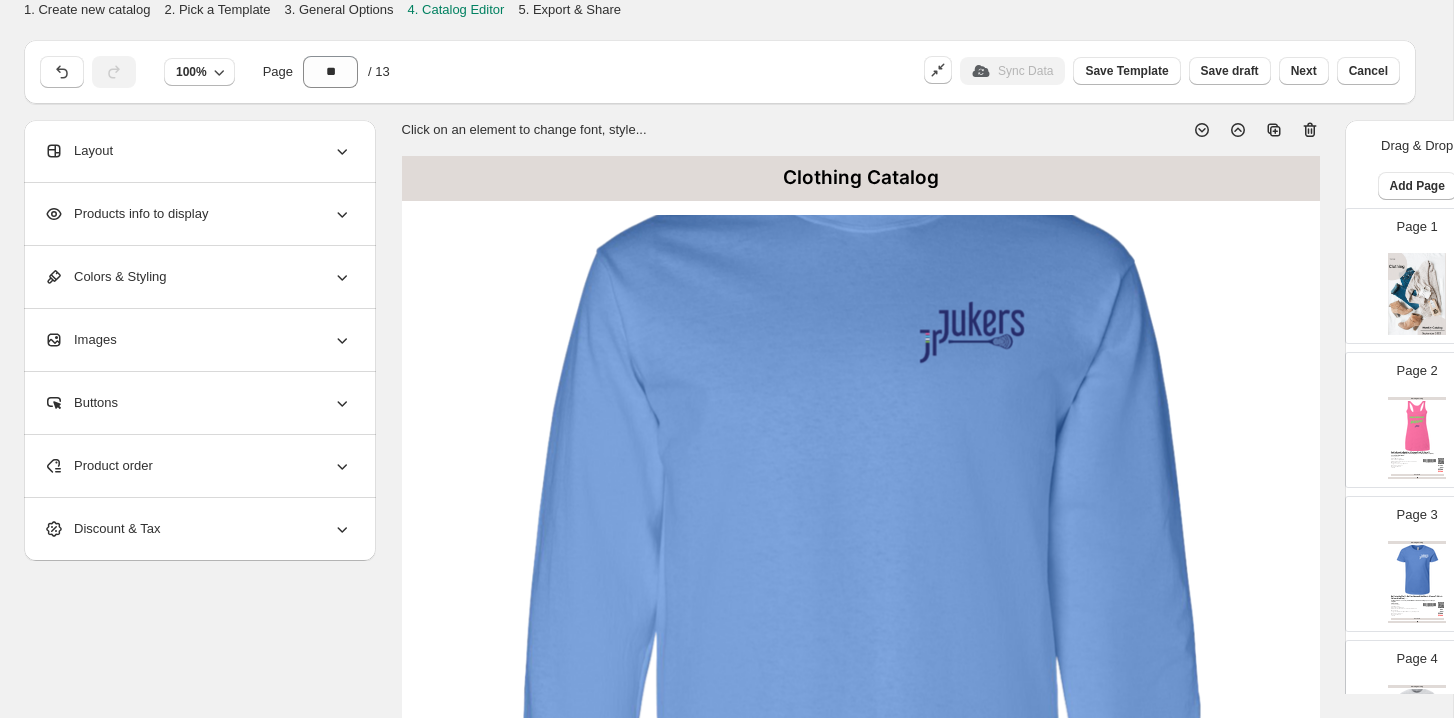 click on "Buttons" at bounding box center (198, 403) 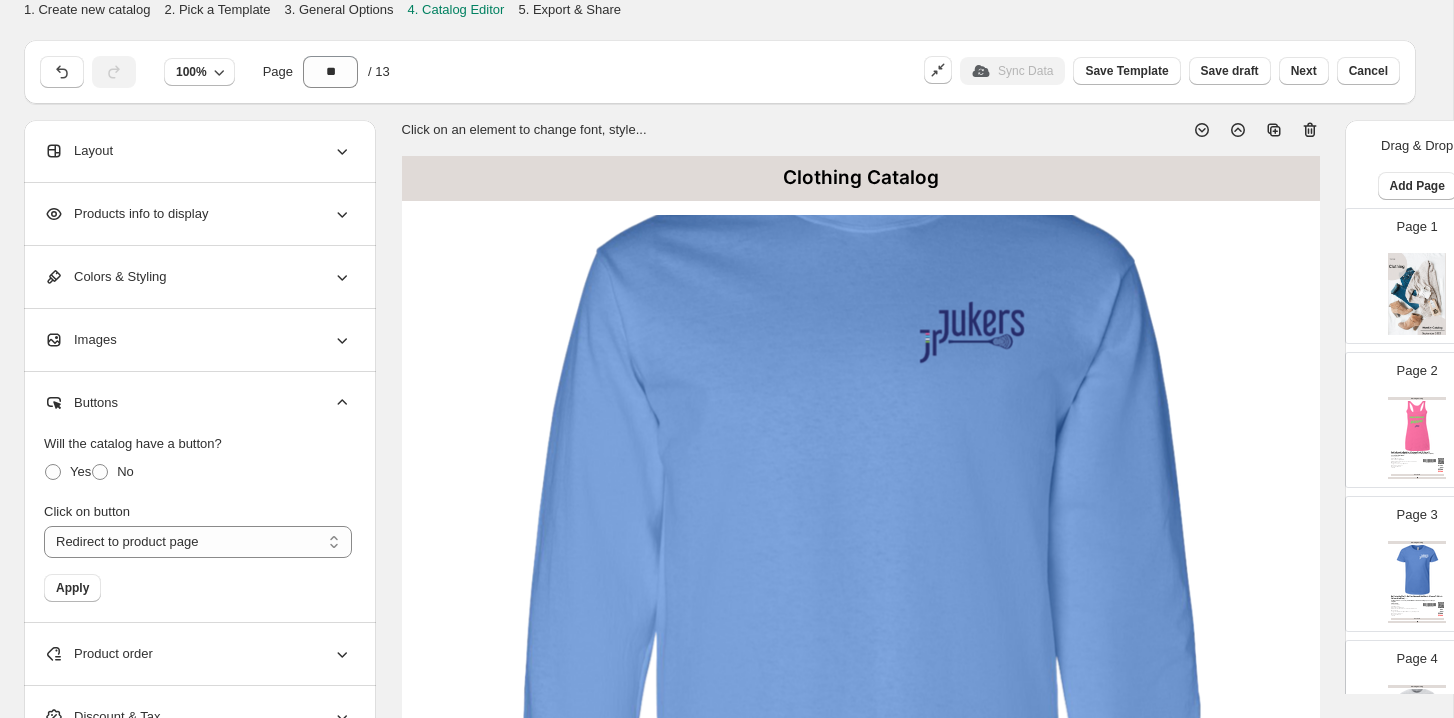 click on "Images" at bounding box center [198, 340] 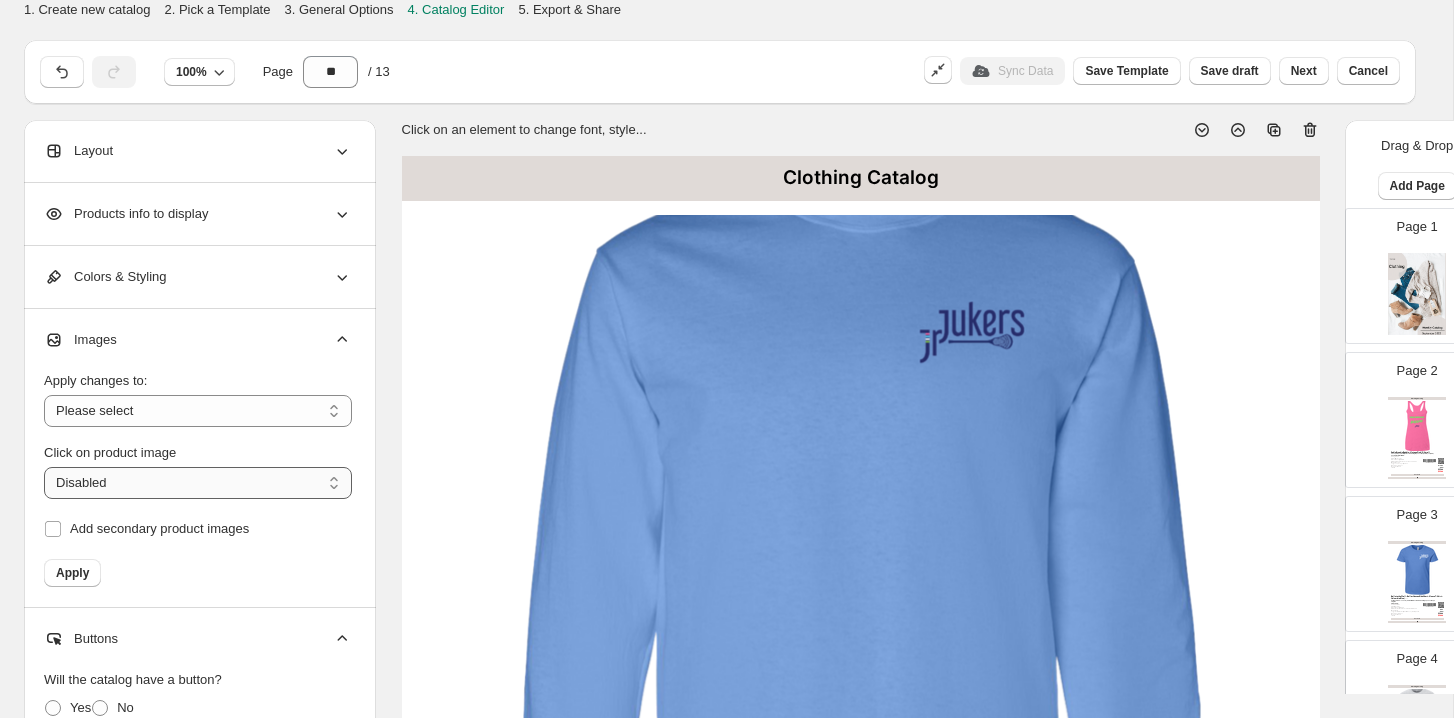 click on "**********" at bounding box center (198, 483) 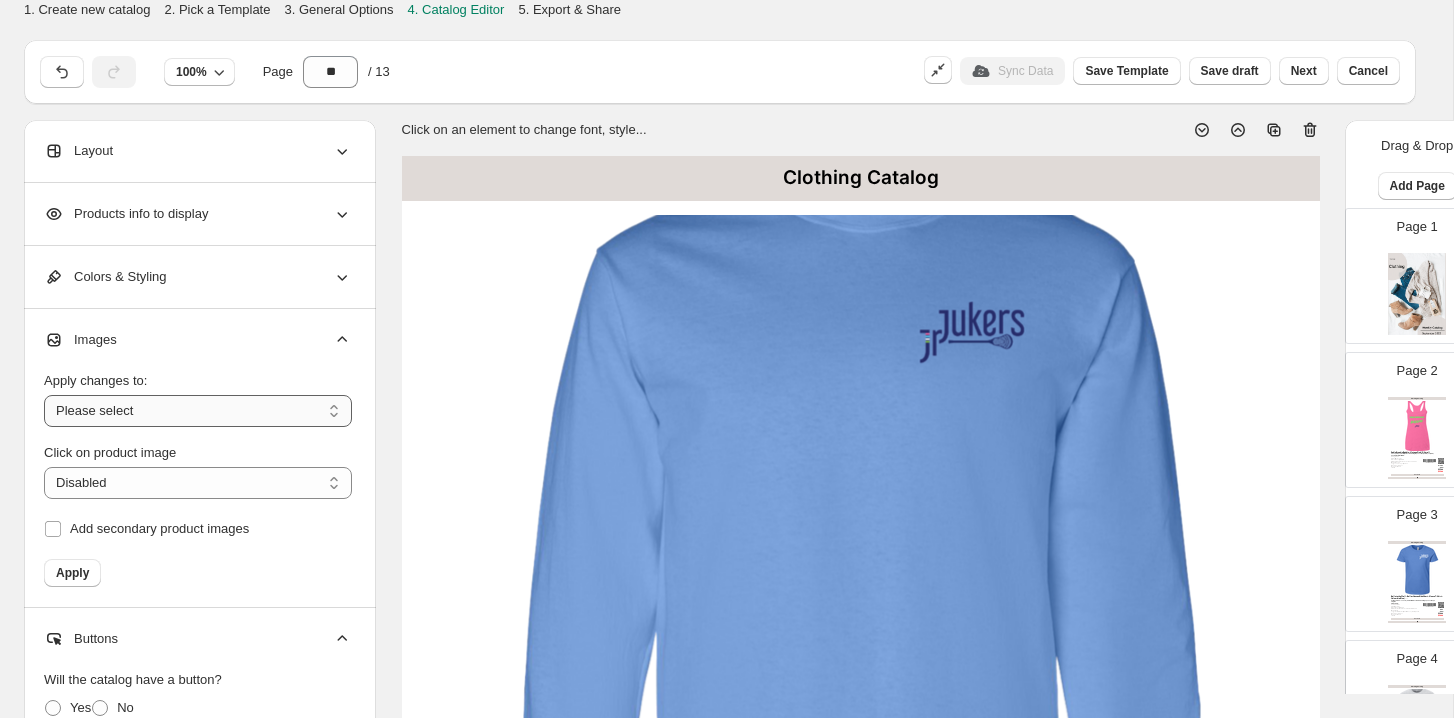 click on "**********" at bounding box center (198, 411) 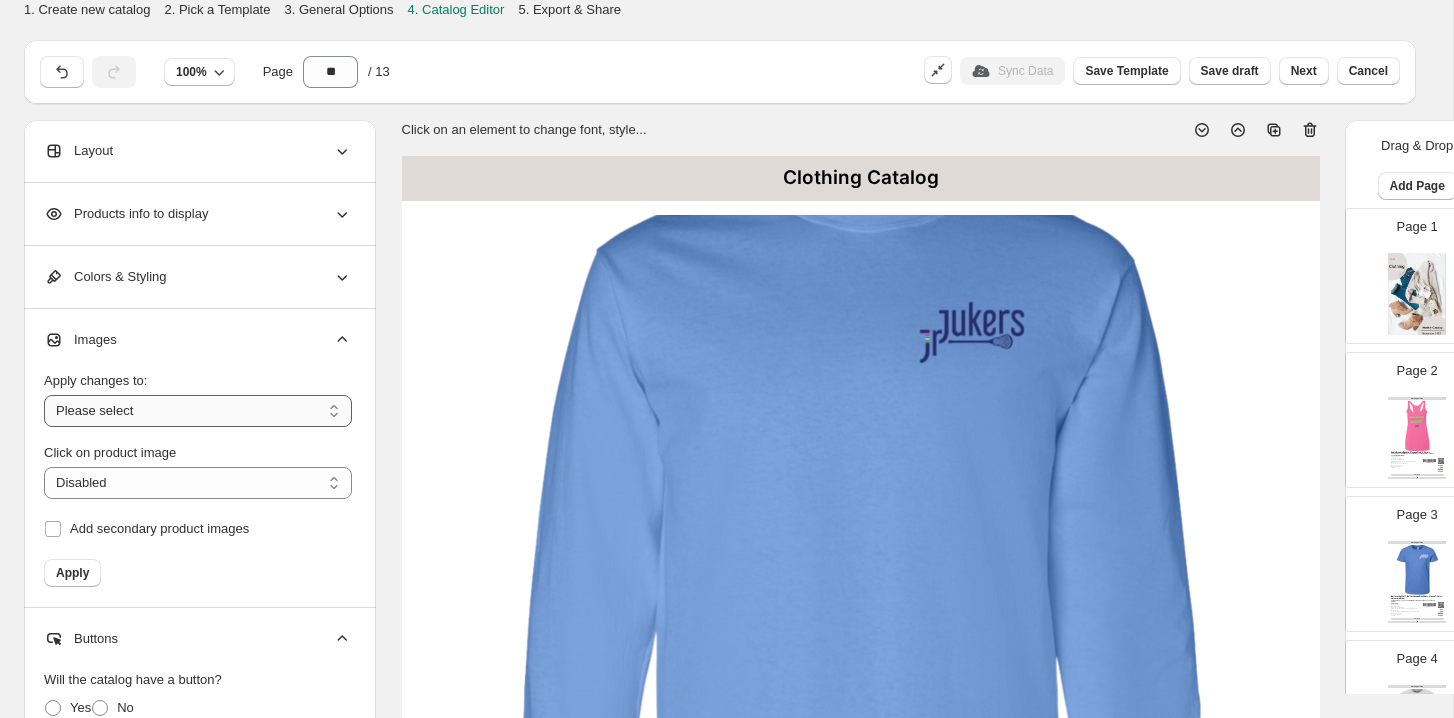 select on "**********" 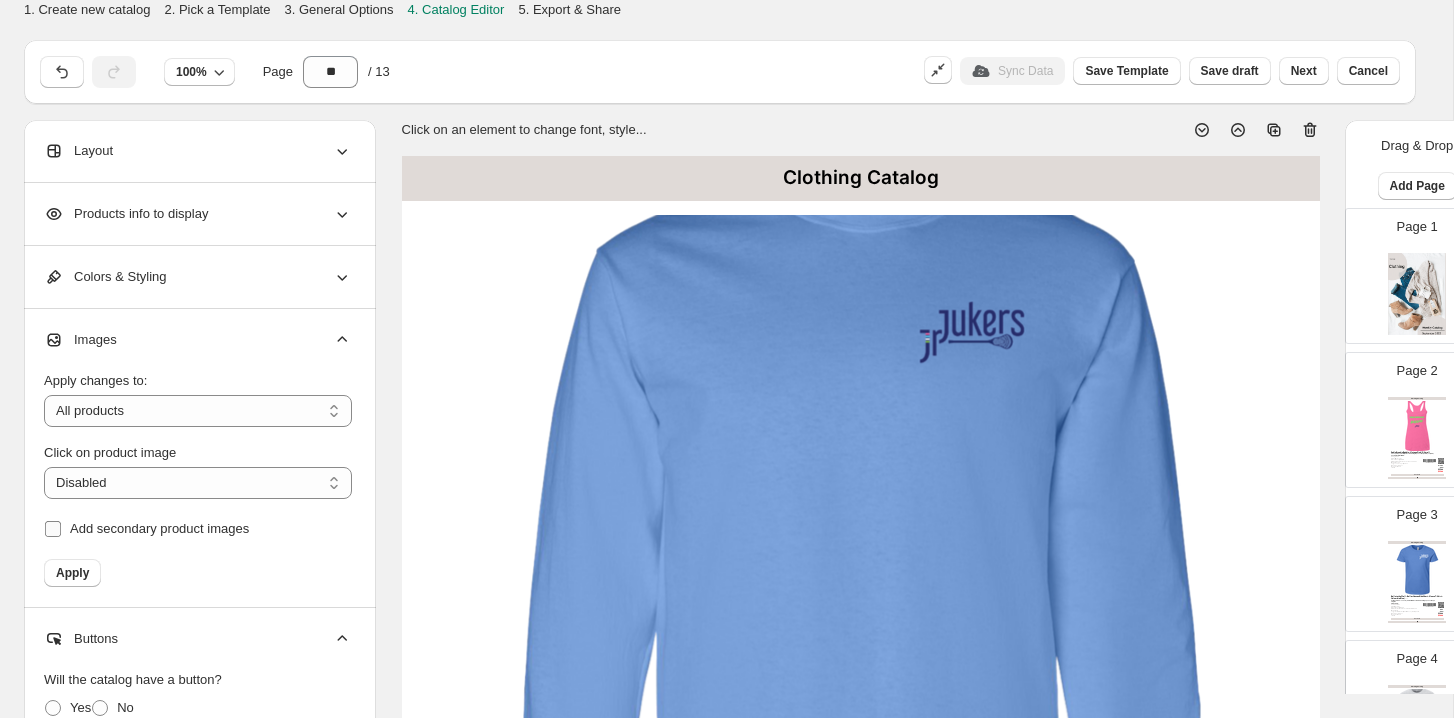 click on "Add secondary product images" at bounding box center (146, 529) 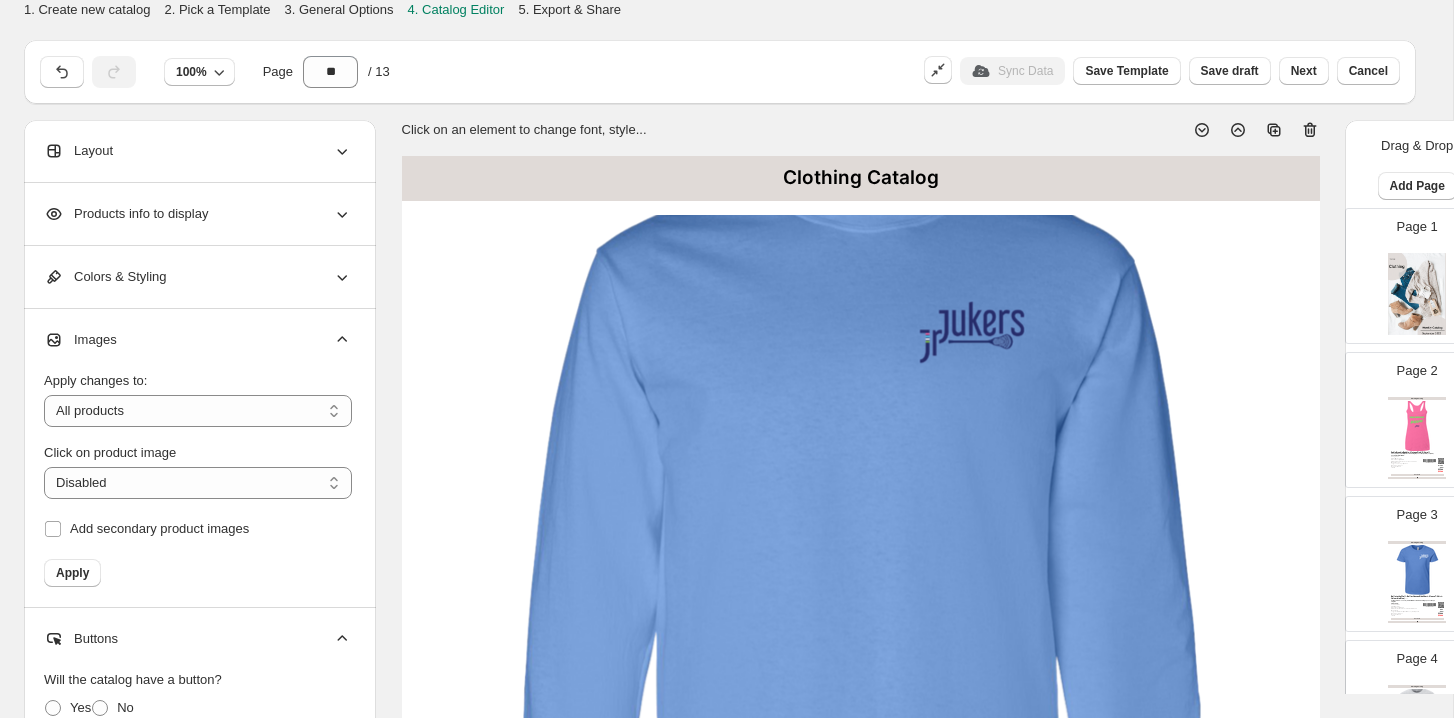 click on "Layout" at bounding box center (198, 151) 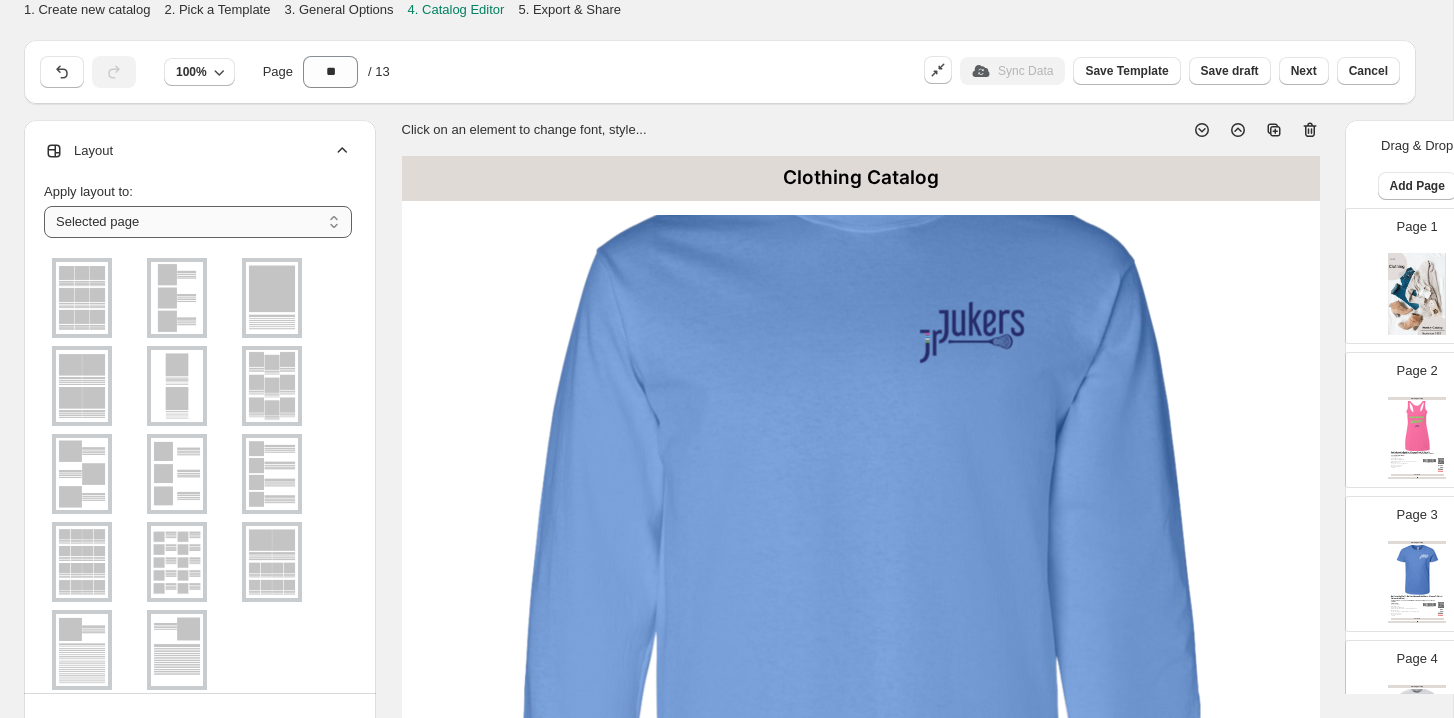click on "**********" at bounding box center [198, 222] 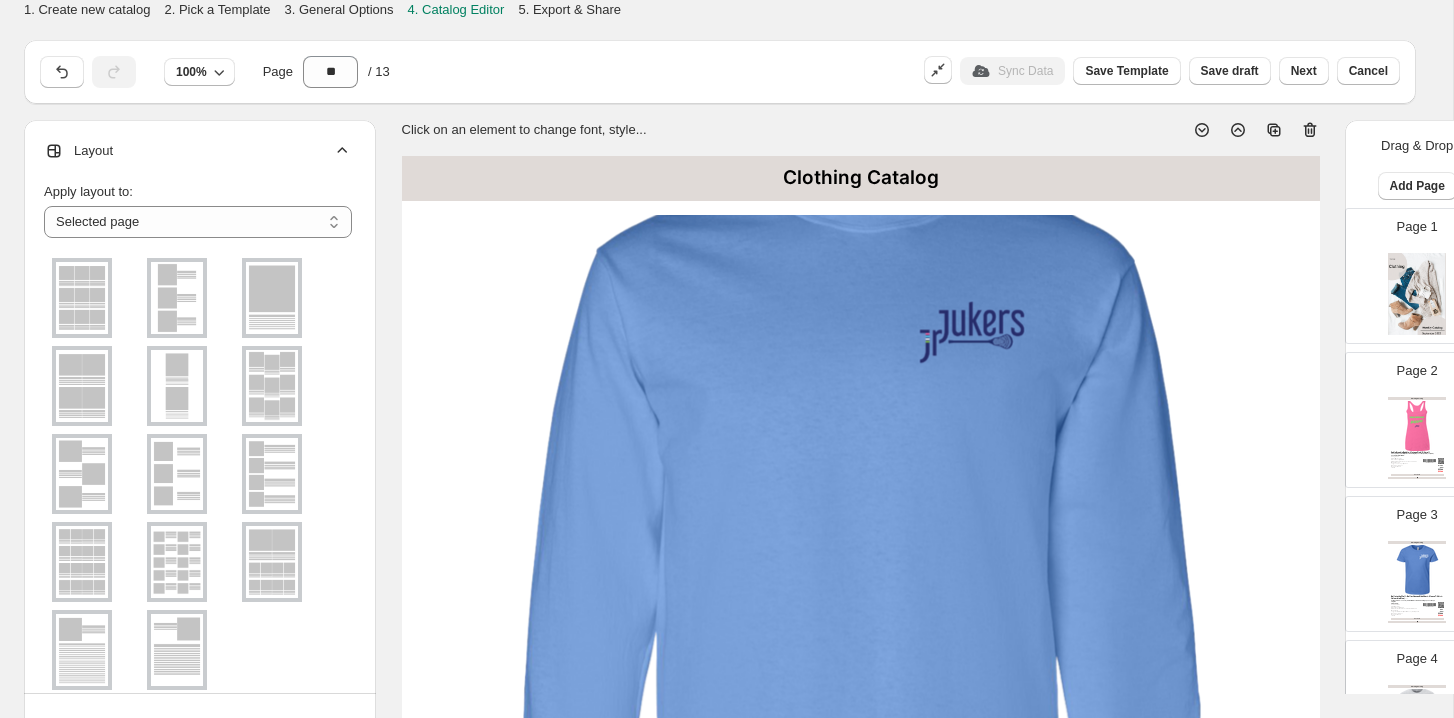 click at bounding box center [177, 298] 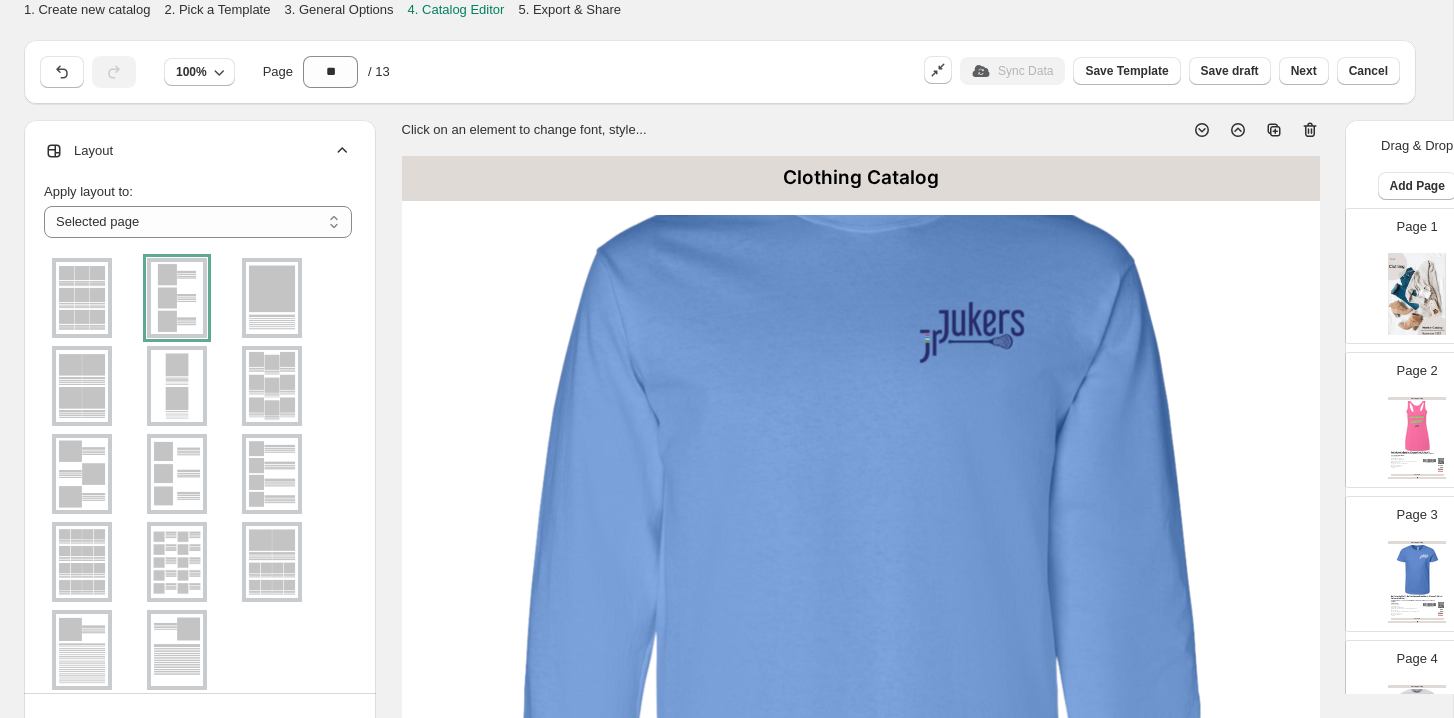 scroll, scrollTop: 80, scrollLeft: 0, axis: vertical 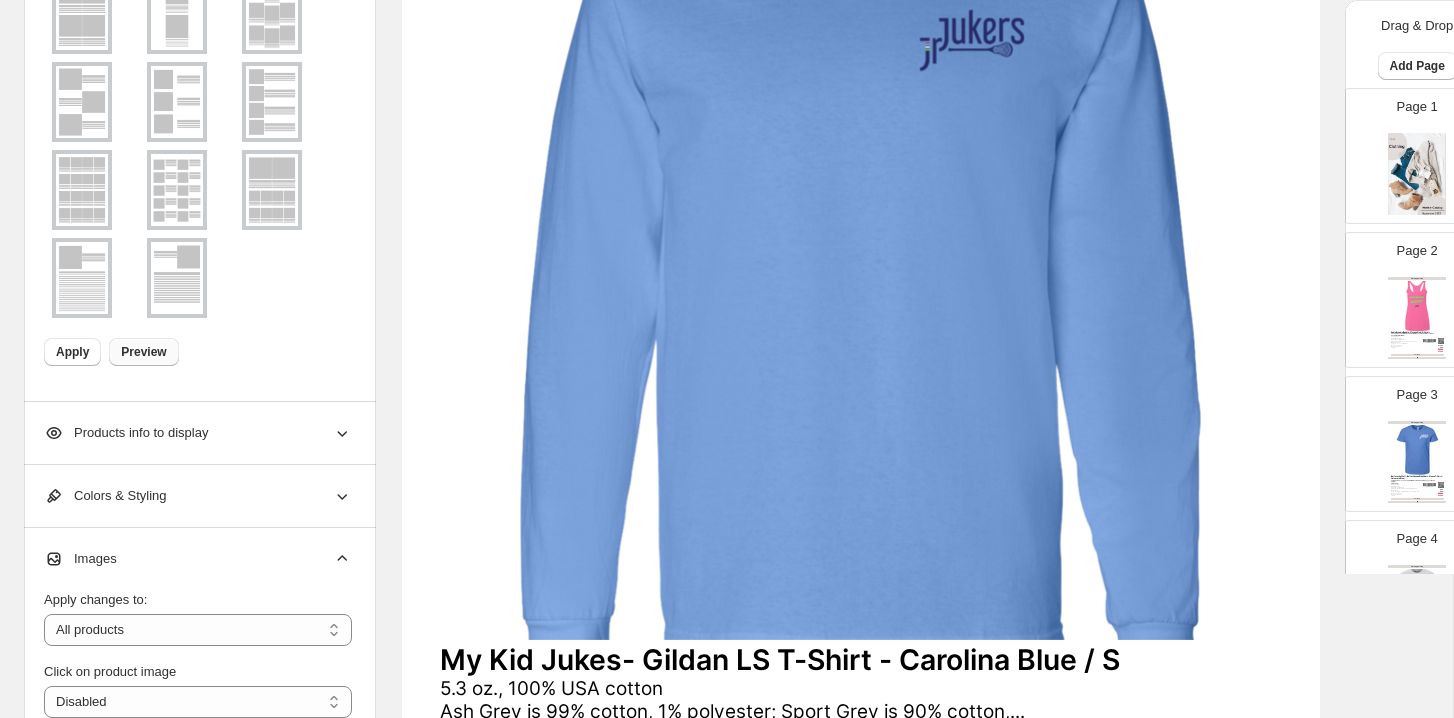 click on "Preview" at bounding box center [143, 352] 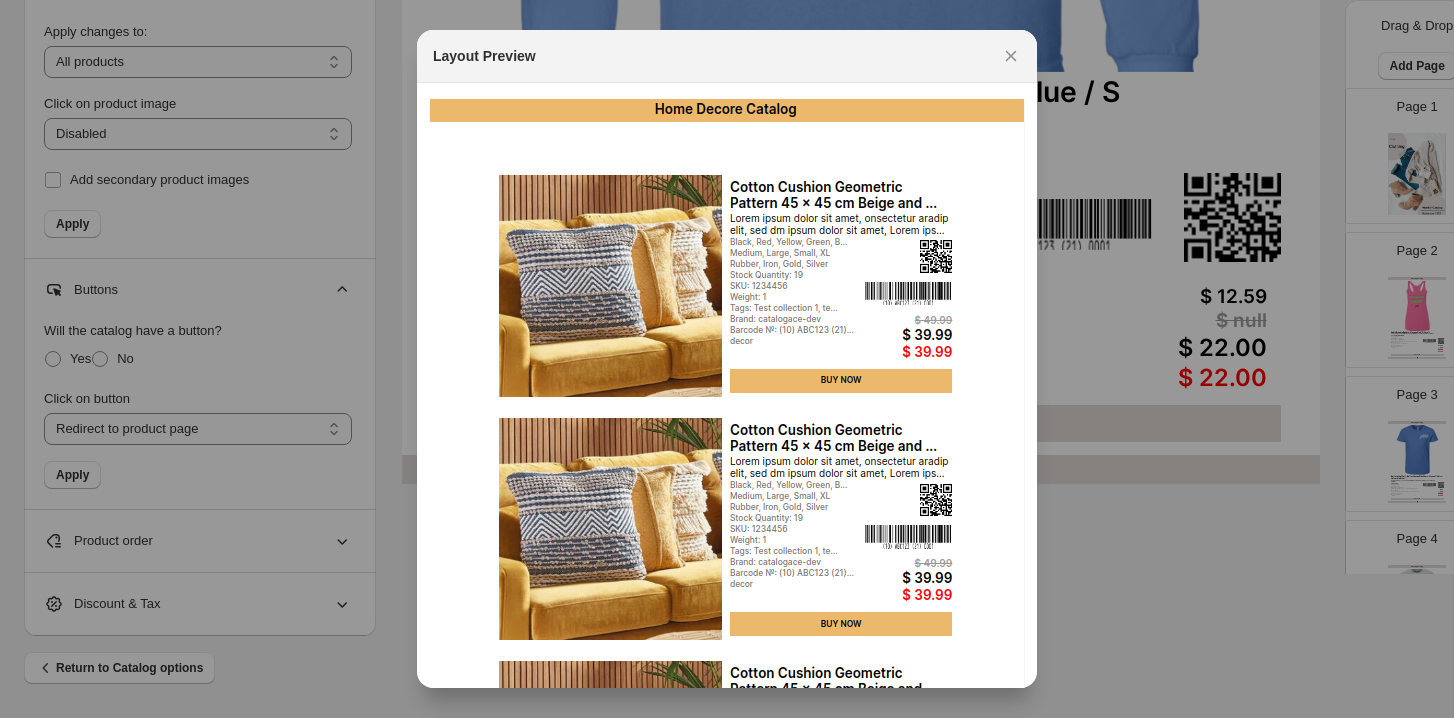 scroll, scrollTop: 292, scrollLeft: 0, axis: vertical 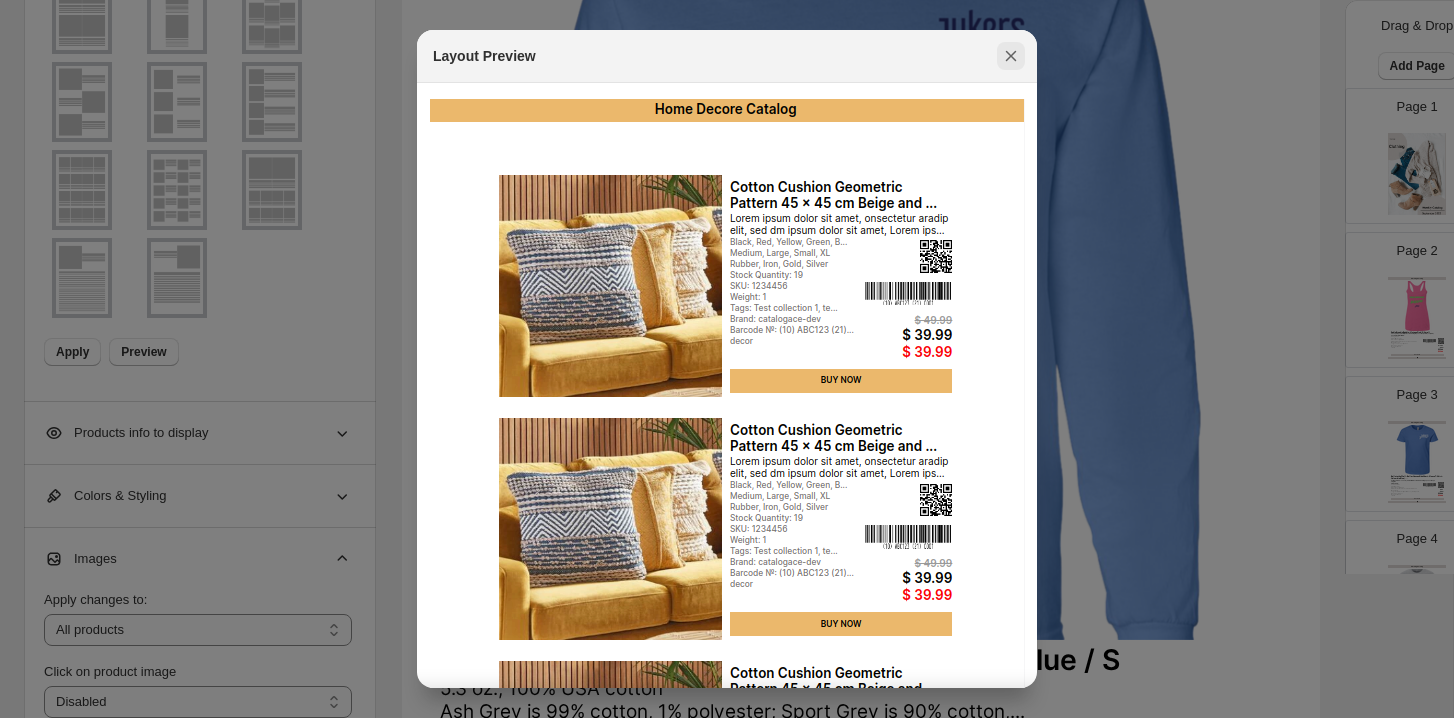 click 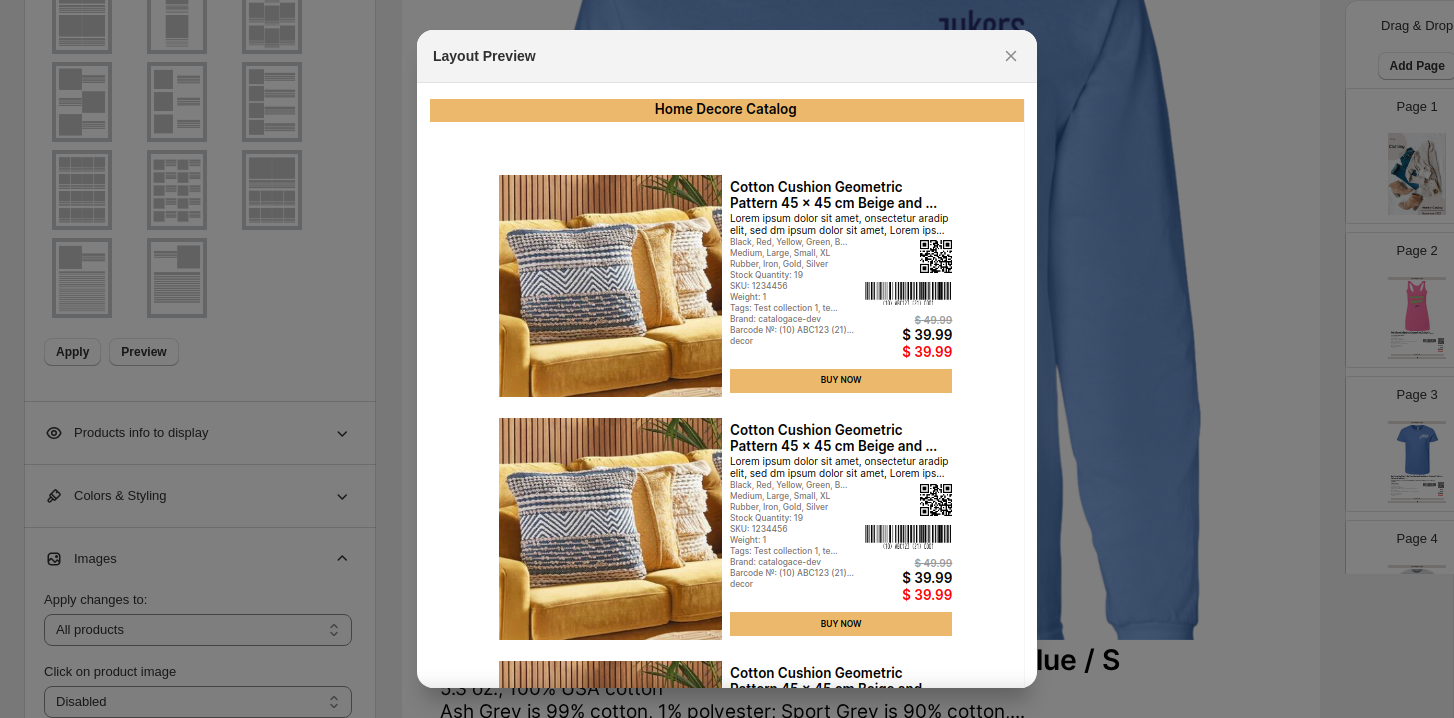 scroll, scrollTop: 292, scrollLeft: 0, axis: vertical 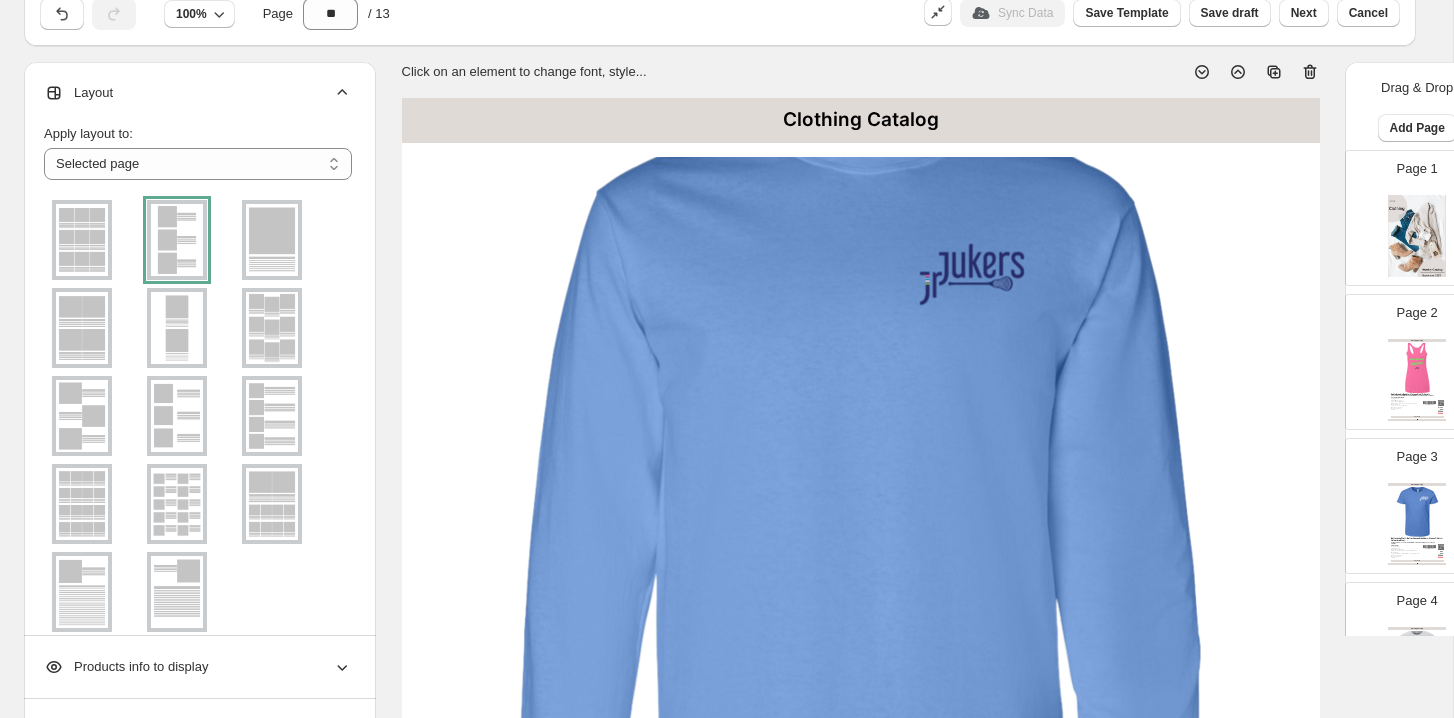 click at bounding box center [272, 240] 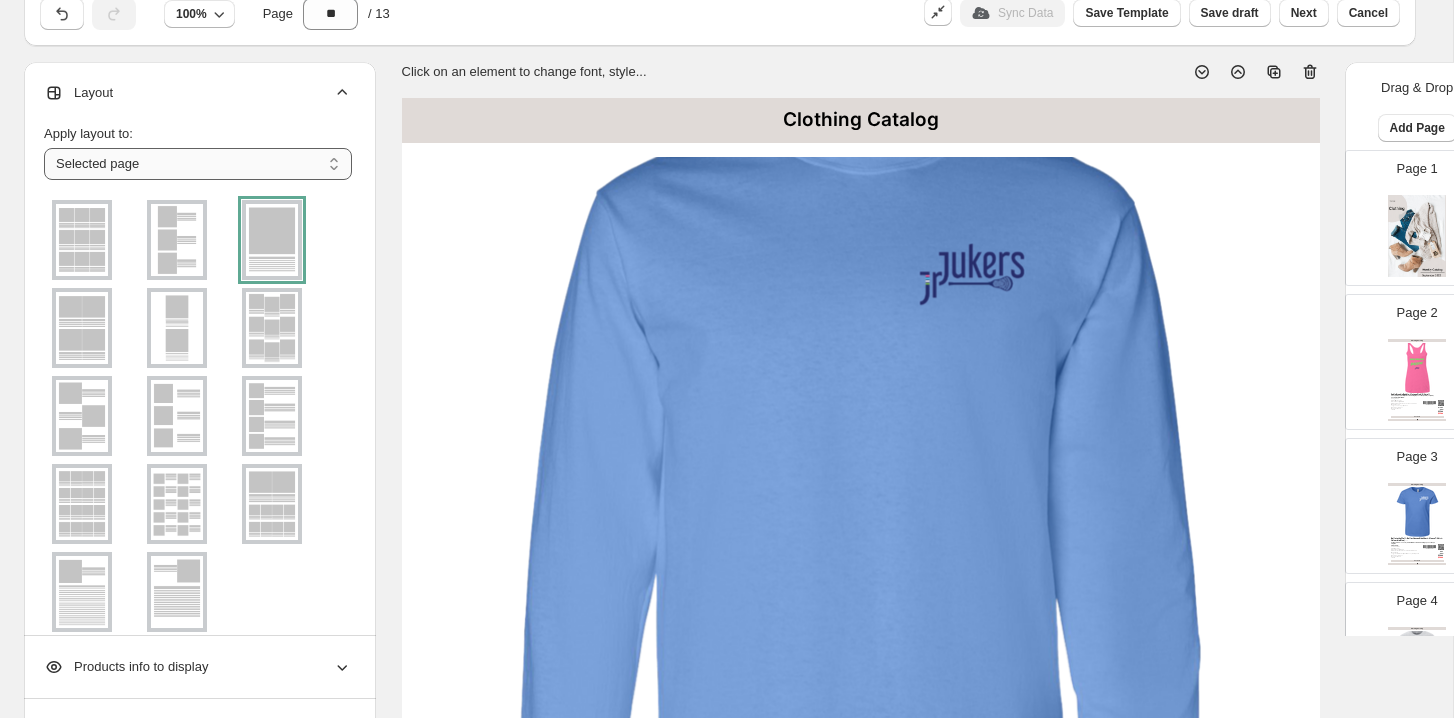 click on "**********" at bounding box center (198, 164) 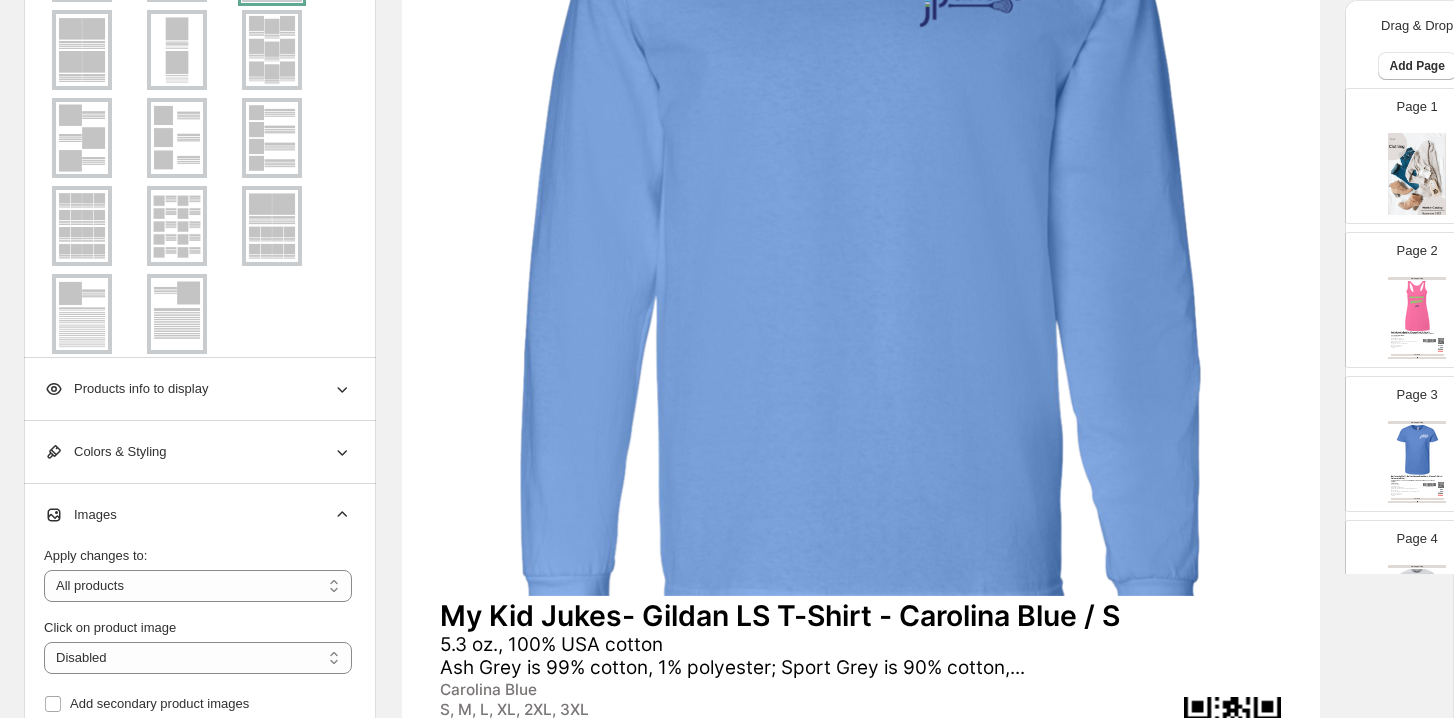 scroll, scrollTop: 337, scrollLeft: 0, axis: vertical 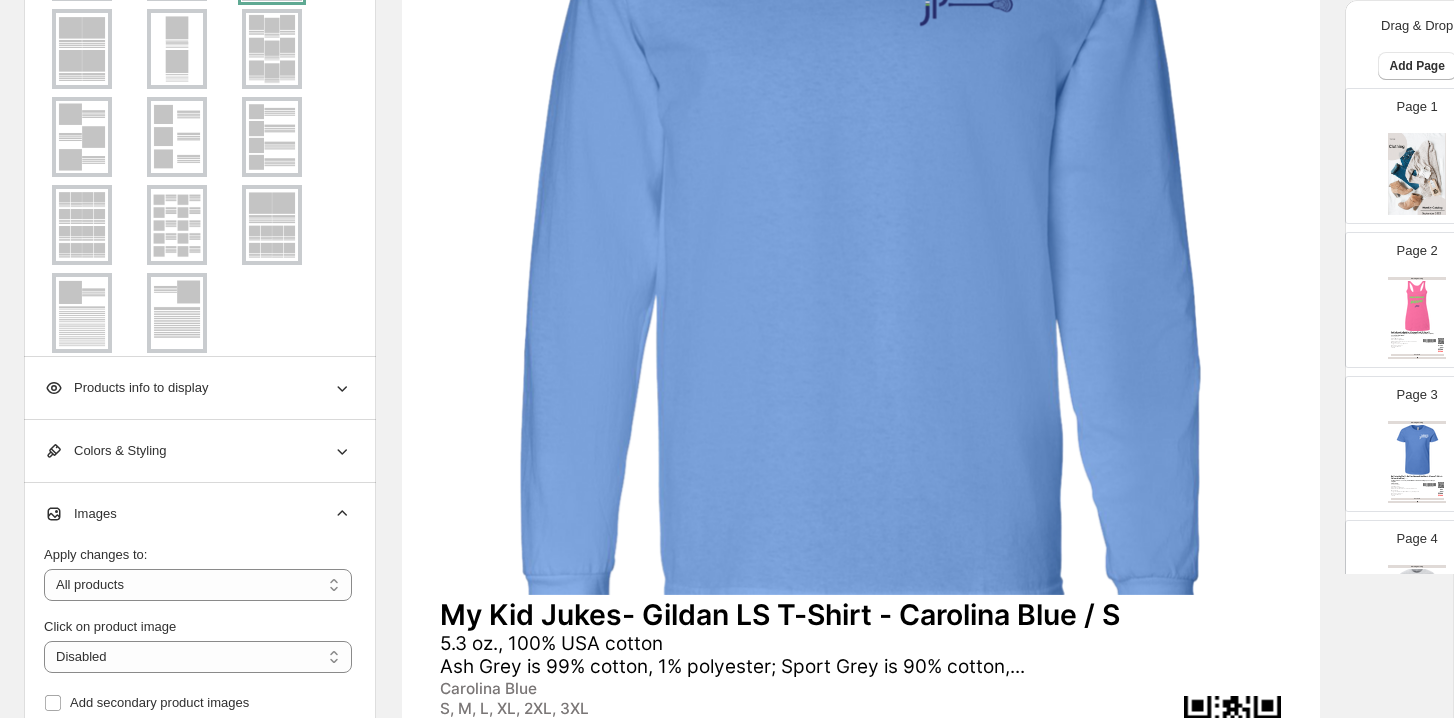 click on "Products info to display" at bounding box center [198, 388] 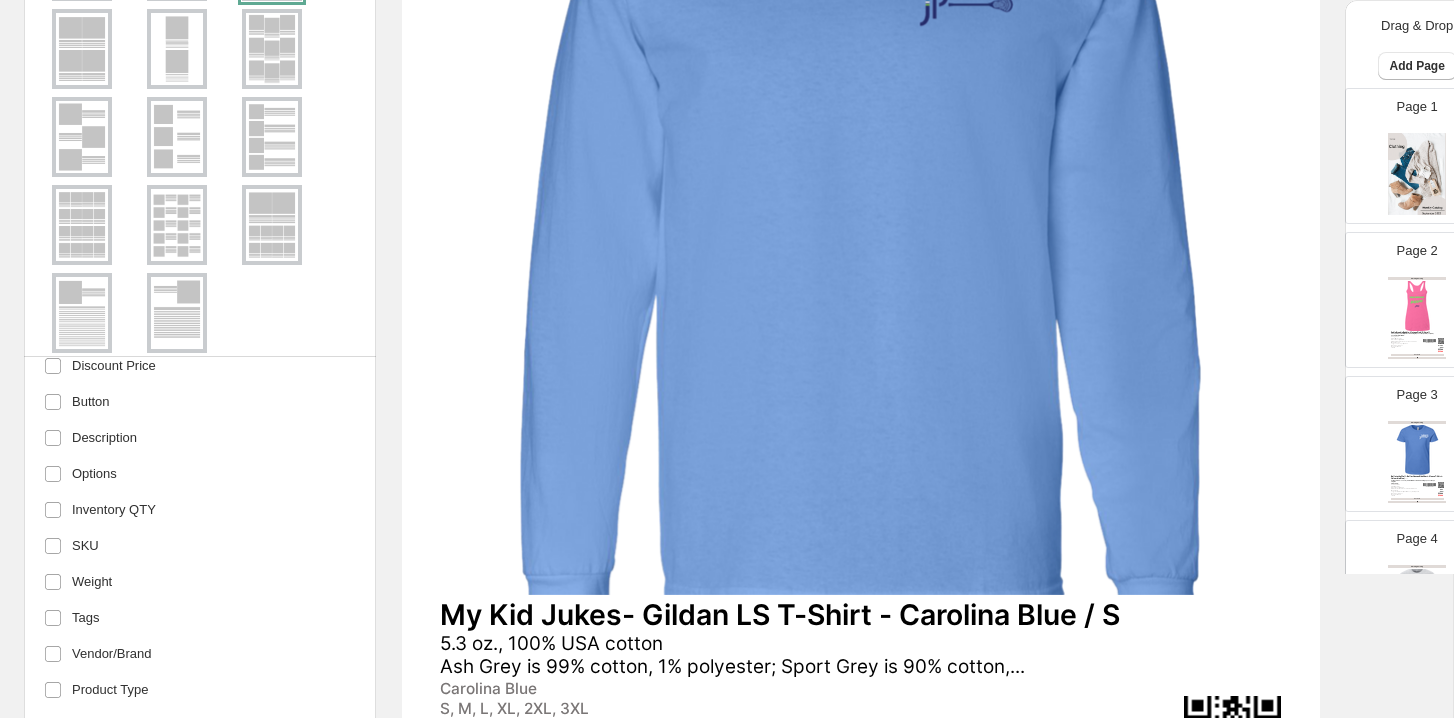 scroll, scrollTop: 350, scrollLeft: 0, axis: vertical 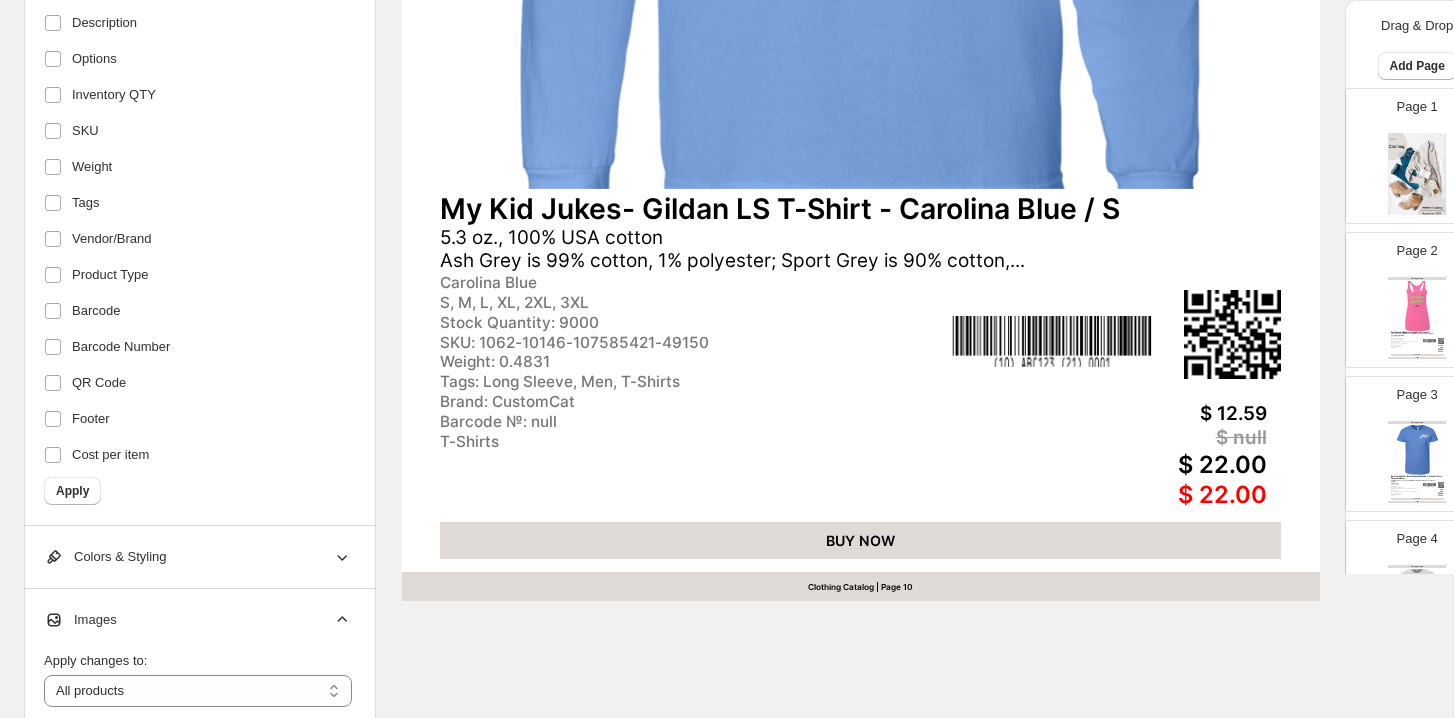 click on "Colors & Styling" at bounding box center (198, 557) 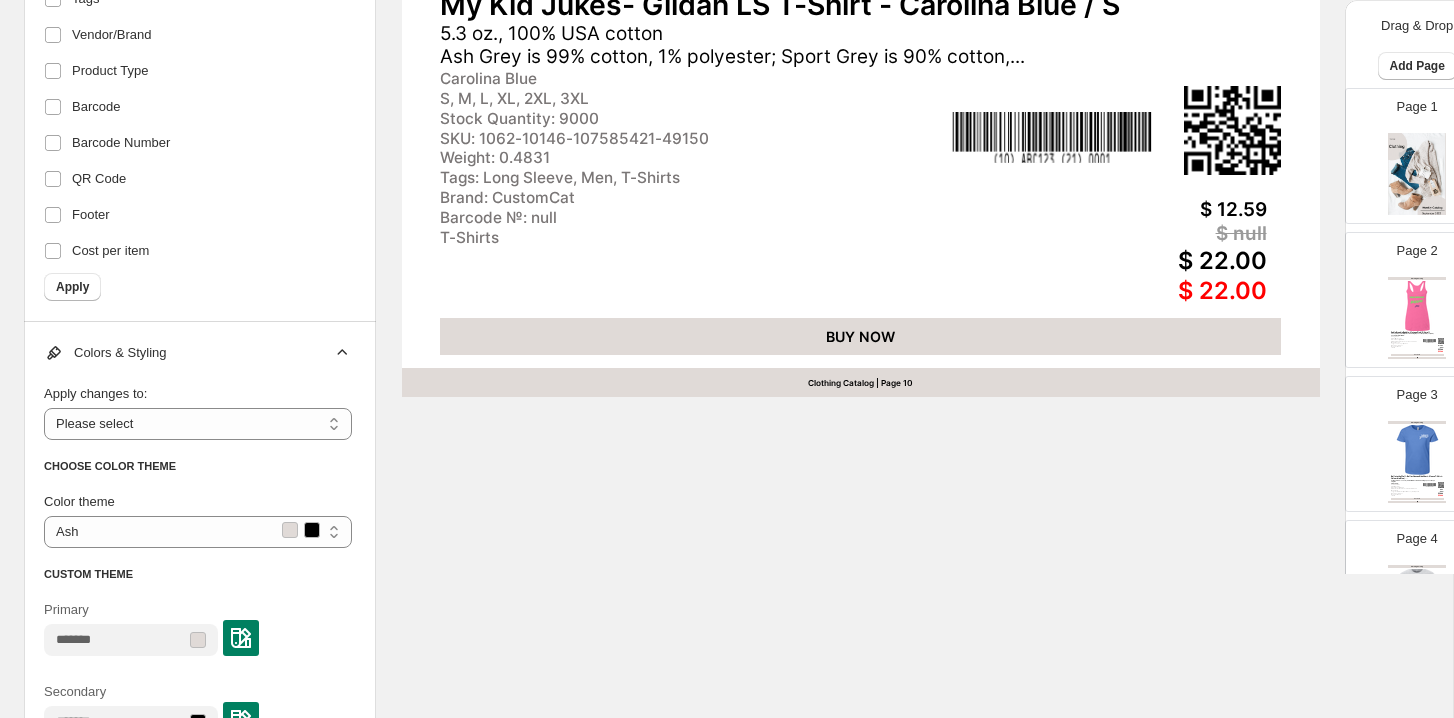 scroll, scrollTop: 948, scrollLeft: 0, axis: vertical 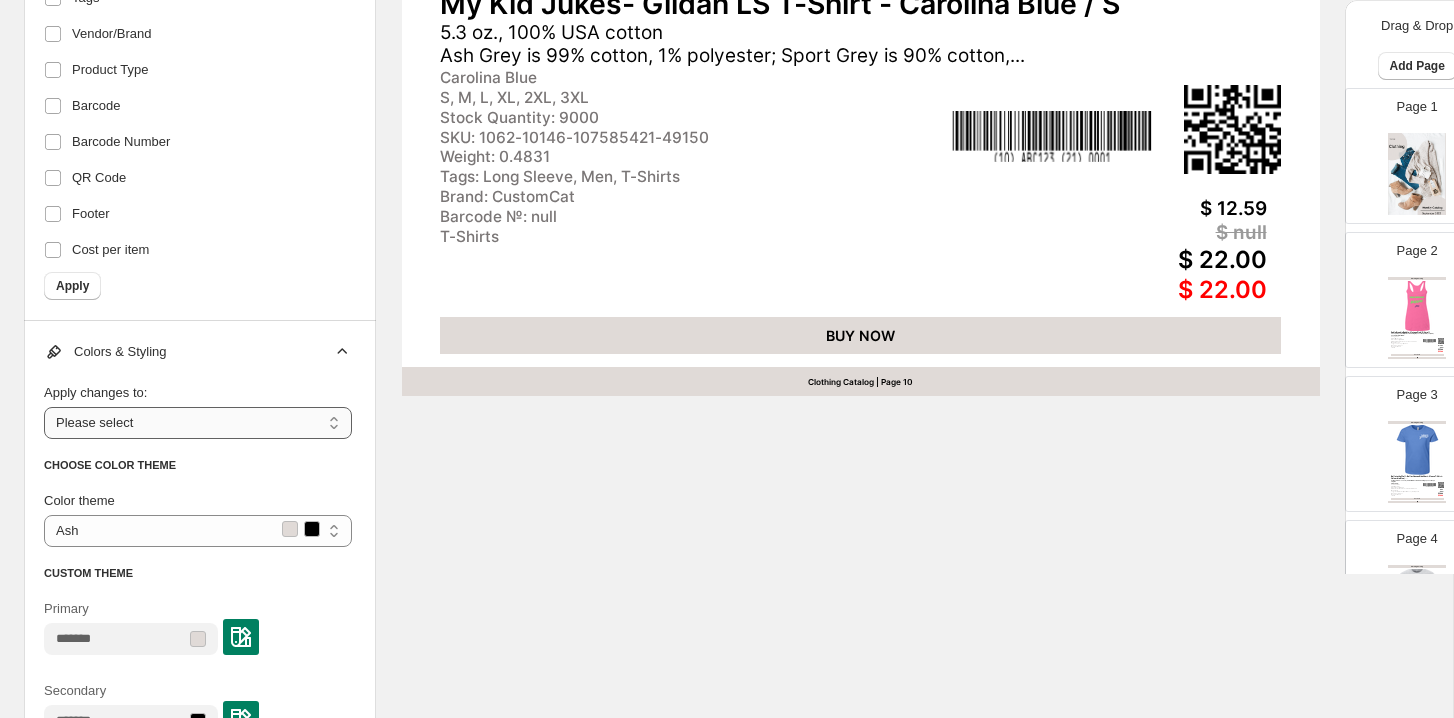 click on "**********" at bounding box center [198, 423] 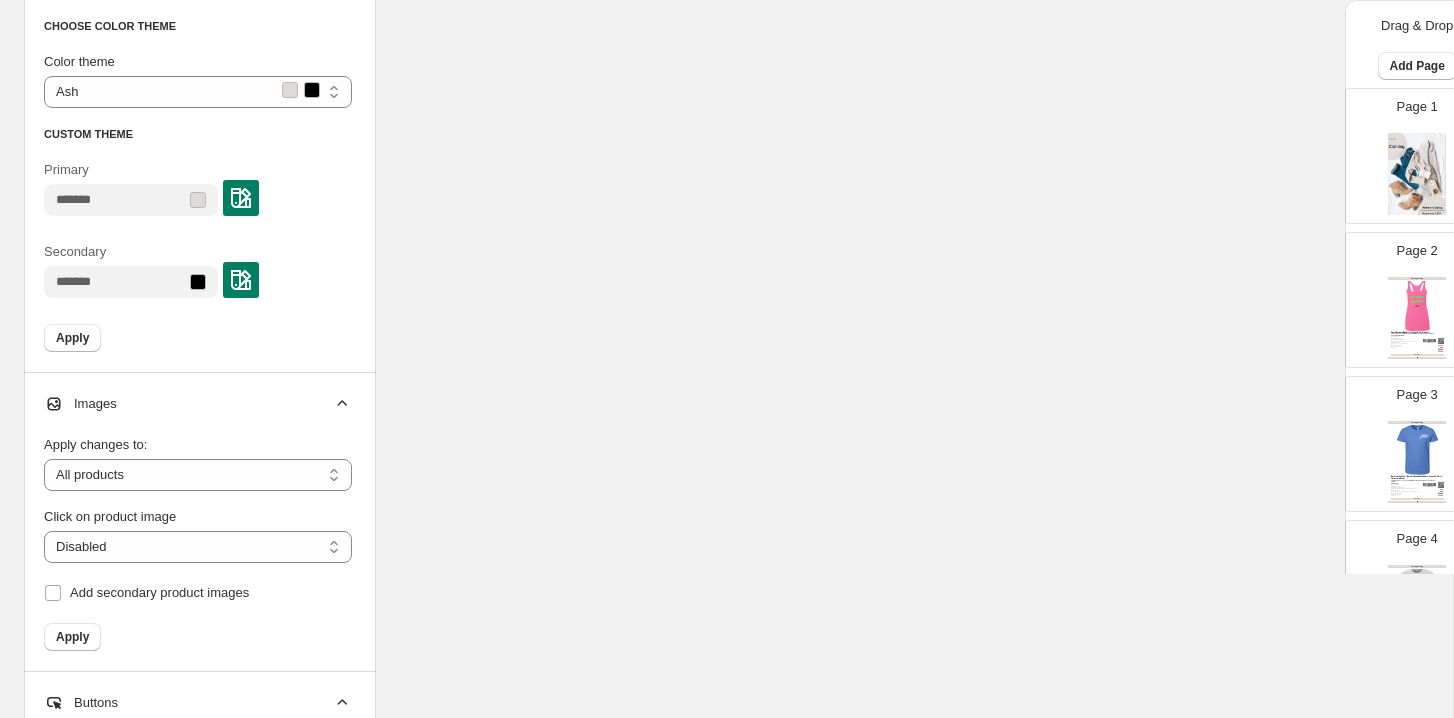 scroll, scrollTop: 1392, scrollLeft: 0, axis: vertical 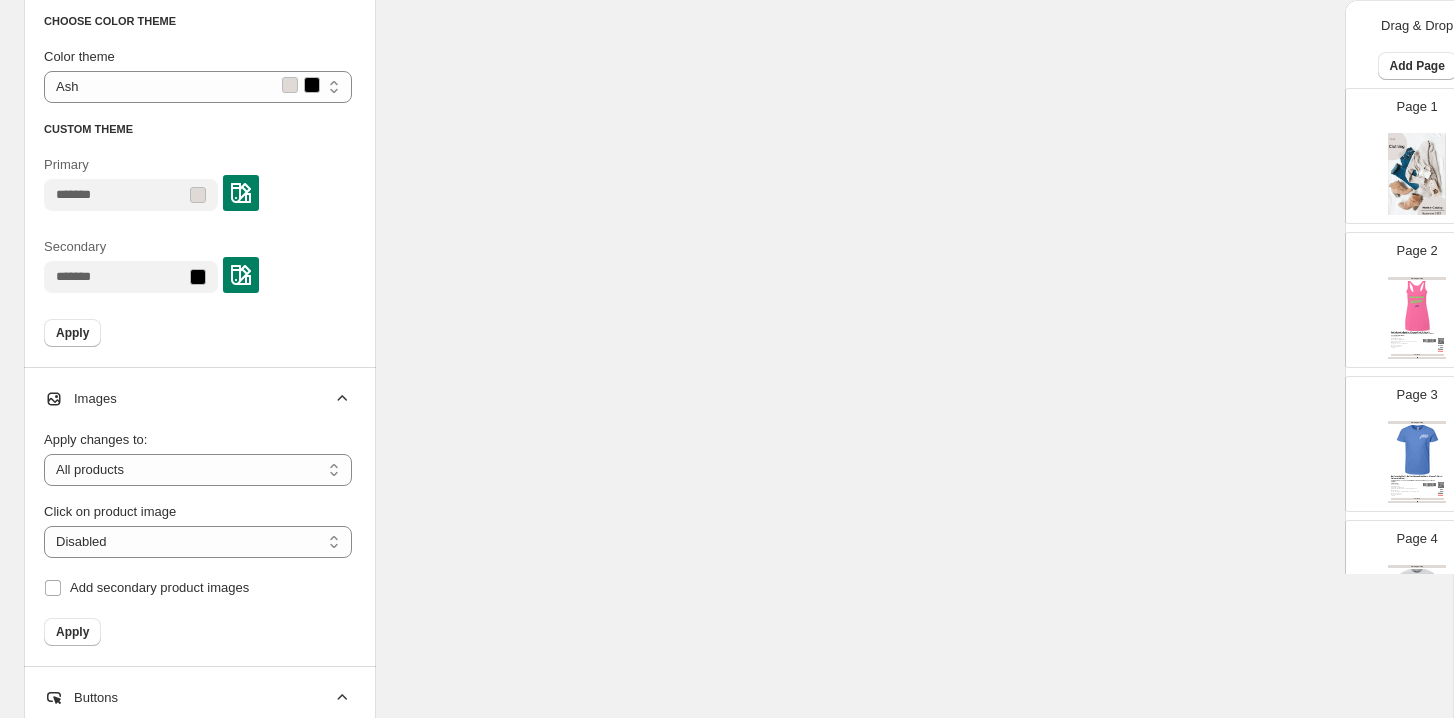 click on "Images" at bounding box center (198, 399) 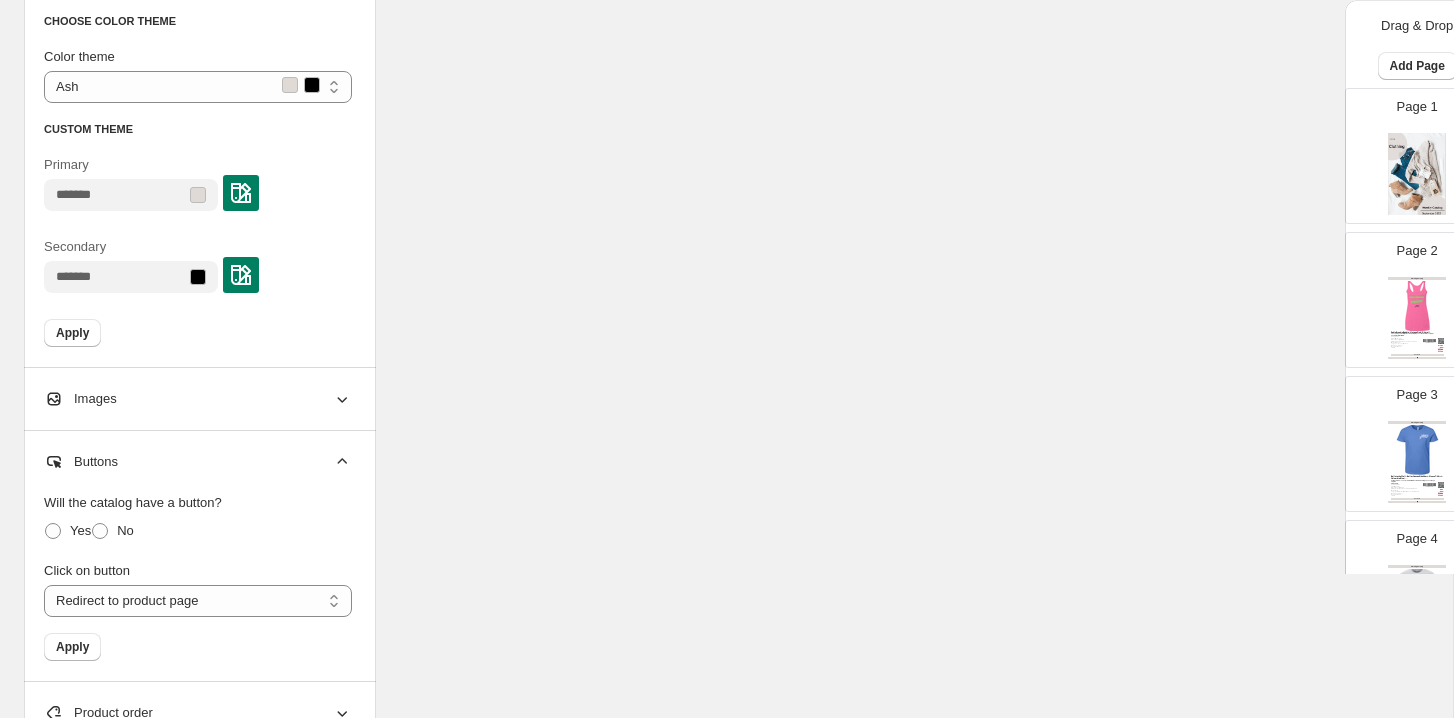 click on "Images" at bounding box center [198, 399] 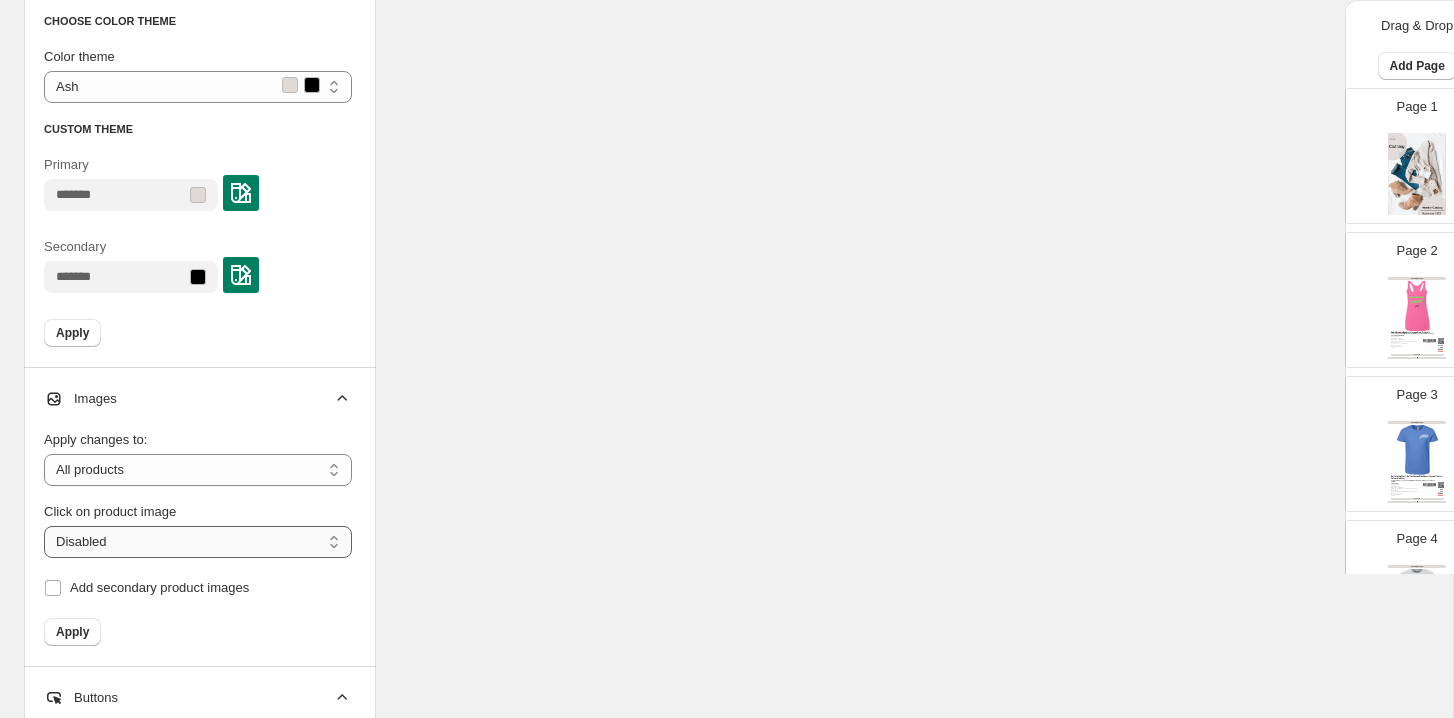 click on "**********" at bounding box center [198, 542] 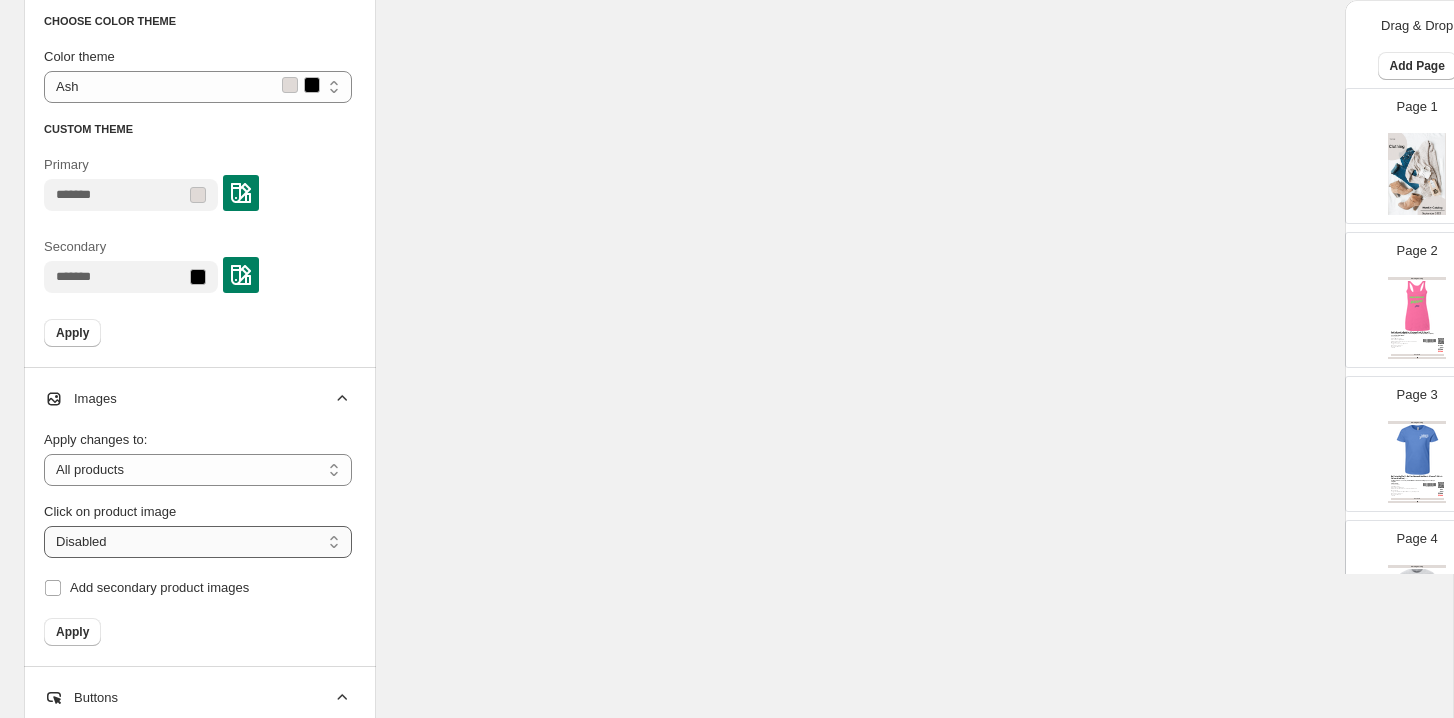 select on "**********" 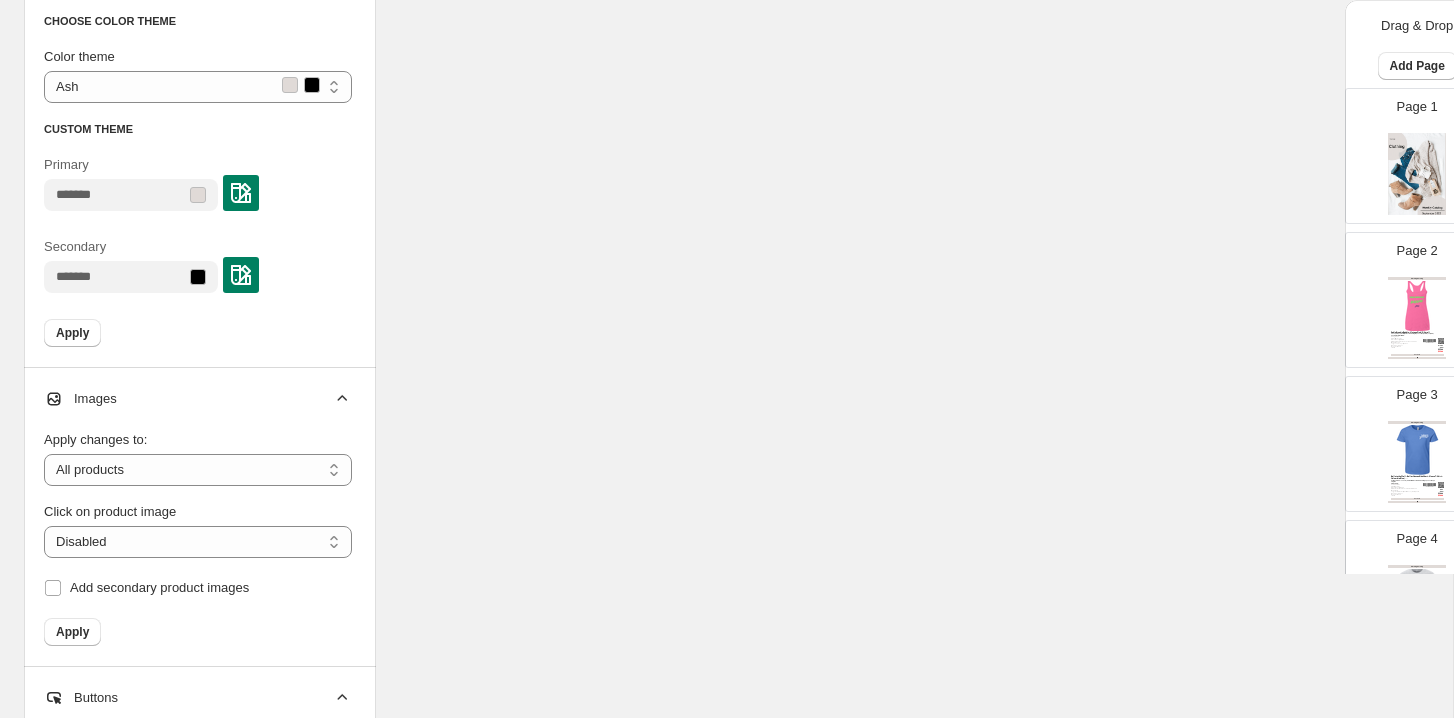 click on "**********" at bounding box center (198, 530) 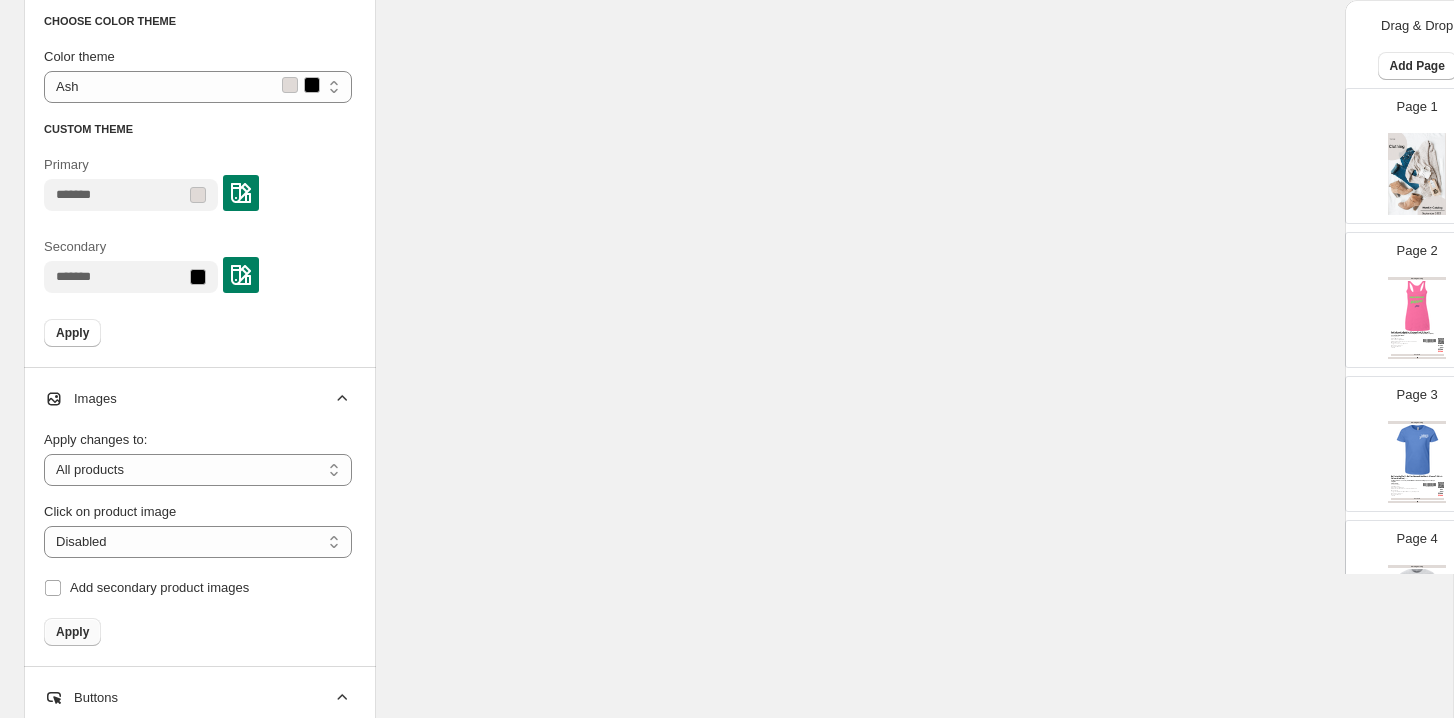 click on "Apply" at bounding box center (72, 632) 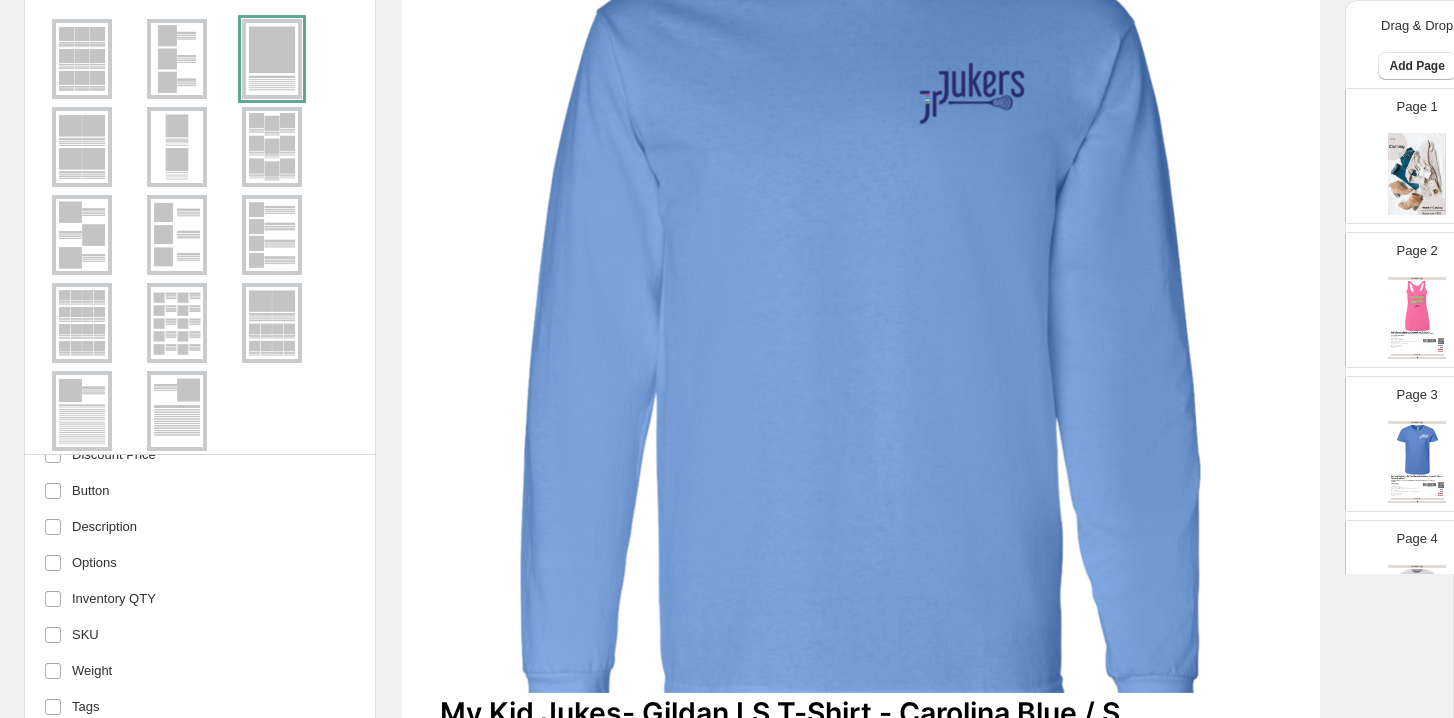 scroll, scrollTop: 0, scrollLeft: 0, axis: both 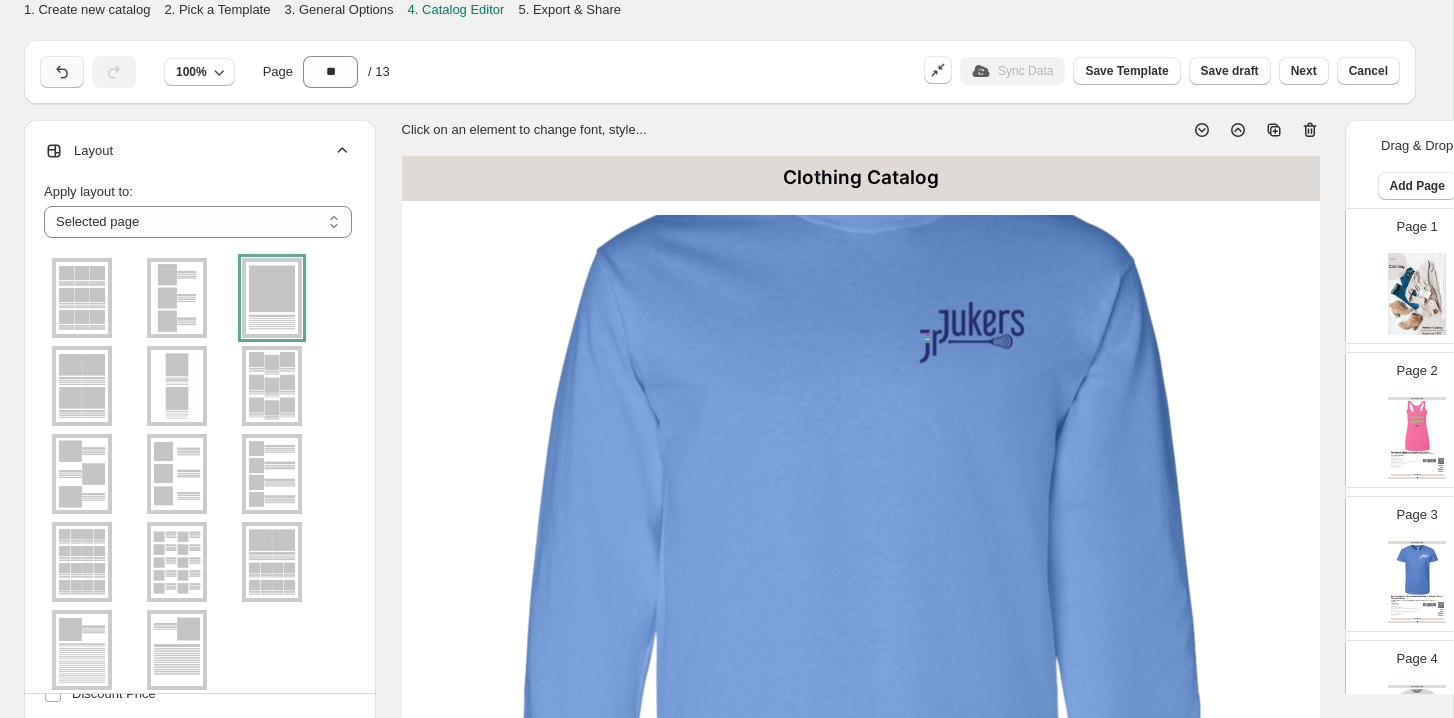 click at bounding box center (62, 72) 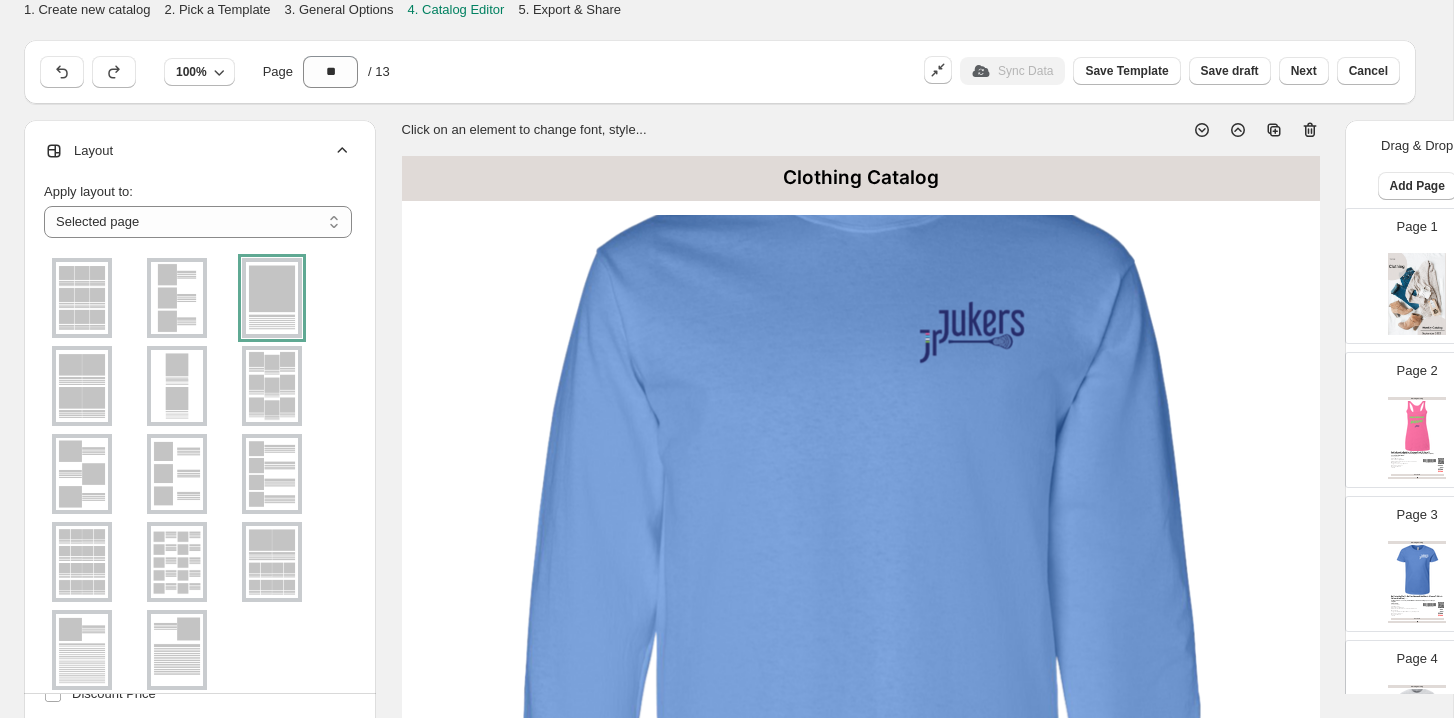 click on "3. General Options" at bounding box center [338, 9] 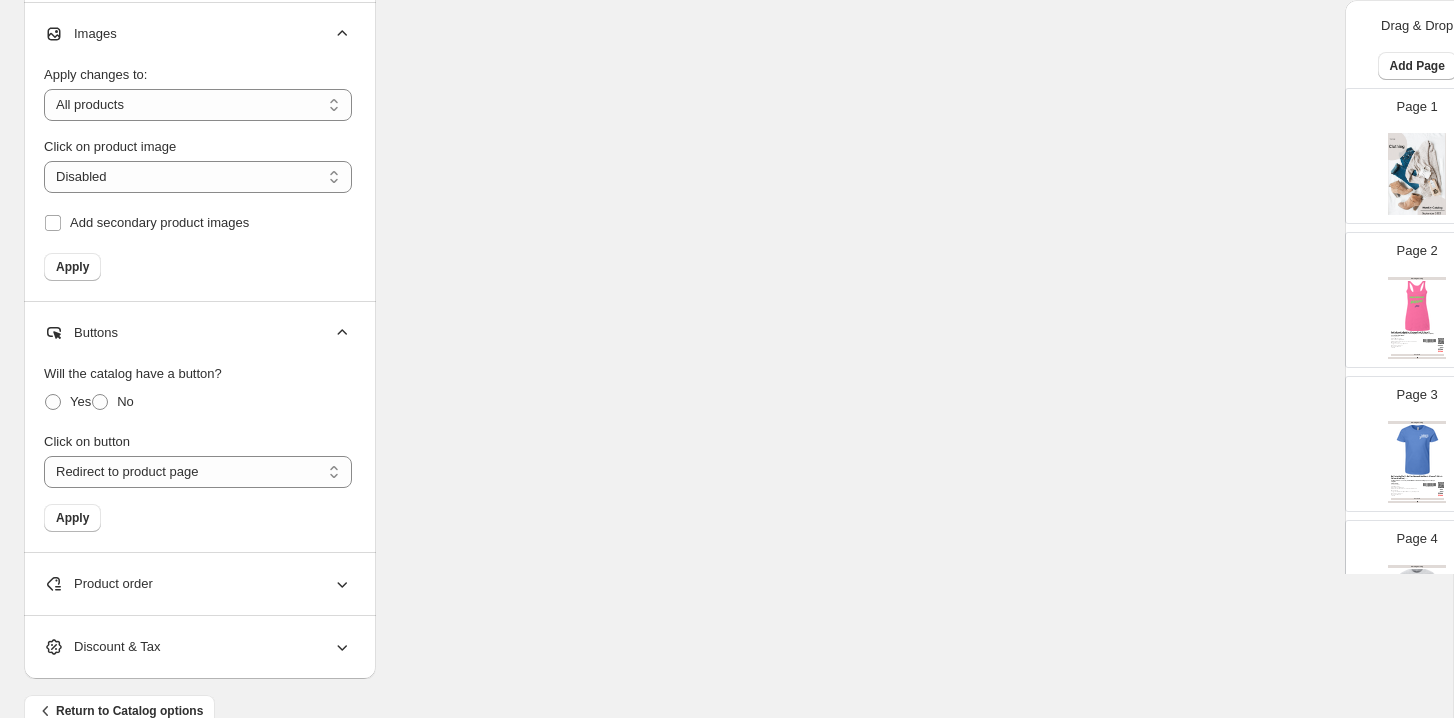 scroll, scrollTop: 1799, scrollLeft: 0, axis: vertical 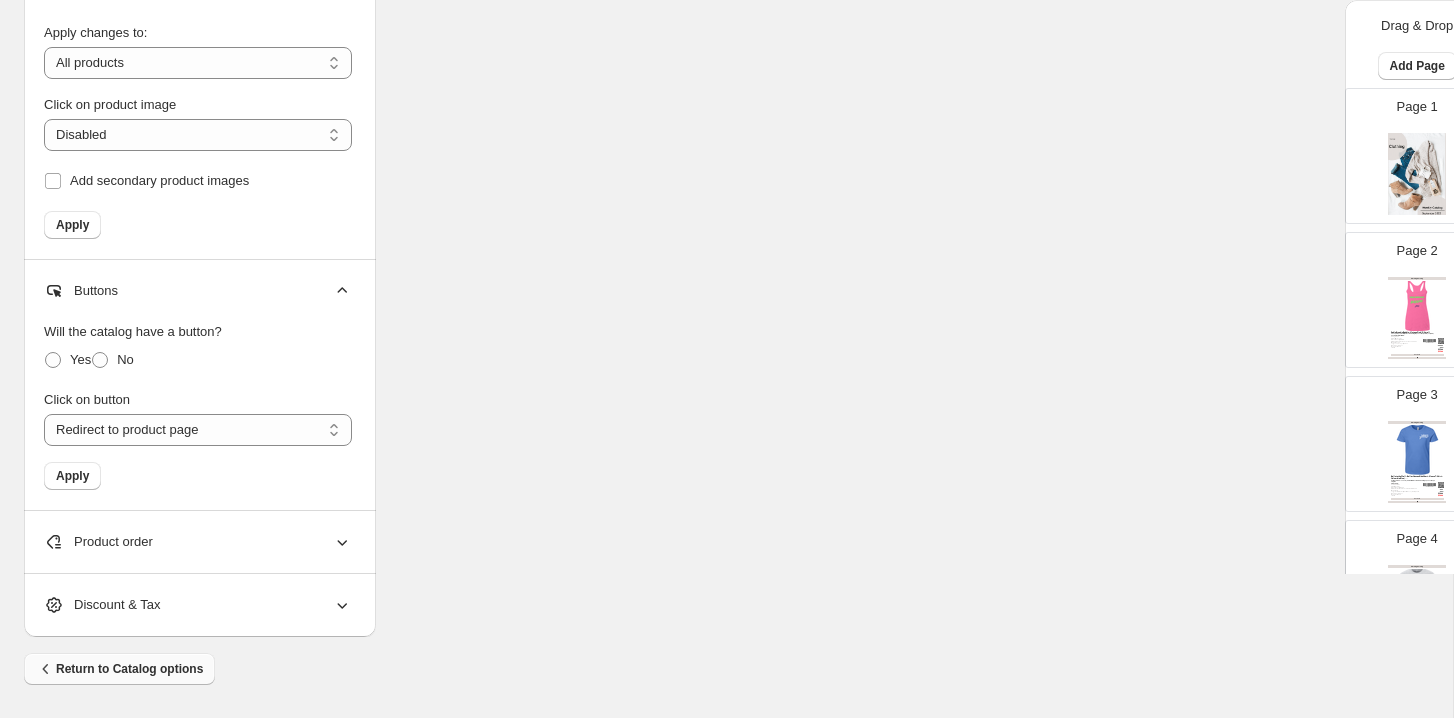 click on "Return to Catalog options" at bounding box center (119, 669) 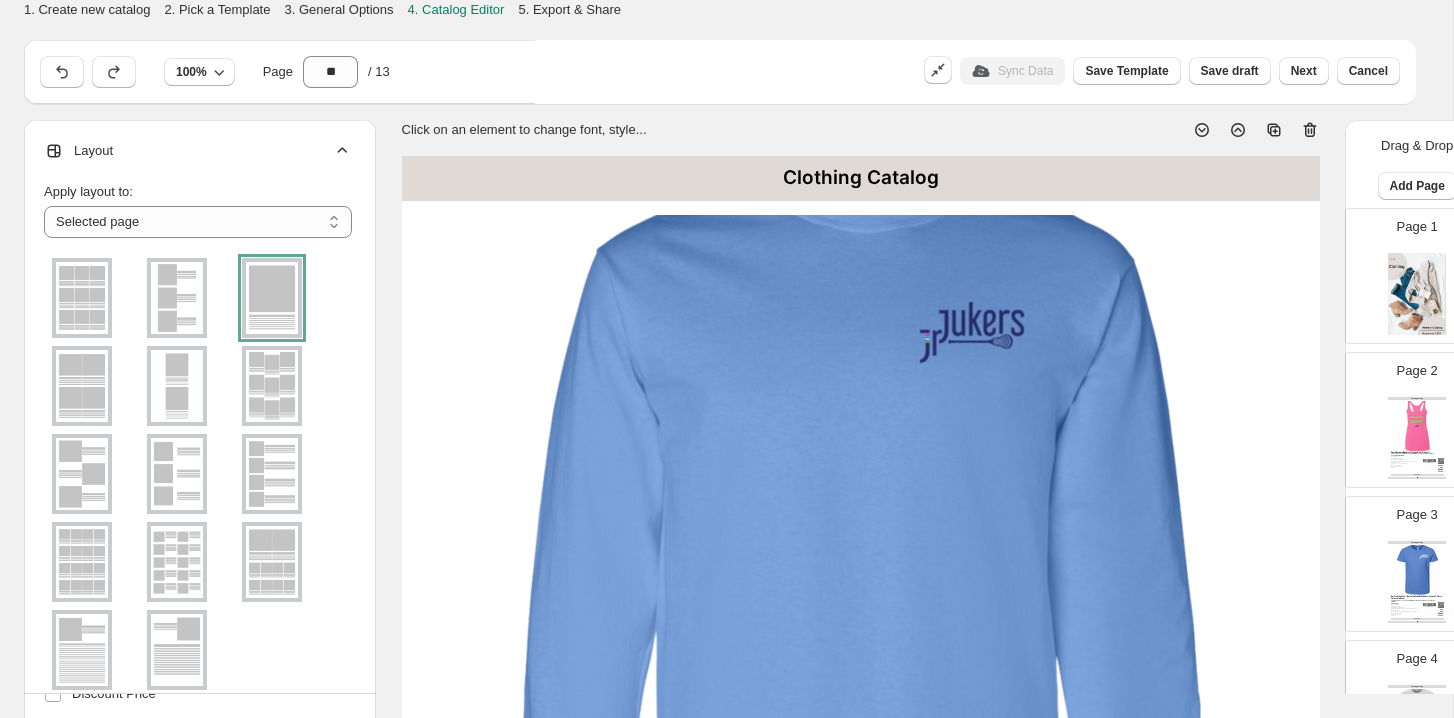 scroll, scrollTop: 1799, scrollLeft: 0, axis: vertical 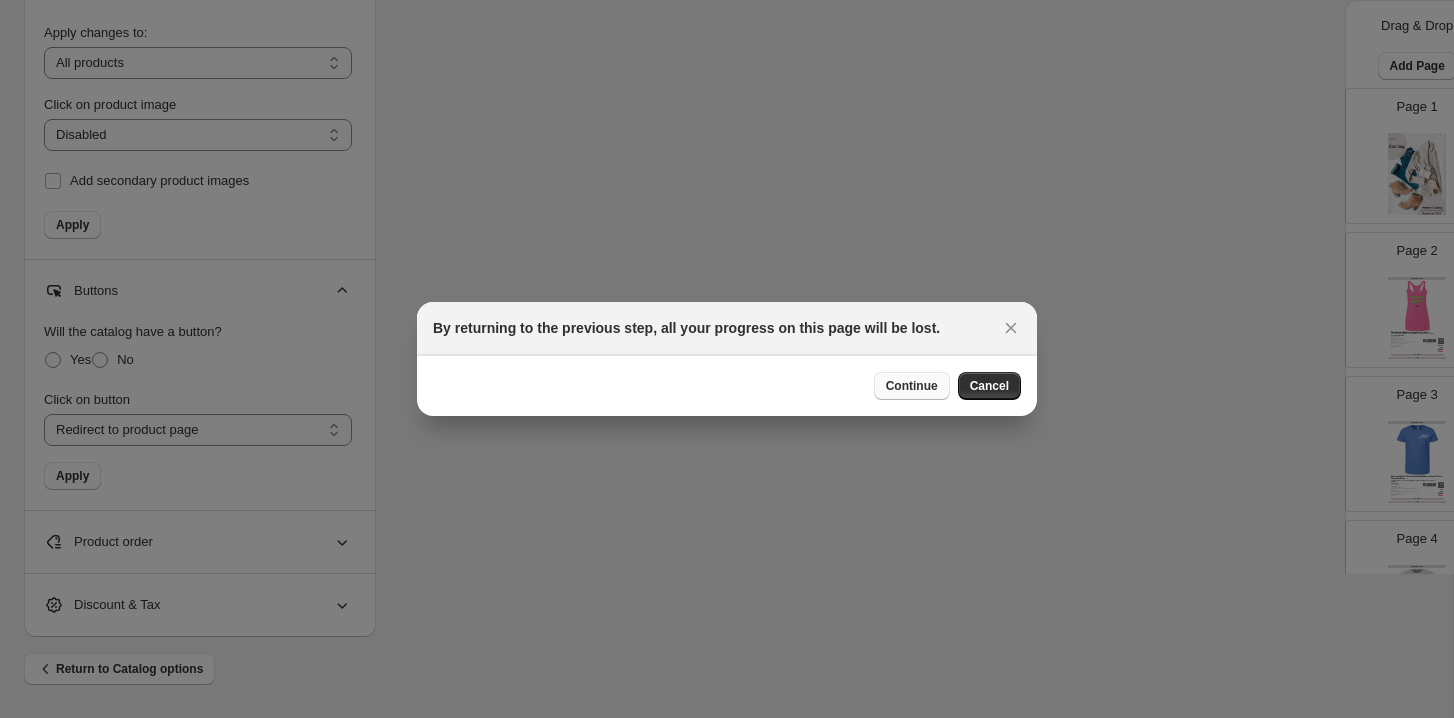 click on "Continue" at bounding box center [912, 386] 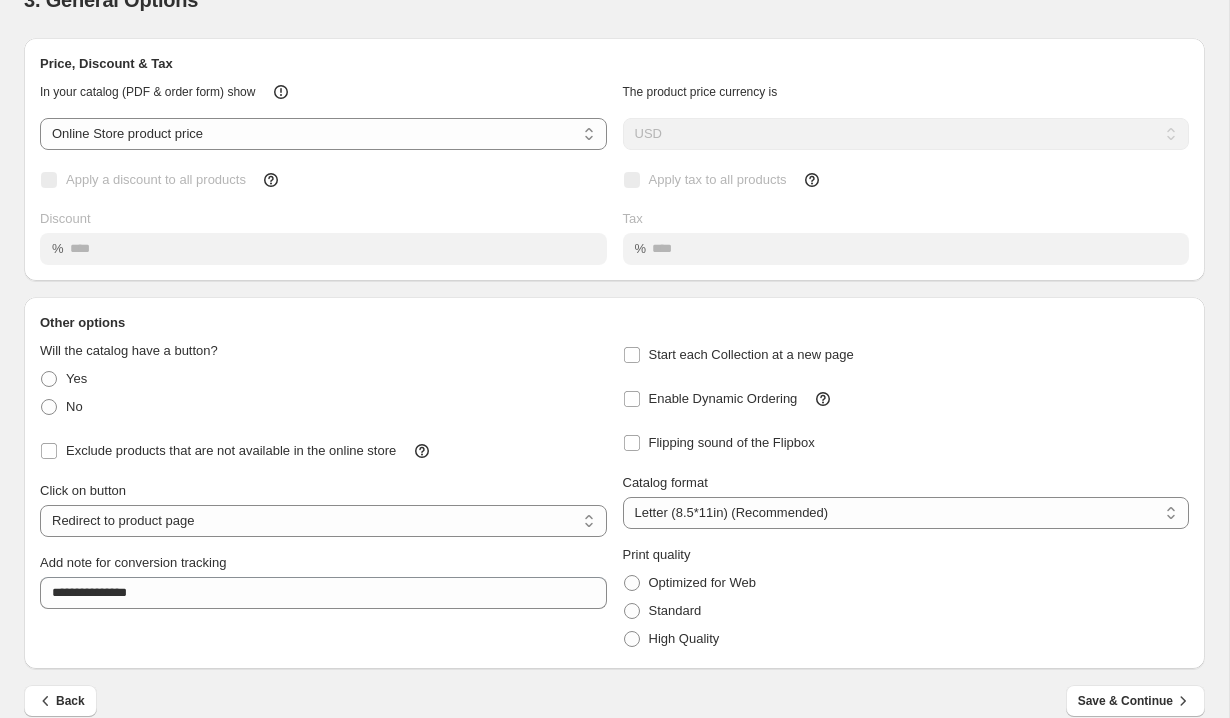 scroll, scrollTop: 83, scrollLeft: 0, axis: vertical 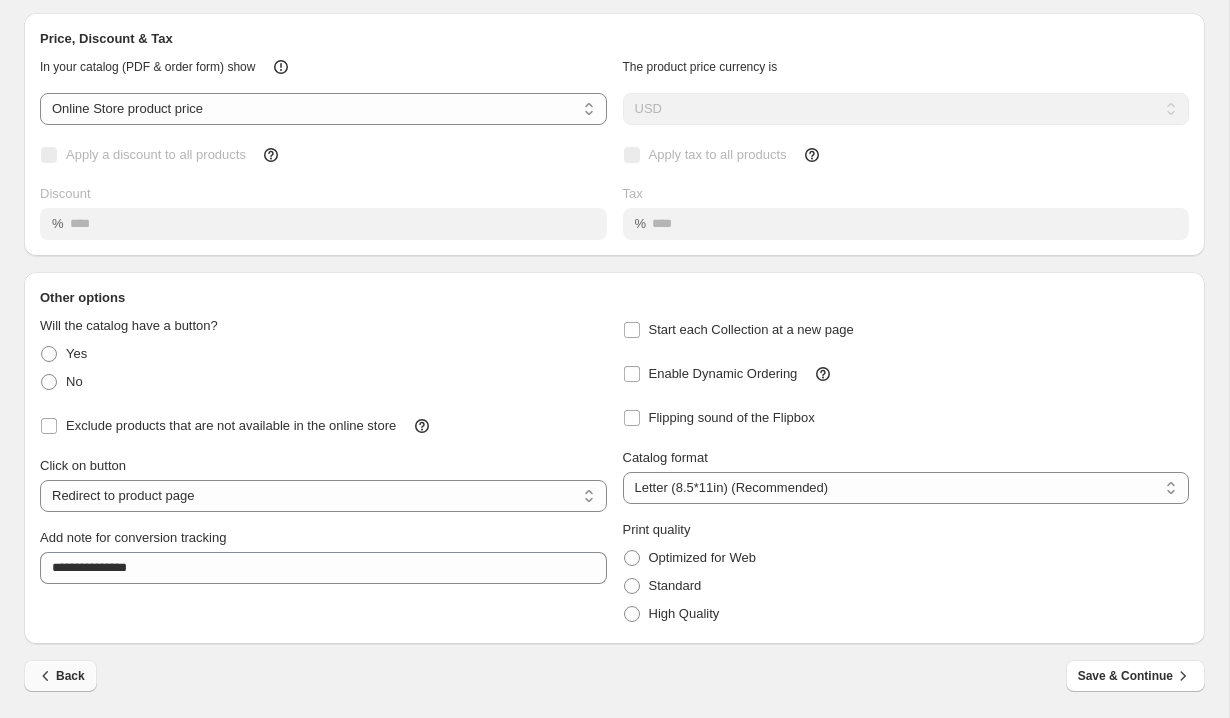 click on "Back" at bounding box center (60, 676) 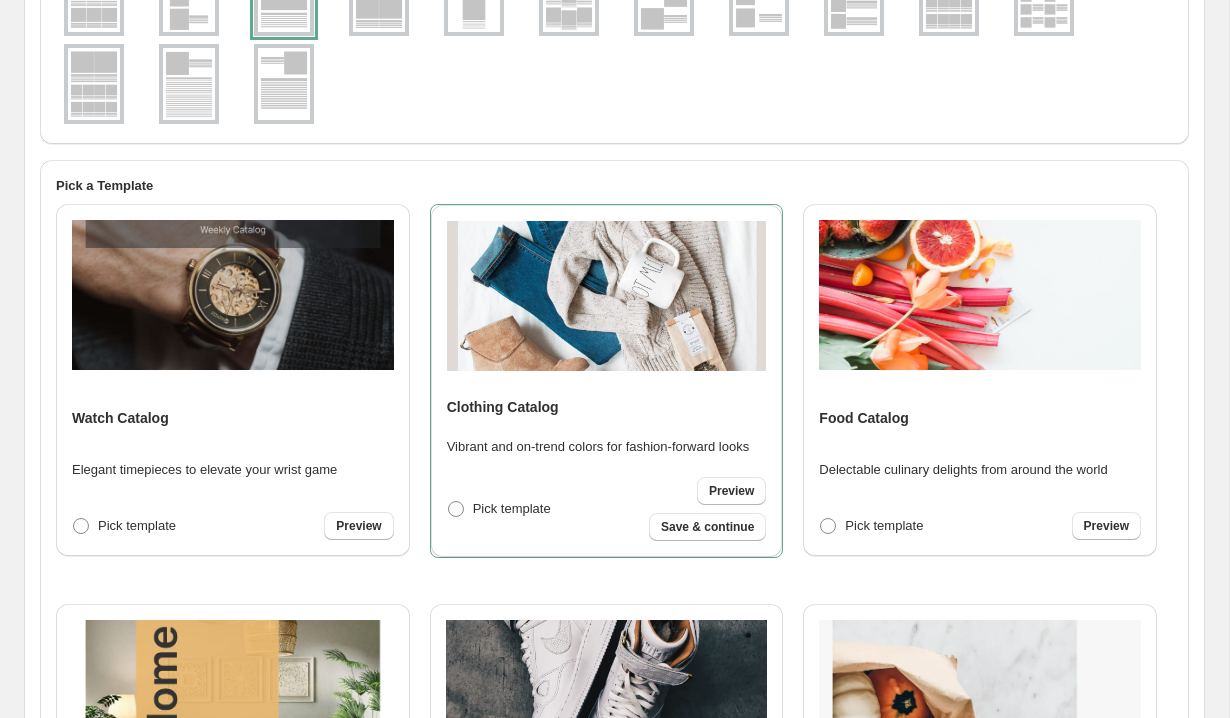 scroll, scrollTop: 240, scrollLeft: 0, axis: vertical 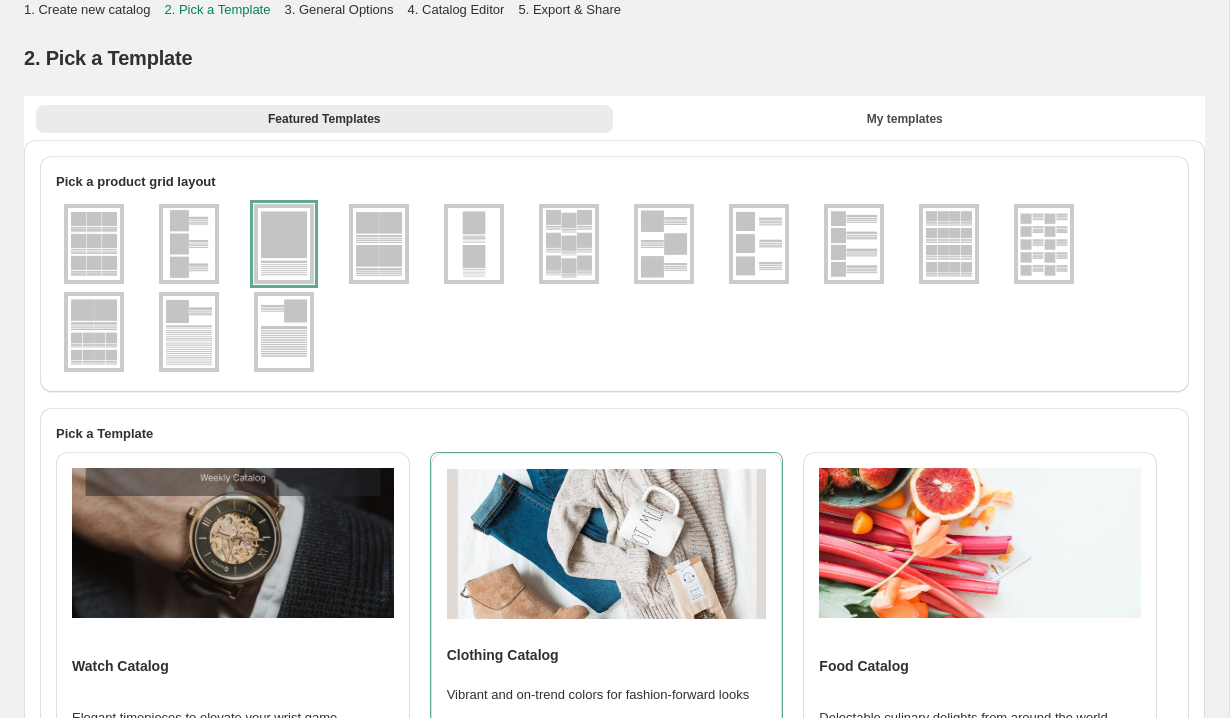 click on "Featured Templates My templates Featured Templates My templates" at bounding box center (614, 118) 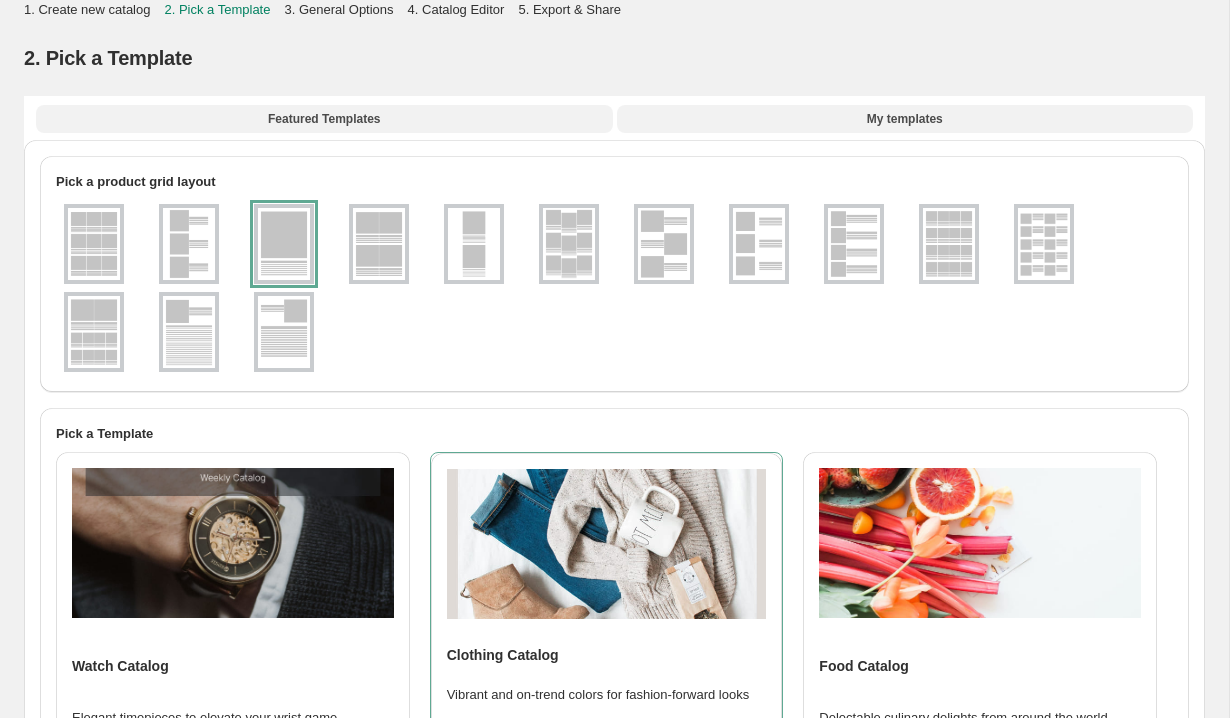 click on "My templates" at bounding box center (905, 119) 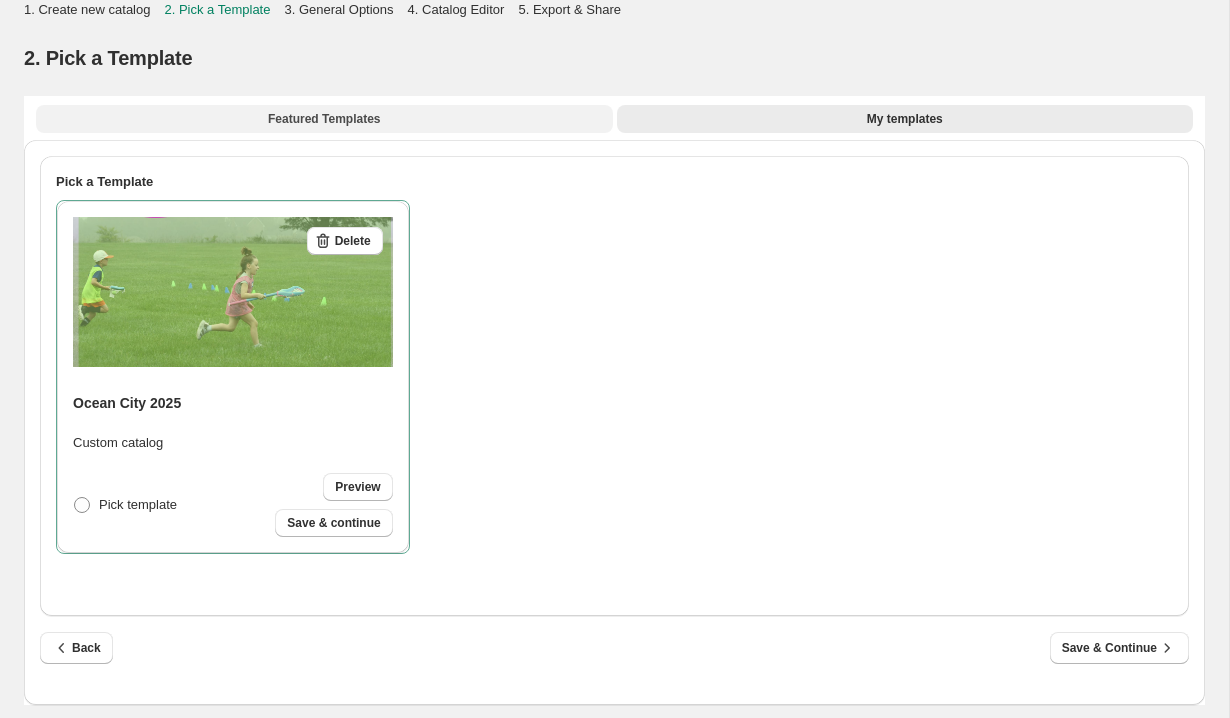 click on "Featured Templates" at bounding box center [324, 119] 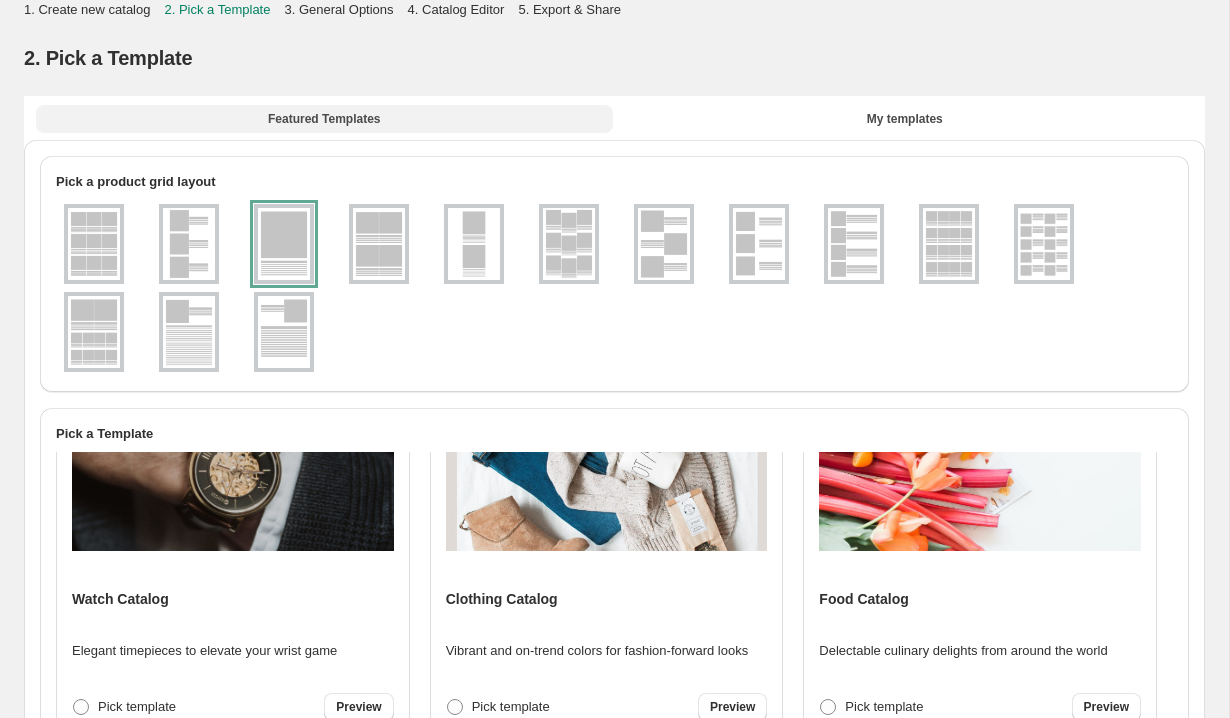 scroll, scrollTop: 112, scrollLeft: 0, axis: vertical 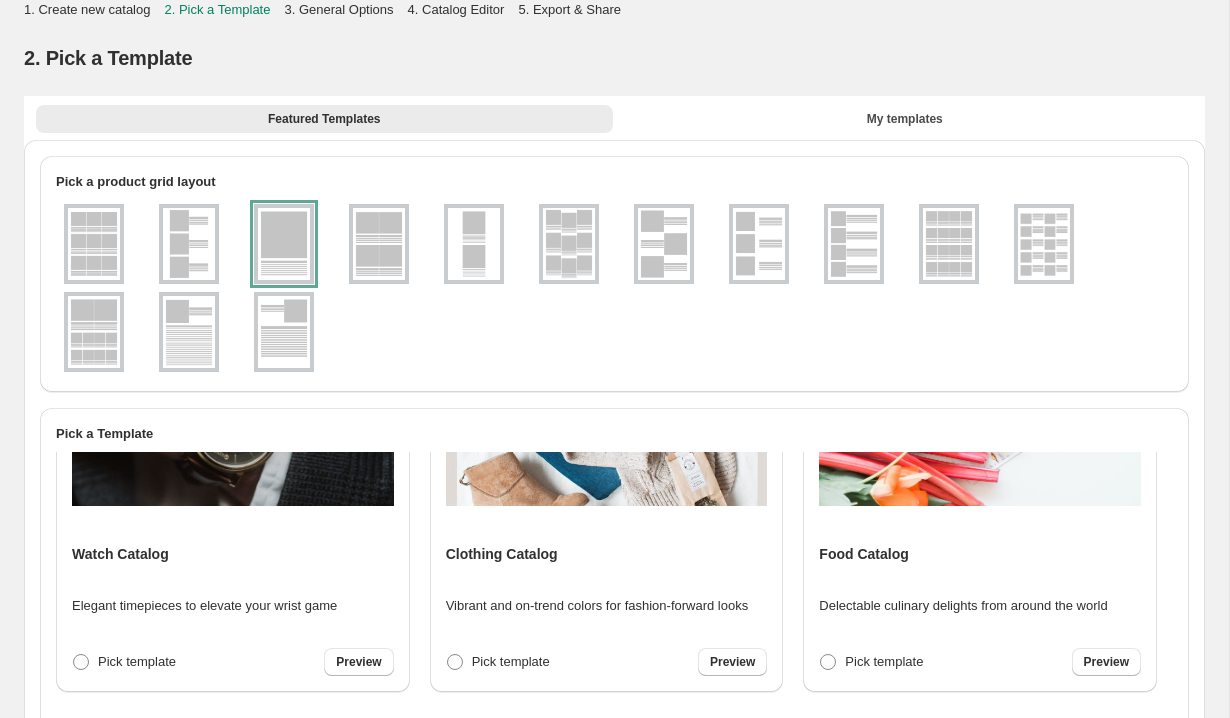 click at bounding box center (664, 244) 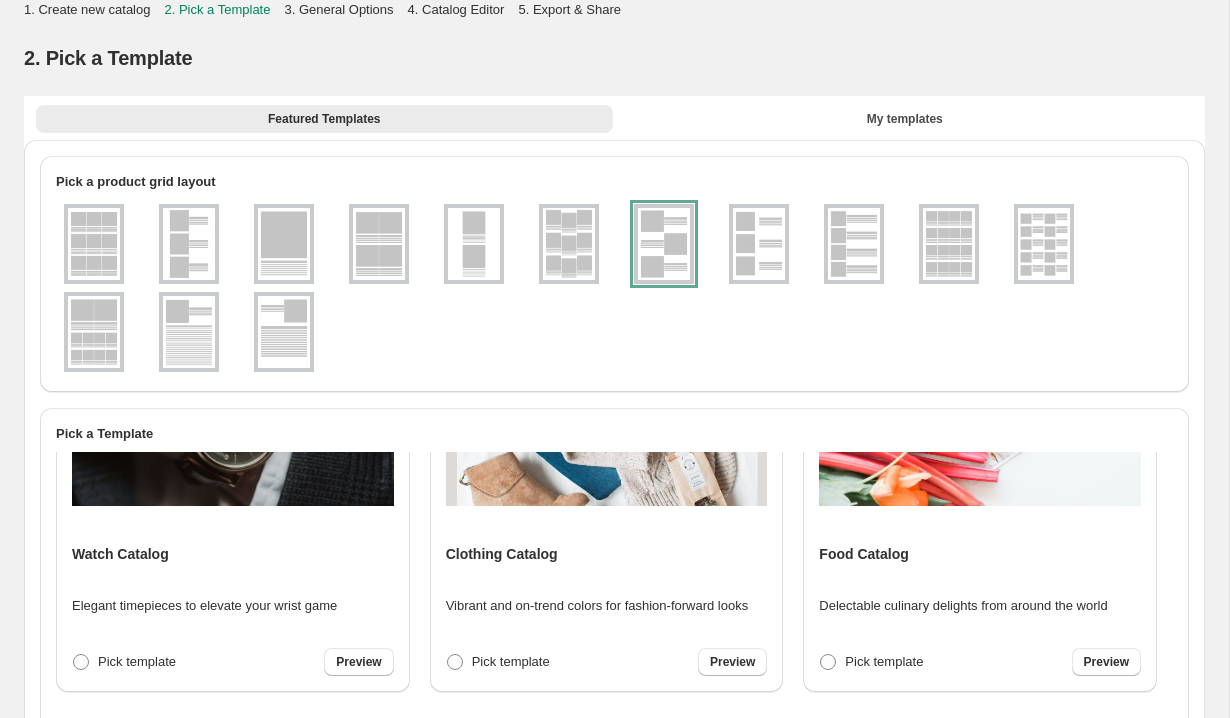 click at bounding box center [759, 244] 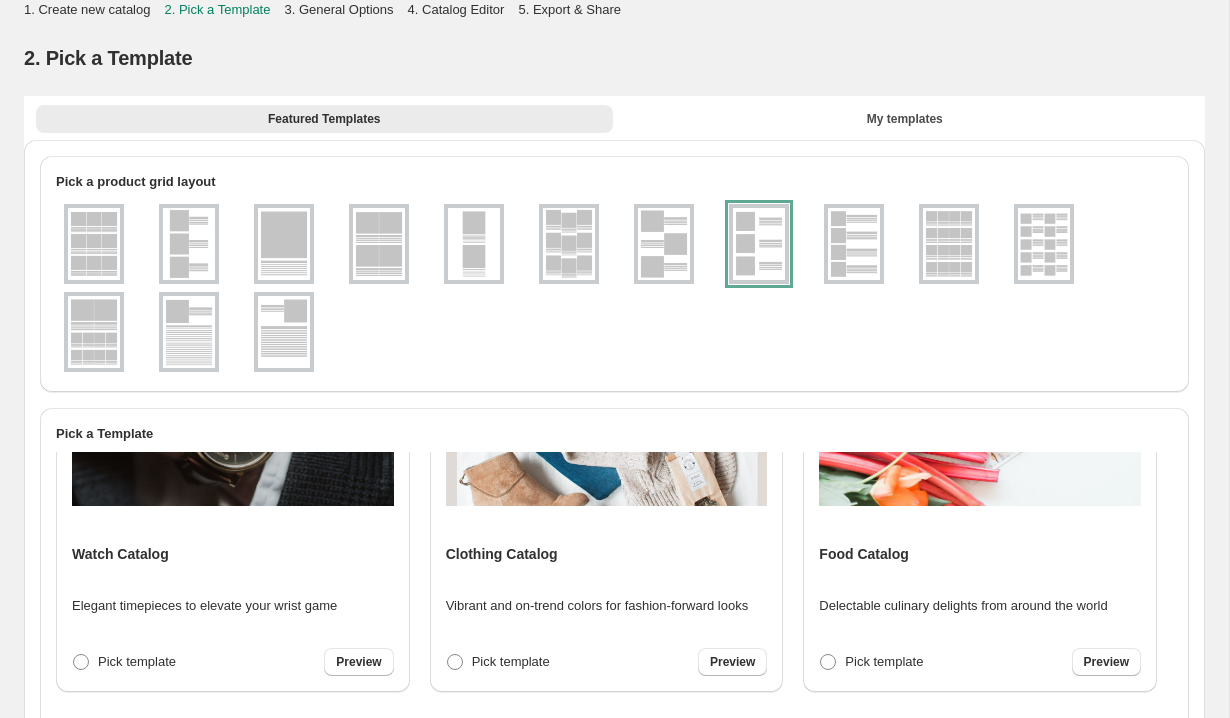 click at bounding box center [189, 244] 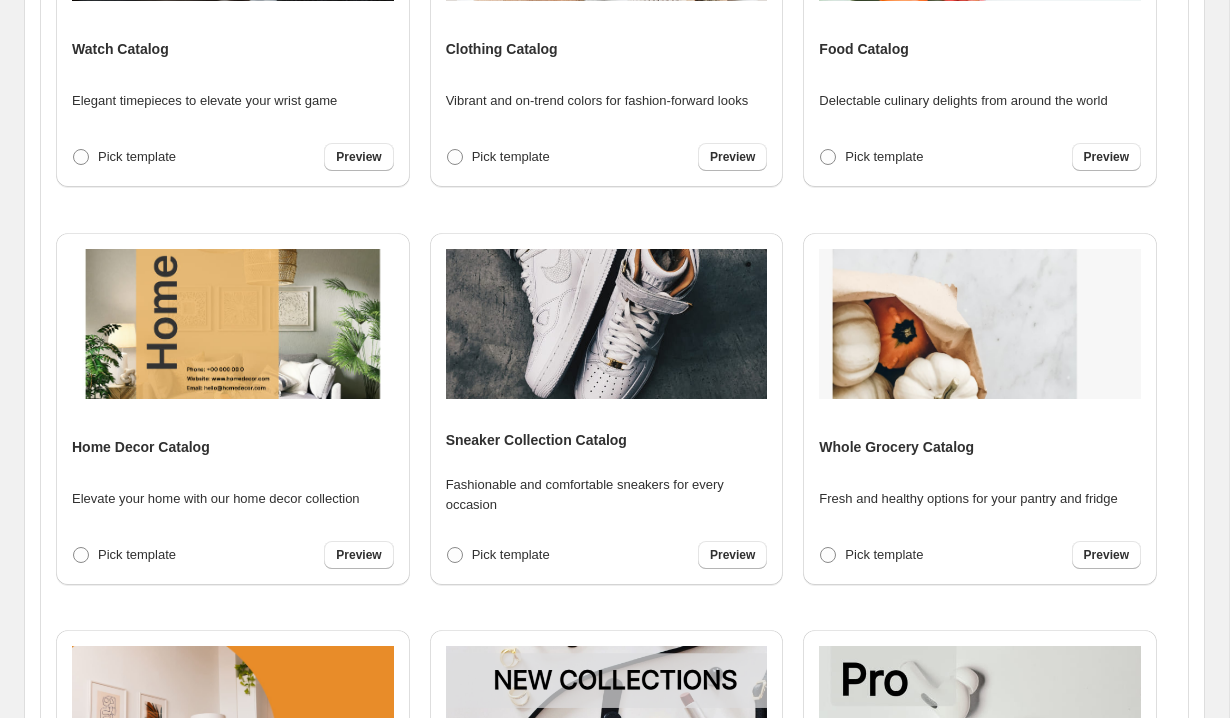 scroll, scrollTop: 530, scrollLeft: 0, axis: vertical 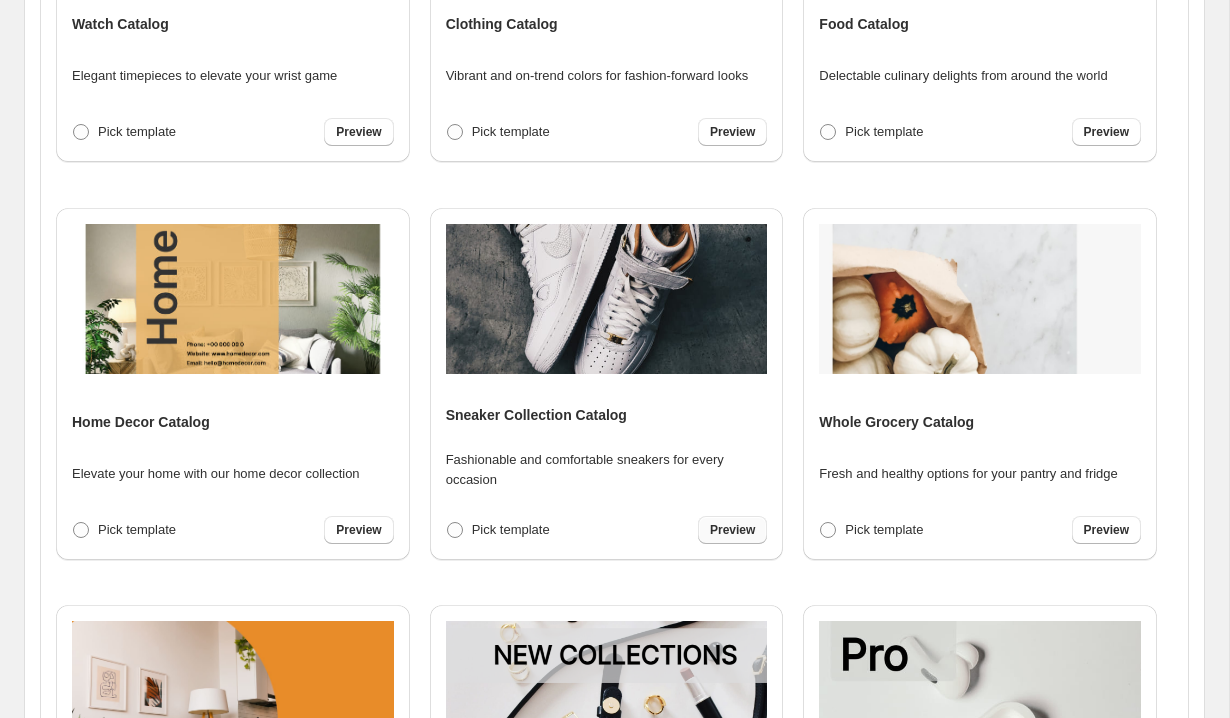 click on "Preview" at bounding box center [732, 530] 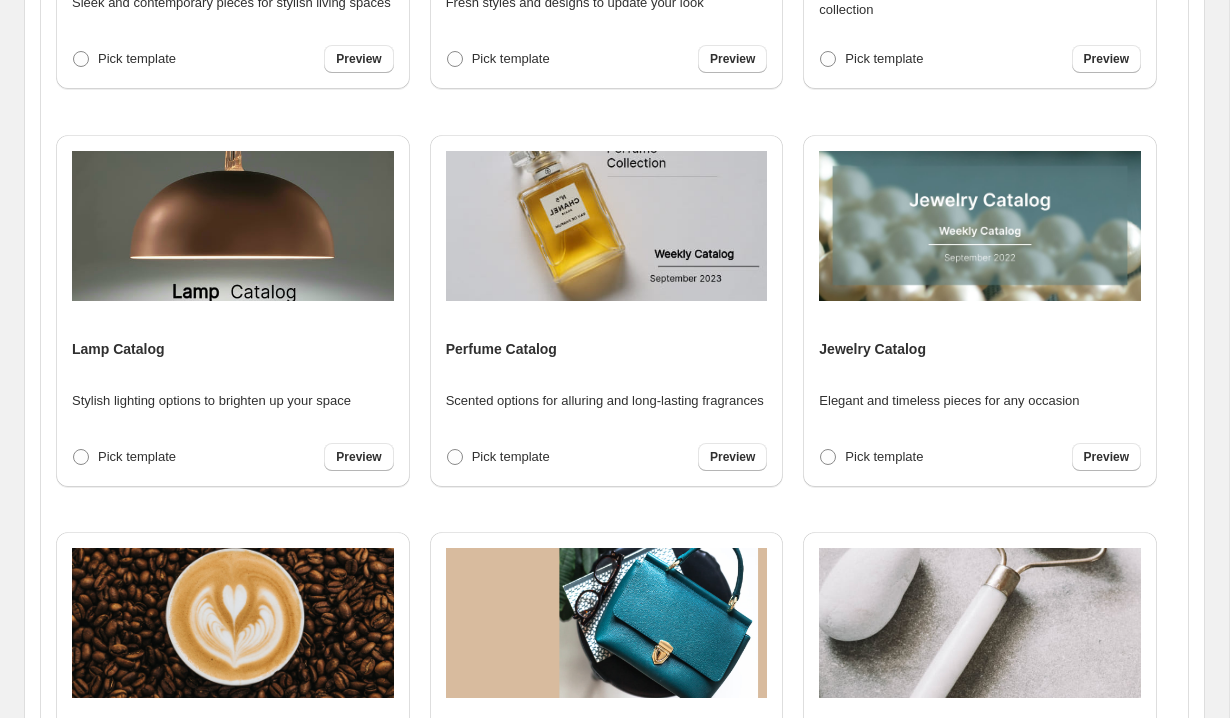 scroll, scrollTop: 1371, scrollLeft: 0, axis: vertical 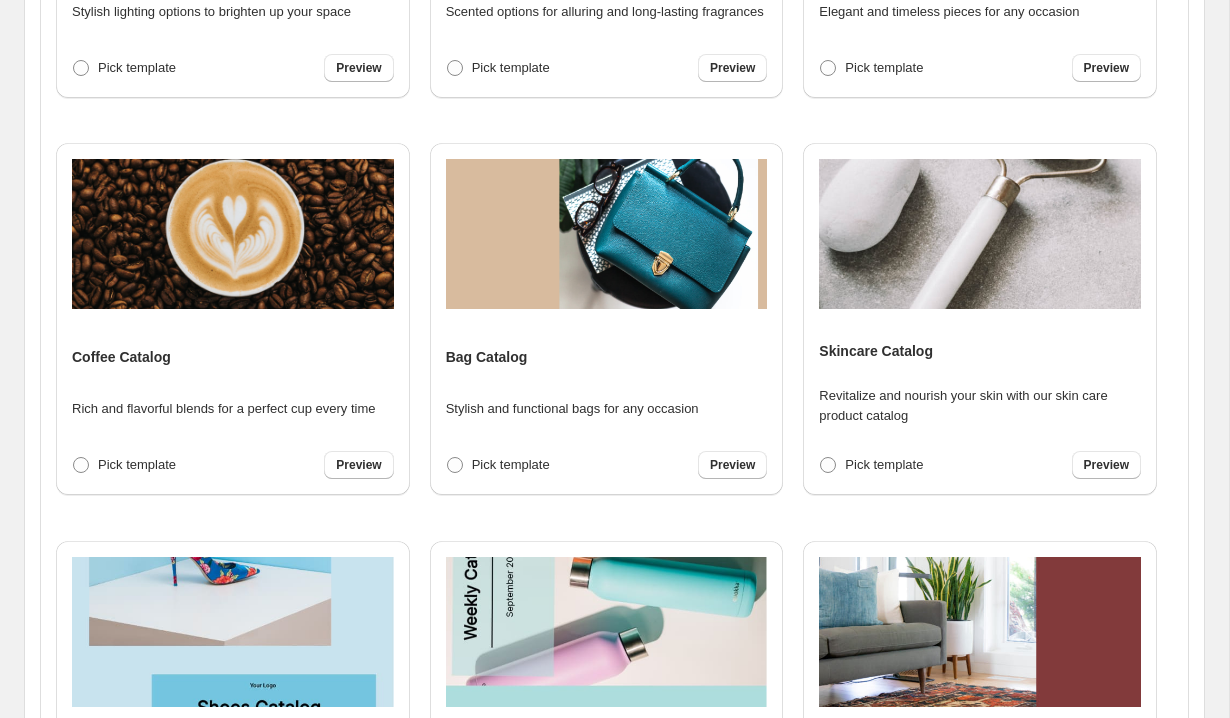 click at bounding box center (607, 234) 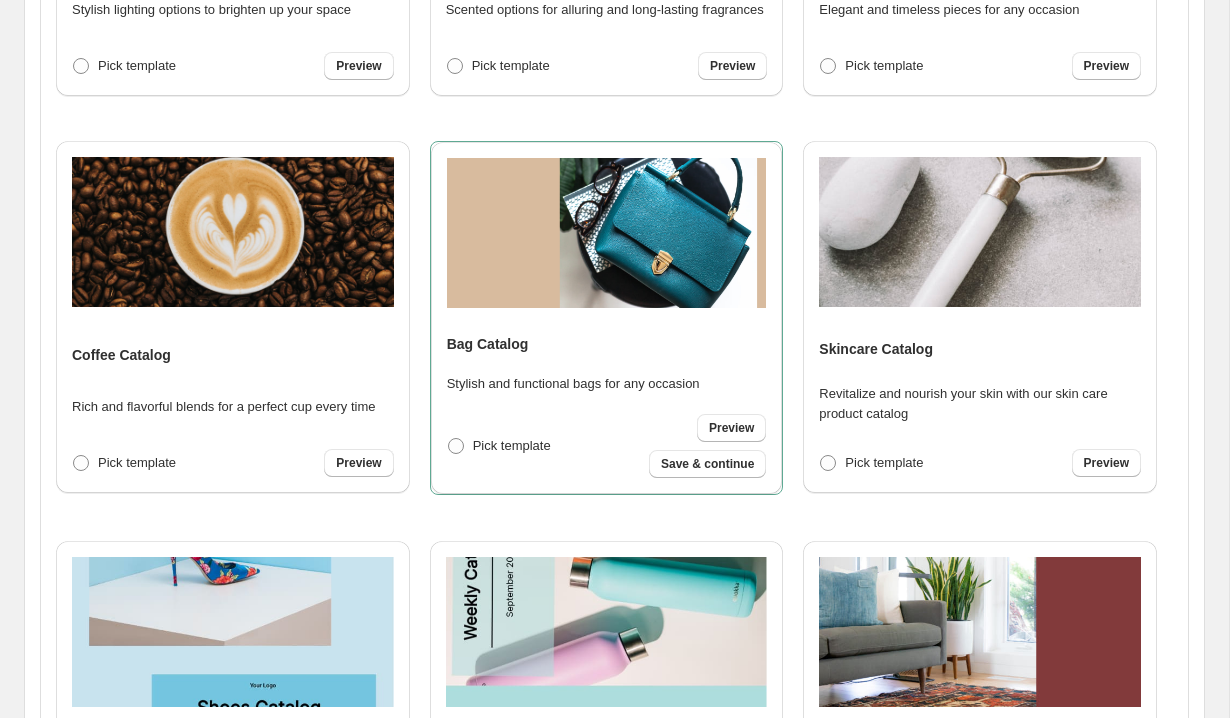 scroll, scrollTop: 1369, scrollLeft: 0, axis: vertical 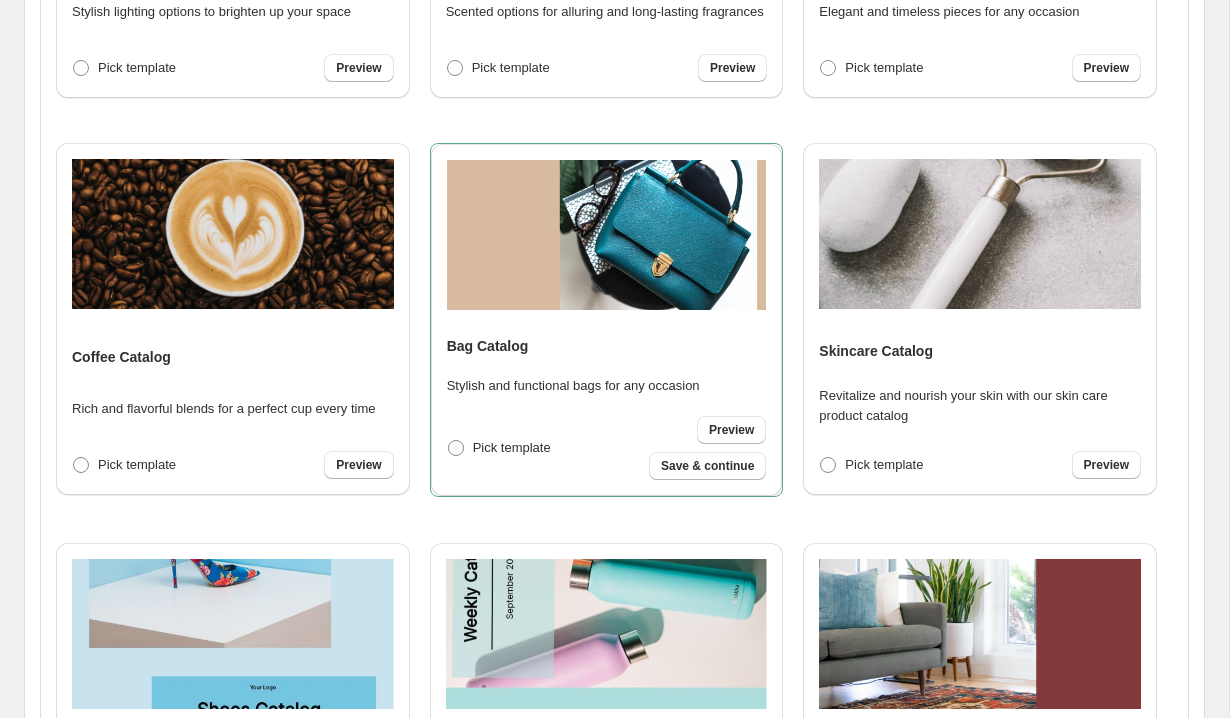 click at bounding box center [607, 235] 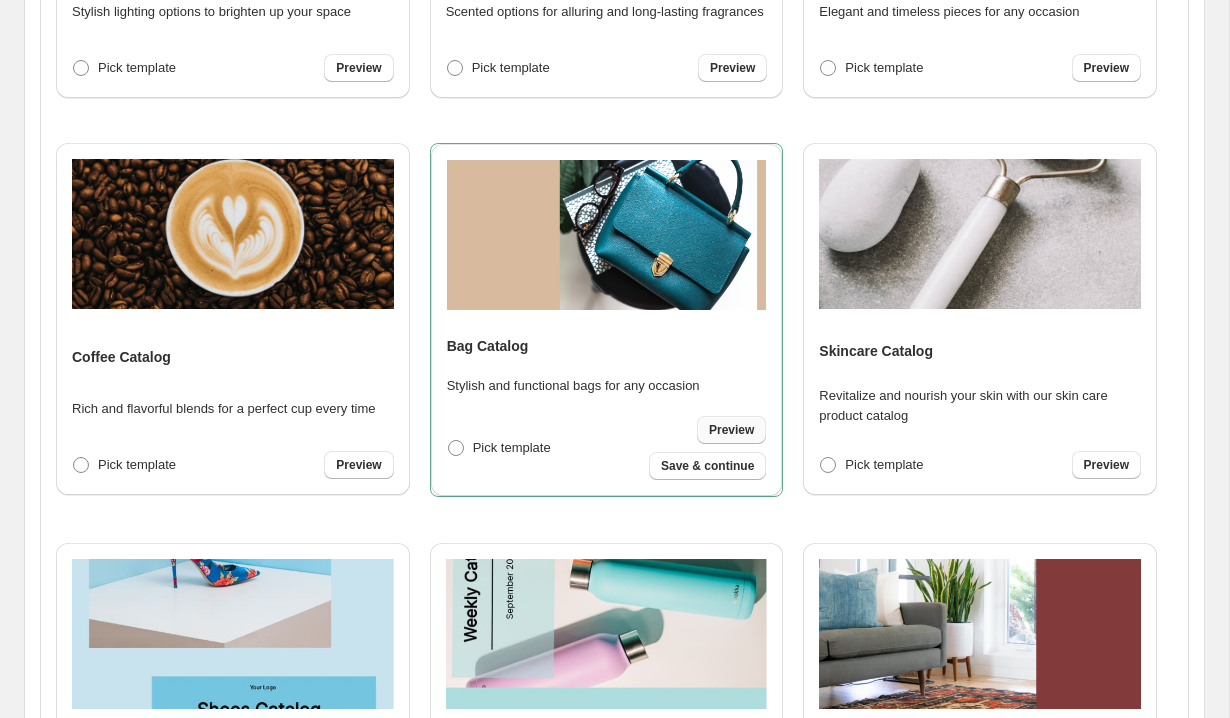 click on "Preview" at bounding box center [731, 430] 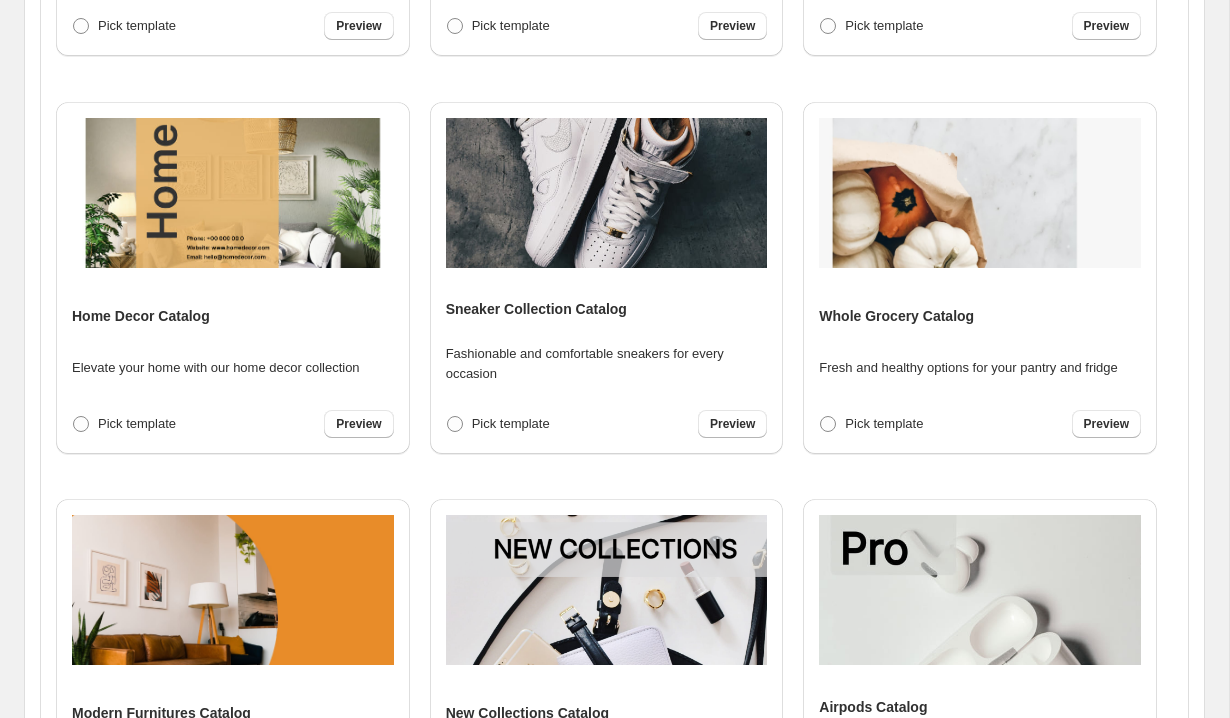 scroll, scrollTop: 0, scrollLeft: 0, axis: both 